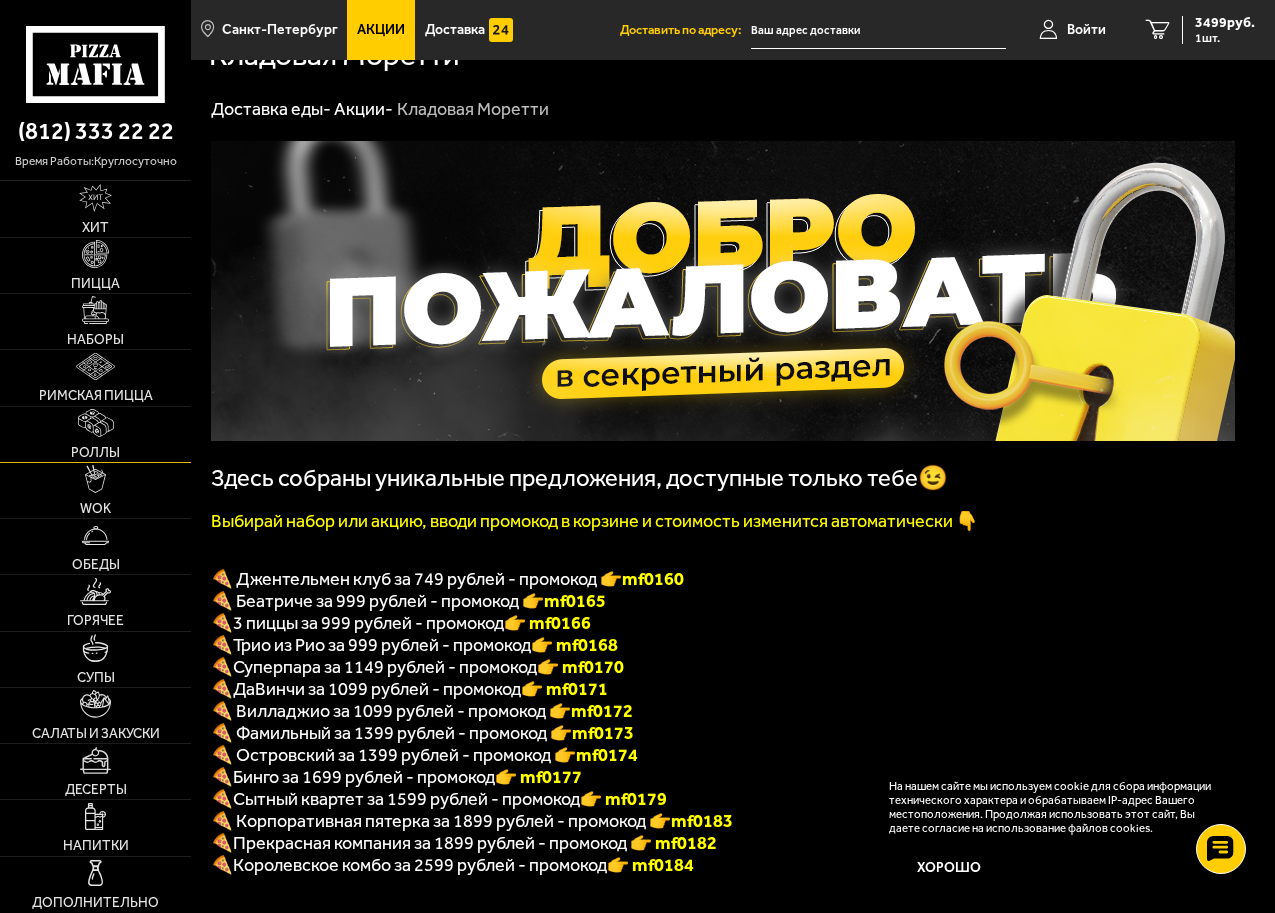 scroll, scrollTop: 0, scrollLeft: 0, axis: both 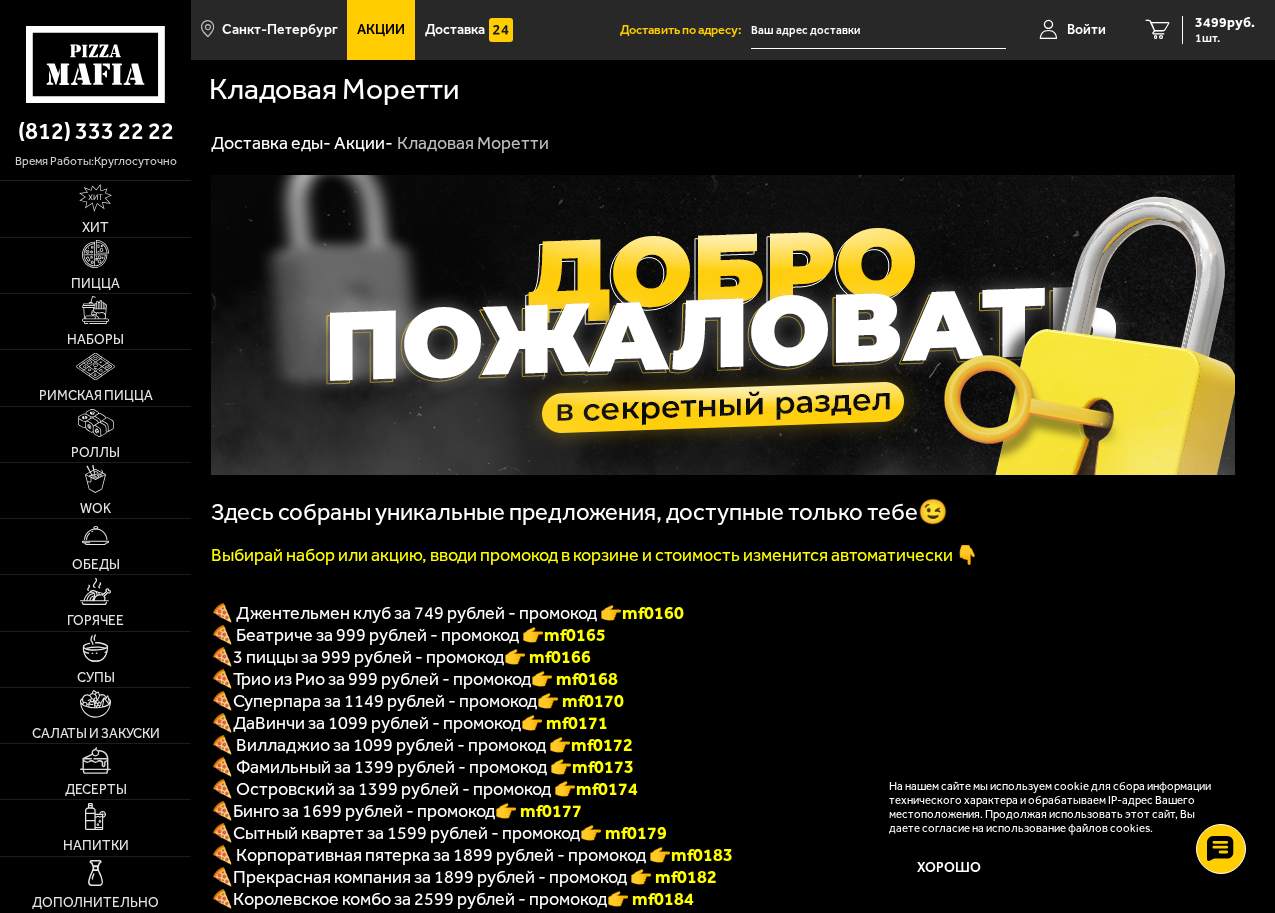 click on "Акции" at bounding box center (381, 30) 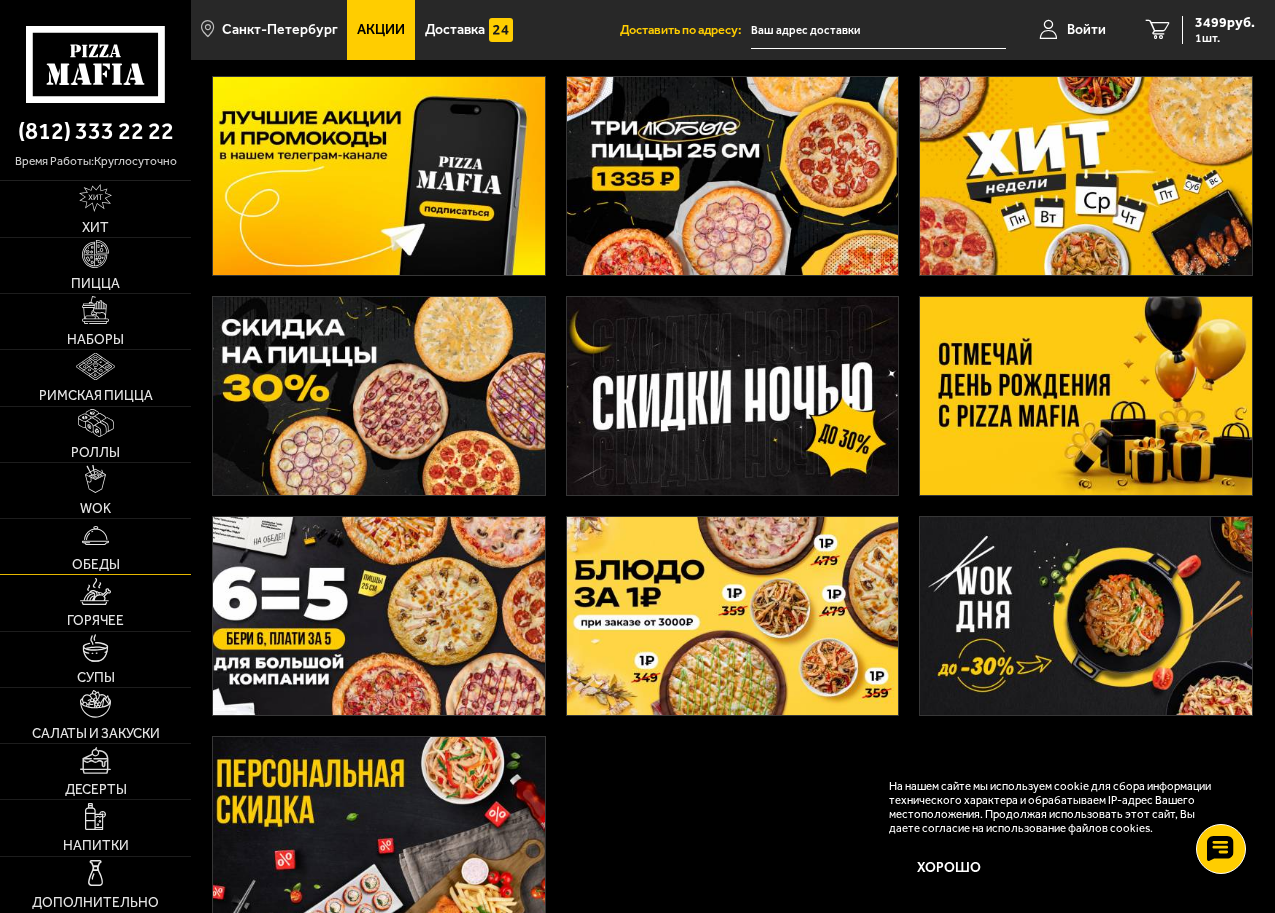 scroll, scrollTop: 200, scrollLeft: 0, axis: vertical 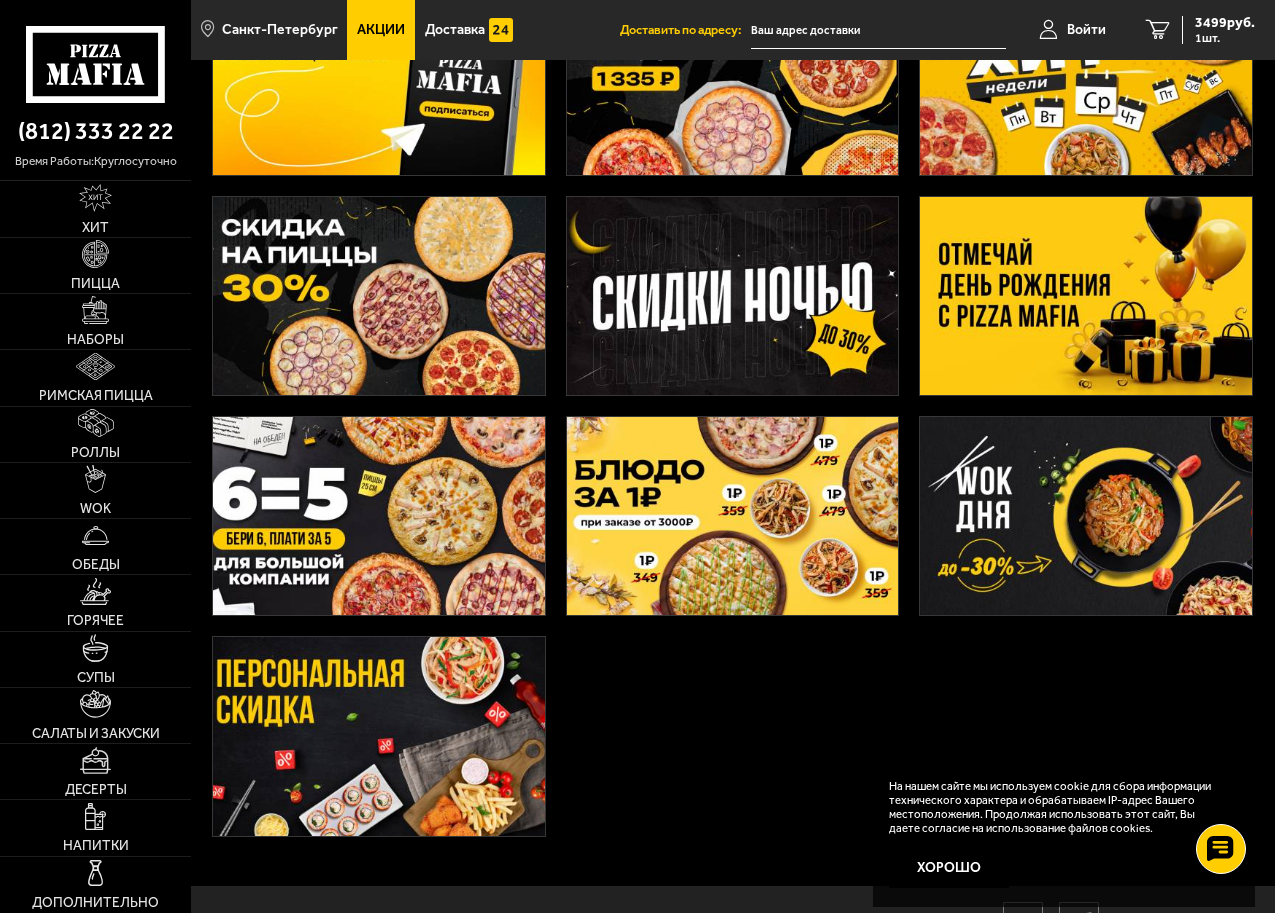 click at bounding box center (733, 516) 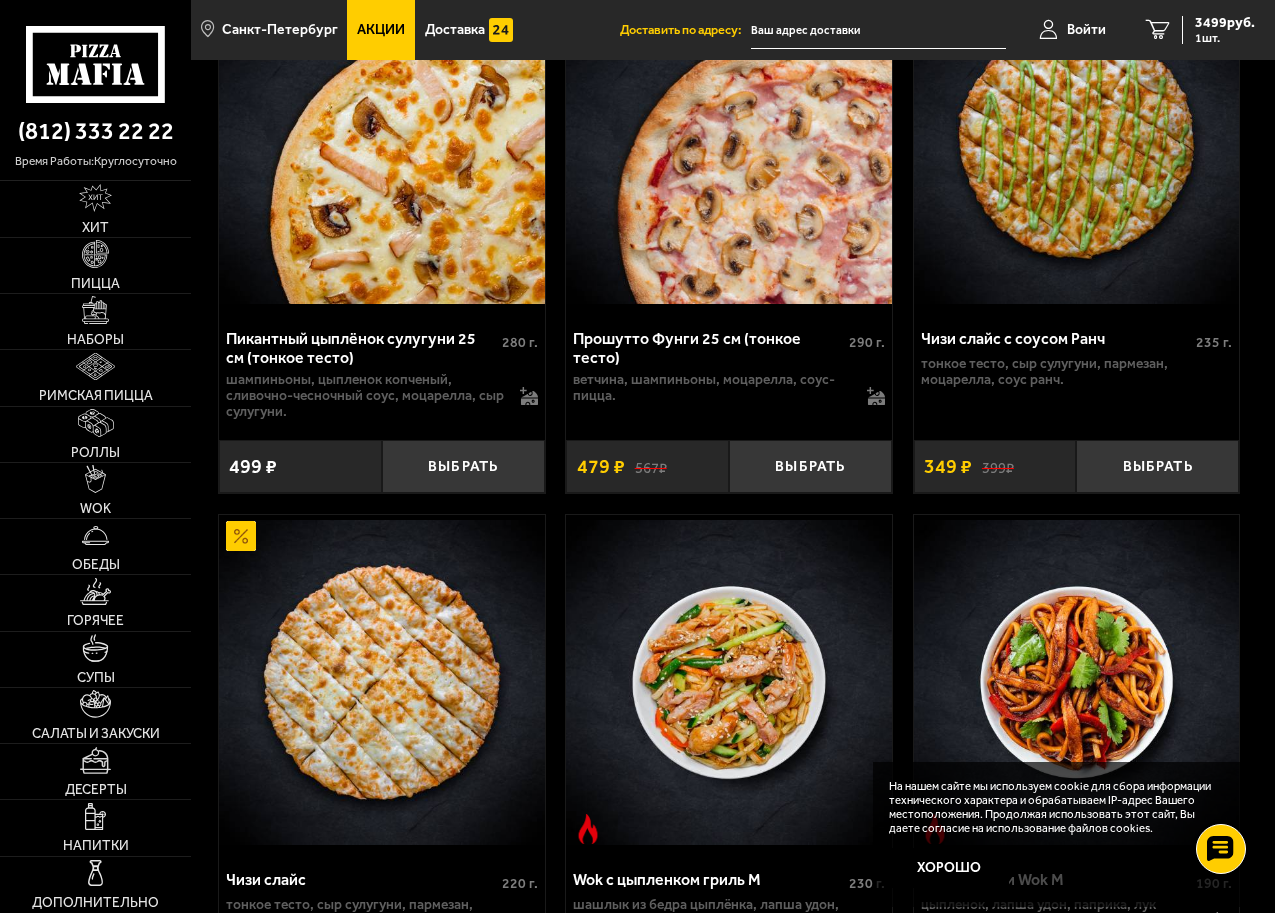 scroll, scrollTop: 700, scrollLeft: 0, axis: vertical 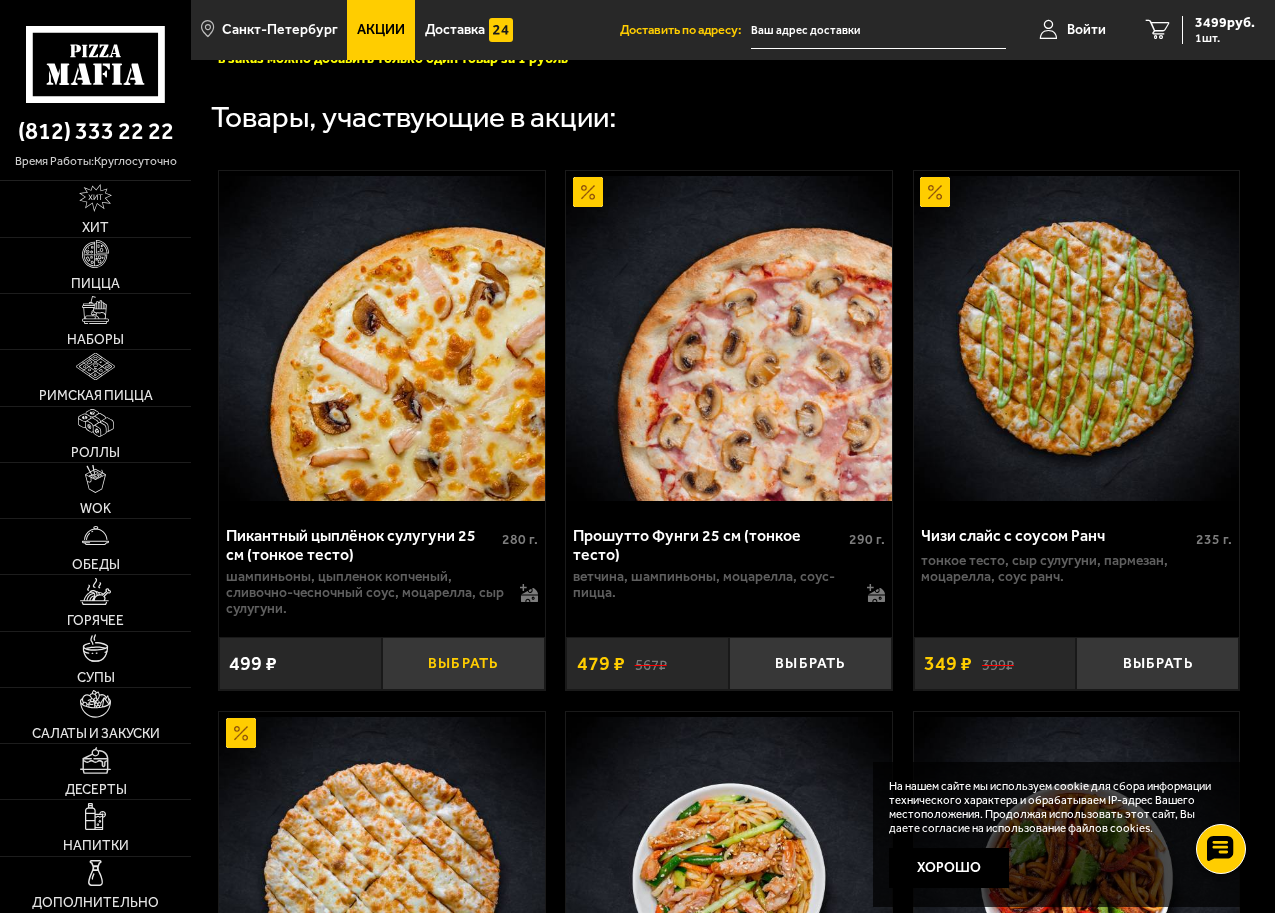 click on "Выбрать" at bounding box center [463, 663] 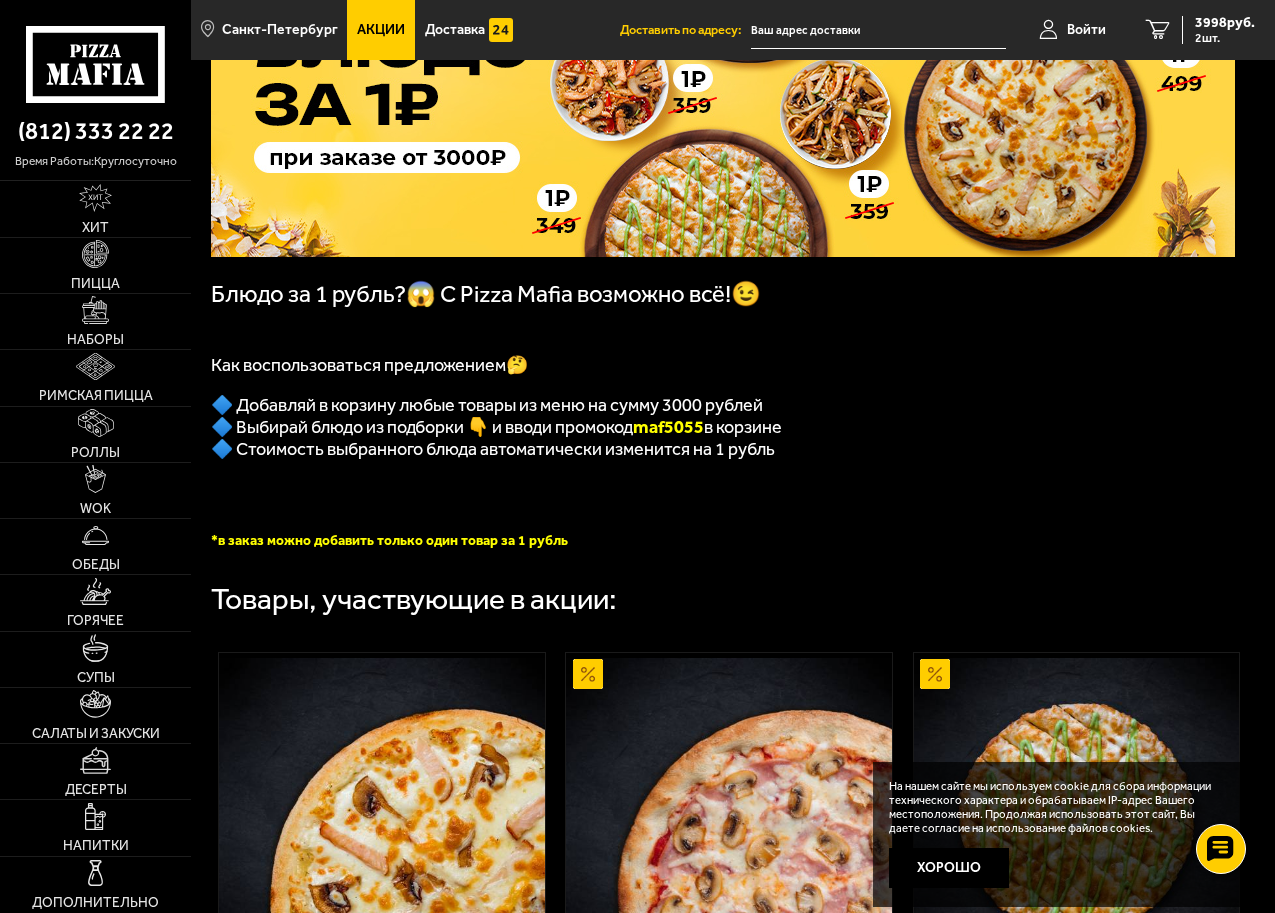 scroll, scrollTop: 200, scrollLeft: 0, axis: vertical 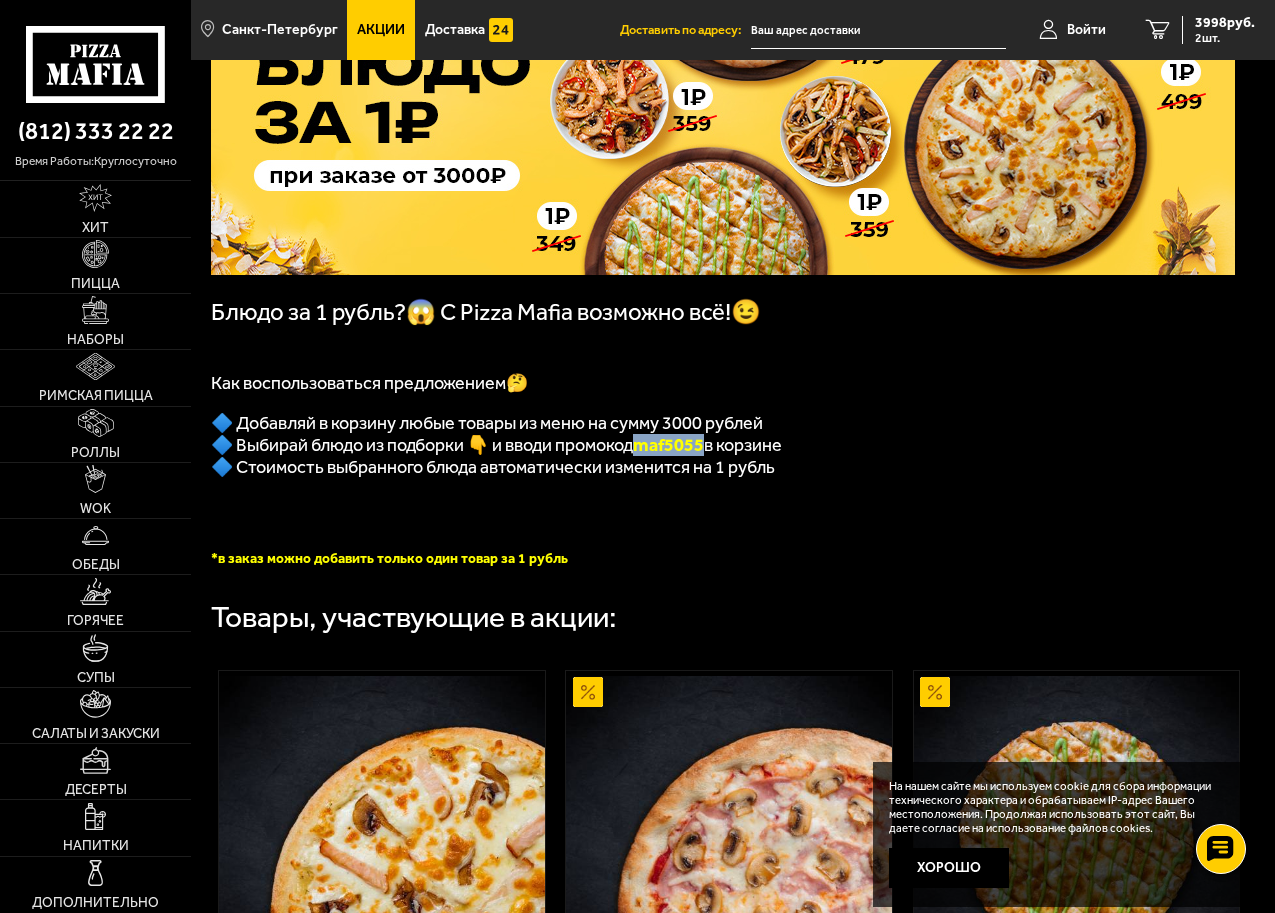 drag, startPoint x: 691, startPoint y: 447, endPoint x: 622, endPoint y: 444, distance: 69.065186 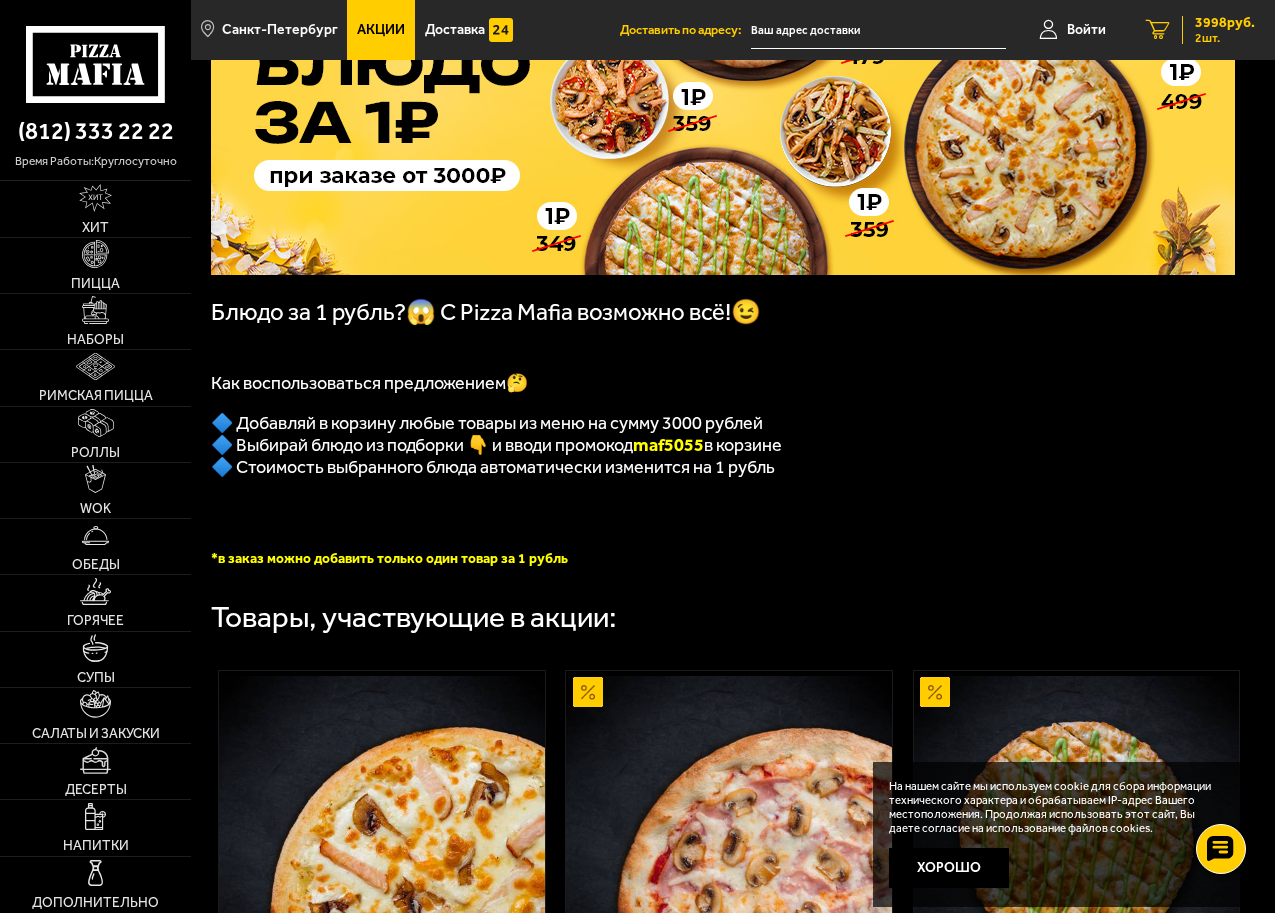 click on "3998  руб. 2  шт." at bounding box center (1218, 30) 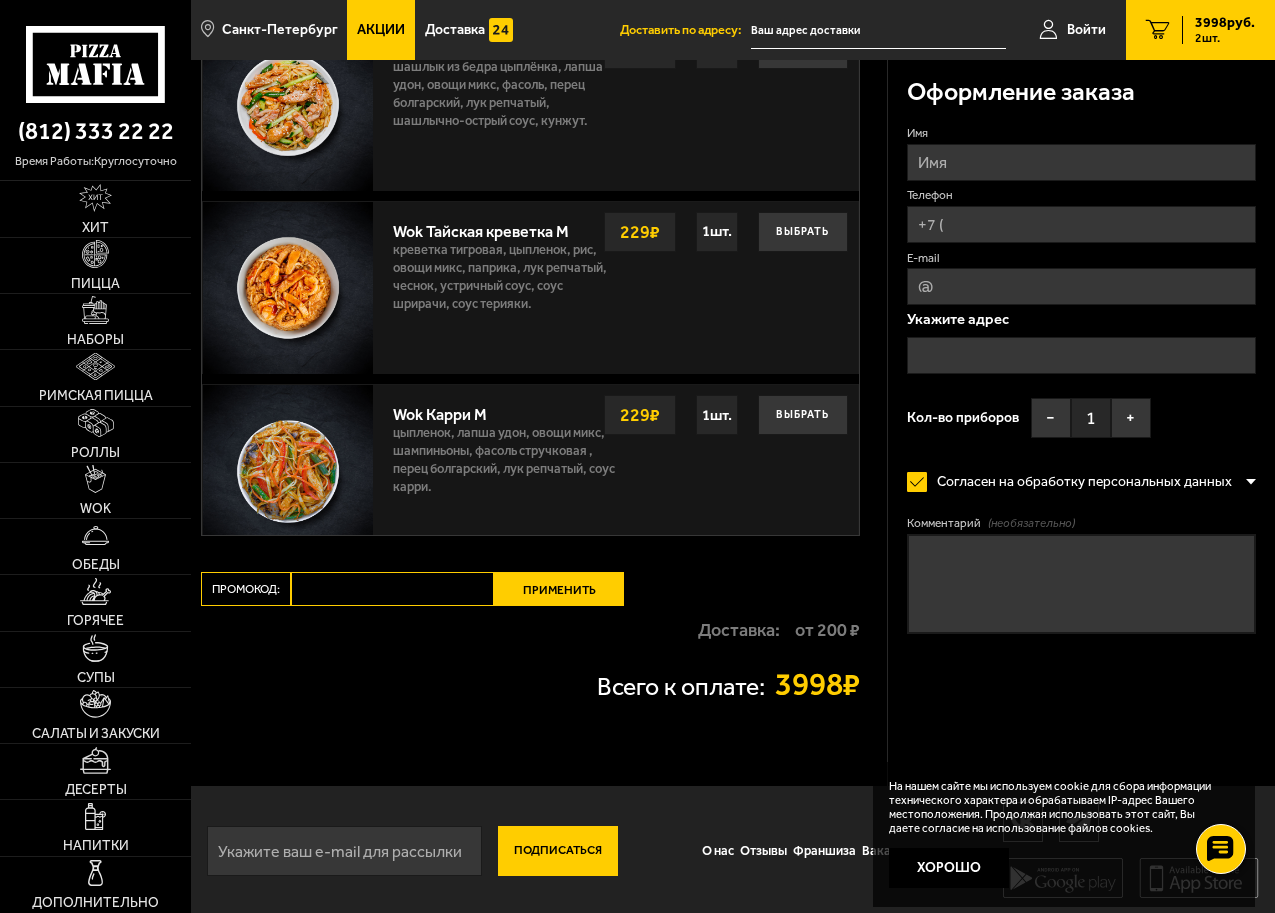 scroll, scrollTop: 1600, scrollLeft: 0, axis: vertical 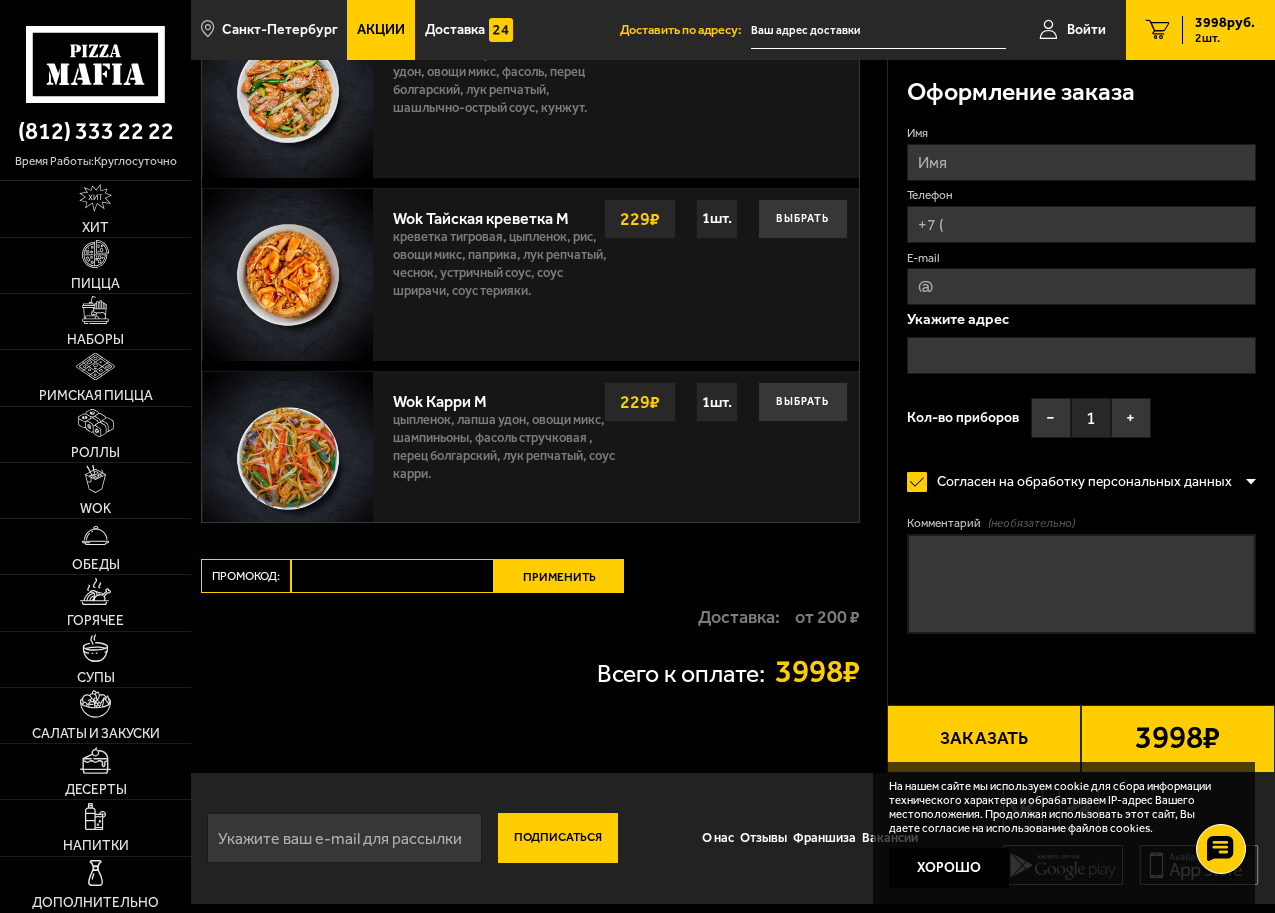 paste on "maf5055" 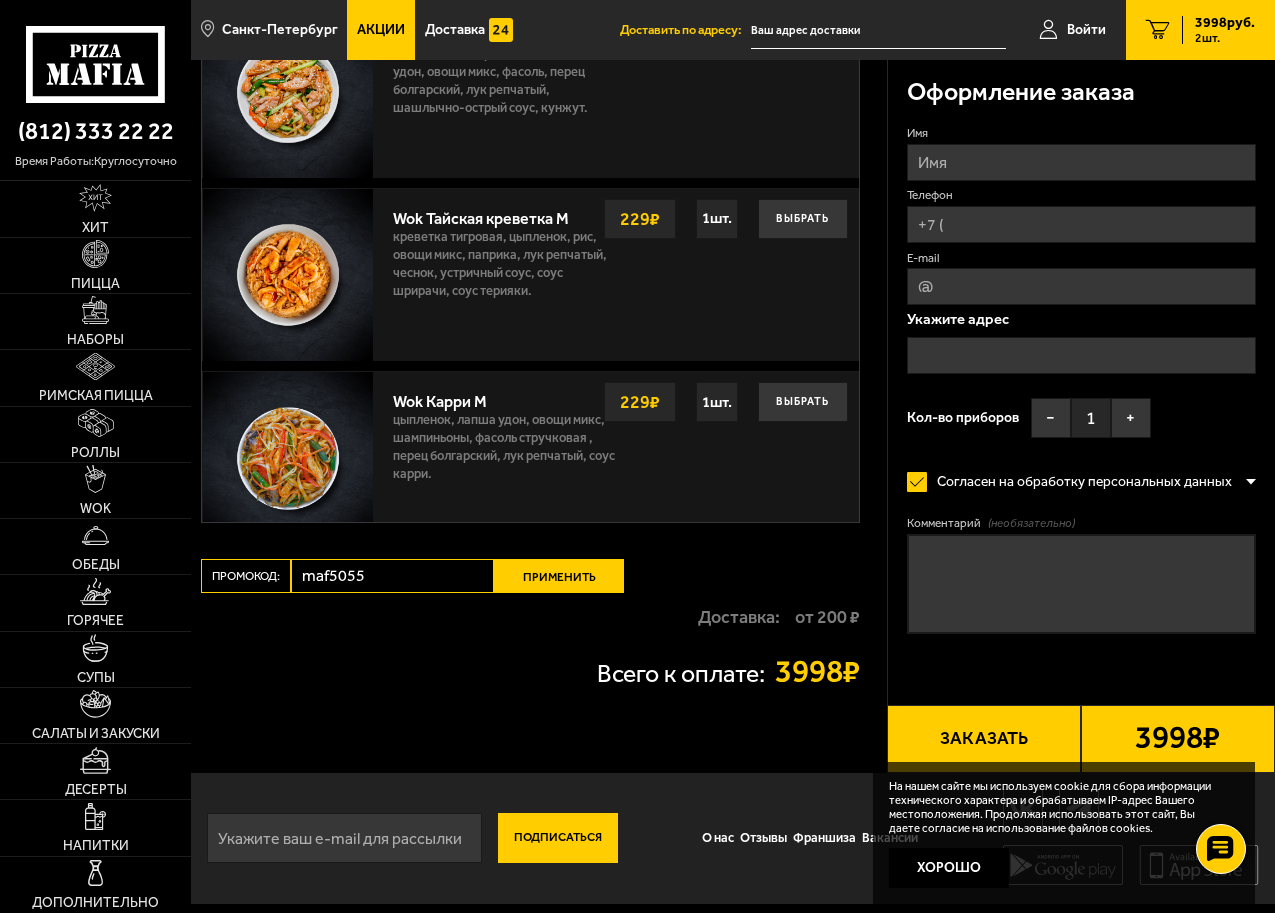 type on "maf5055" 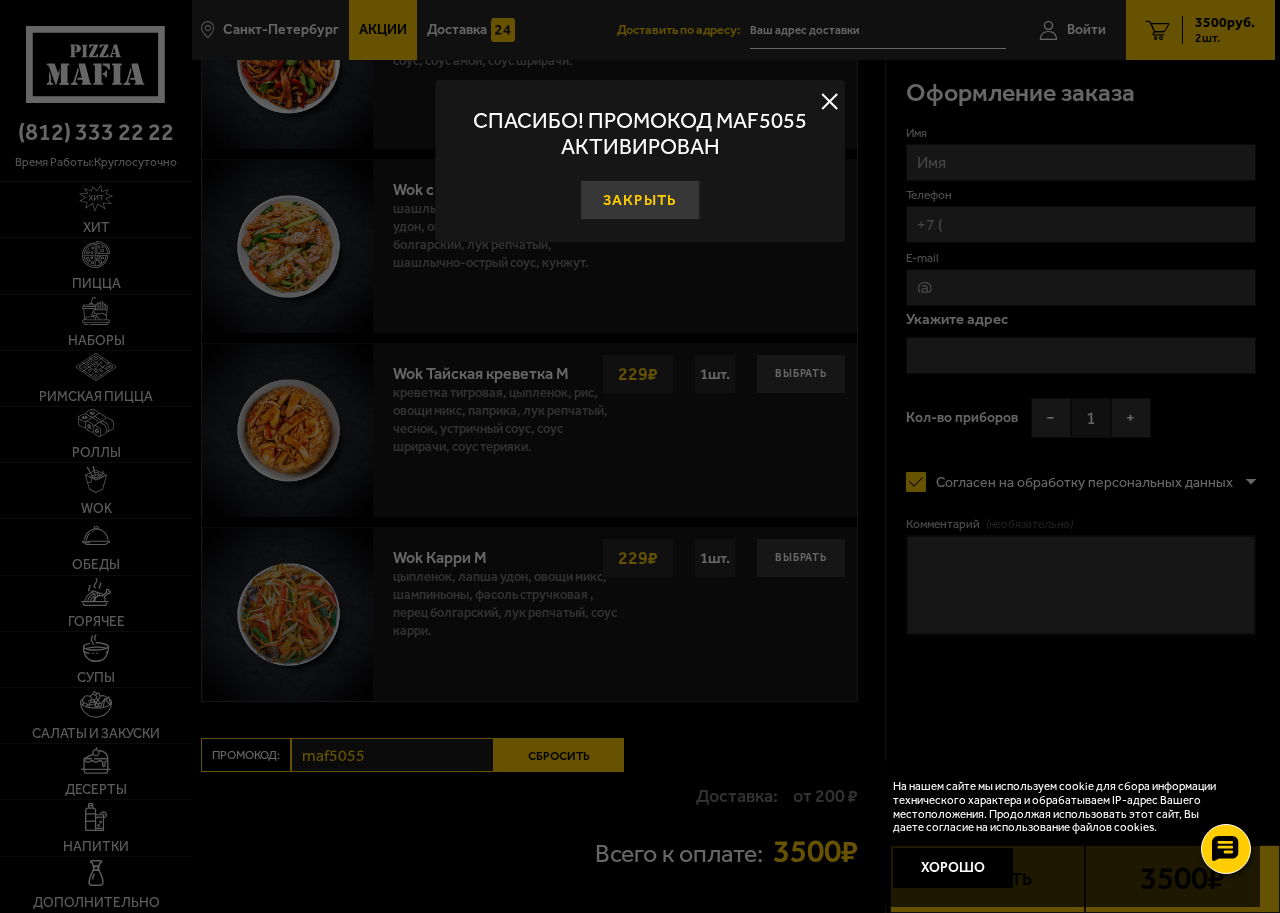 click on "Закрыть" at bounding box center [640, 200] 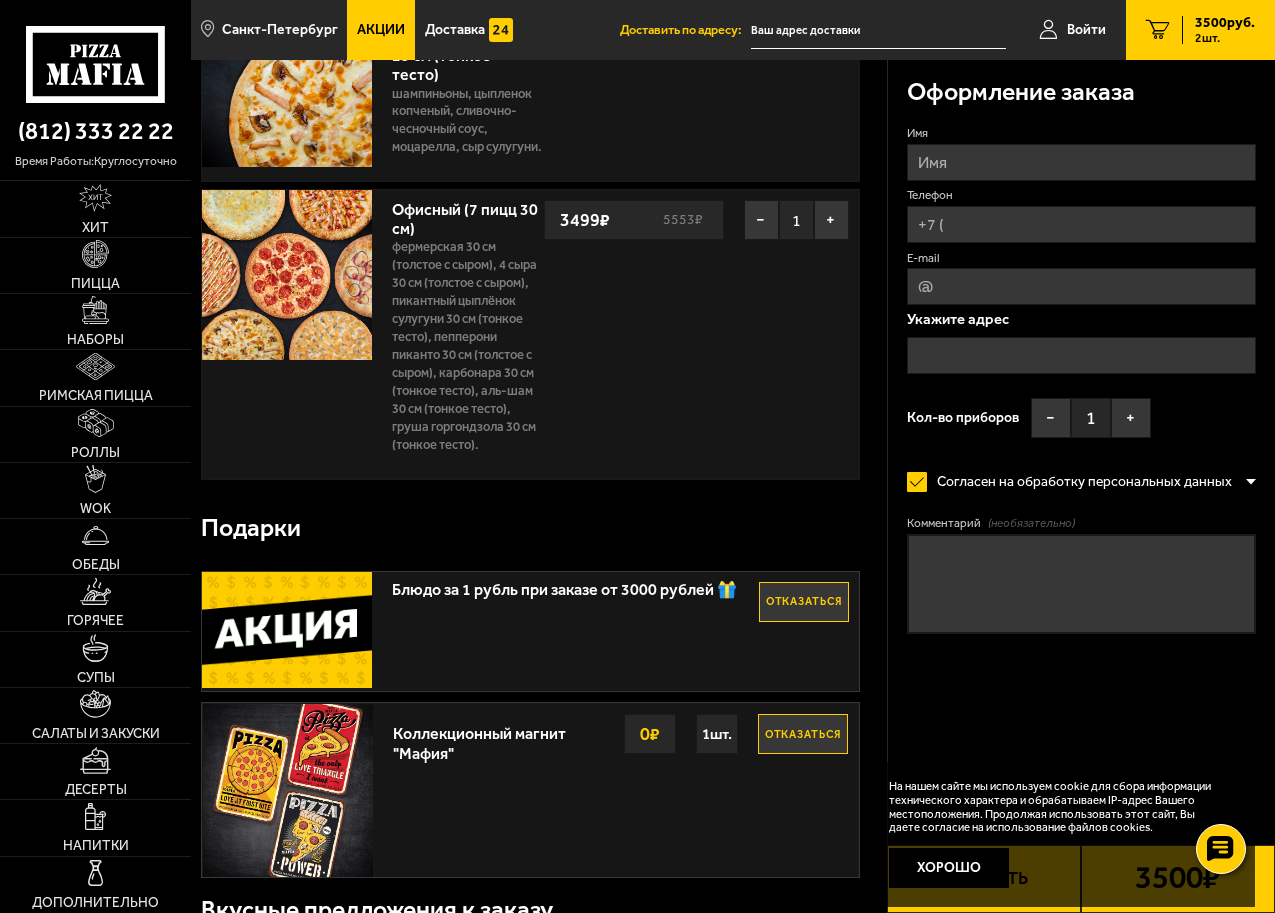 scroll, scrollTop: 0, scrollLeft: 0, axis: both 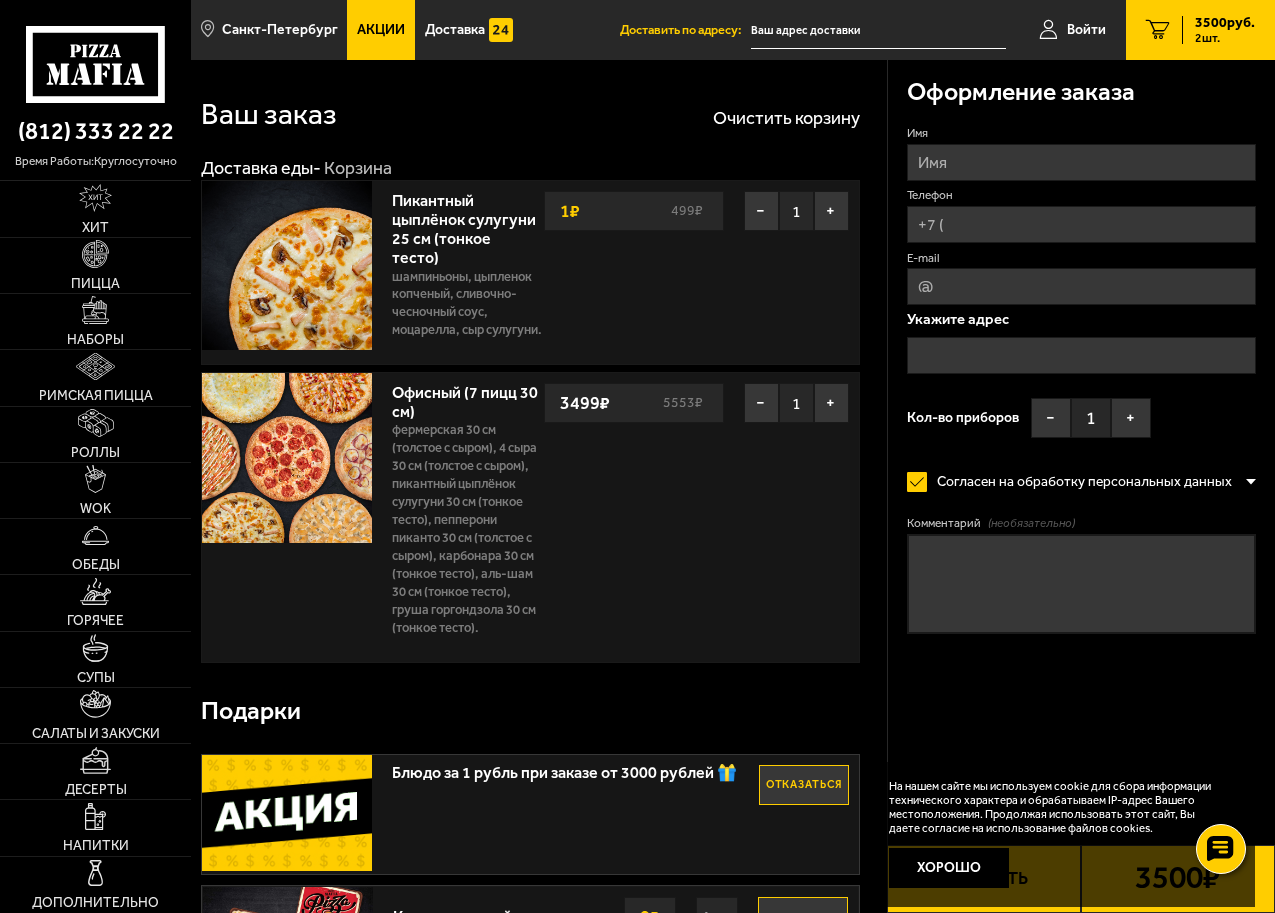 click on "2  шт." at bounding box center (1225, 38) 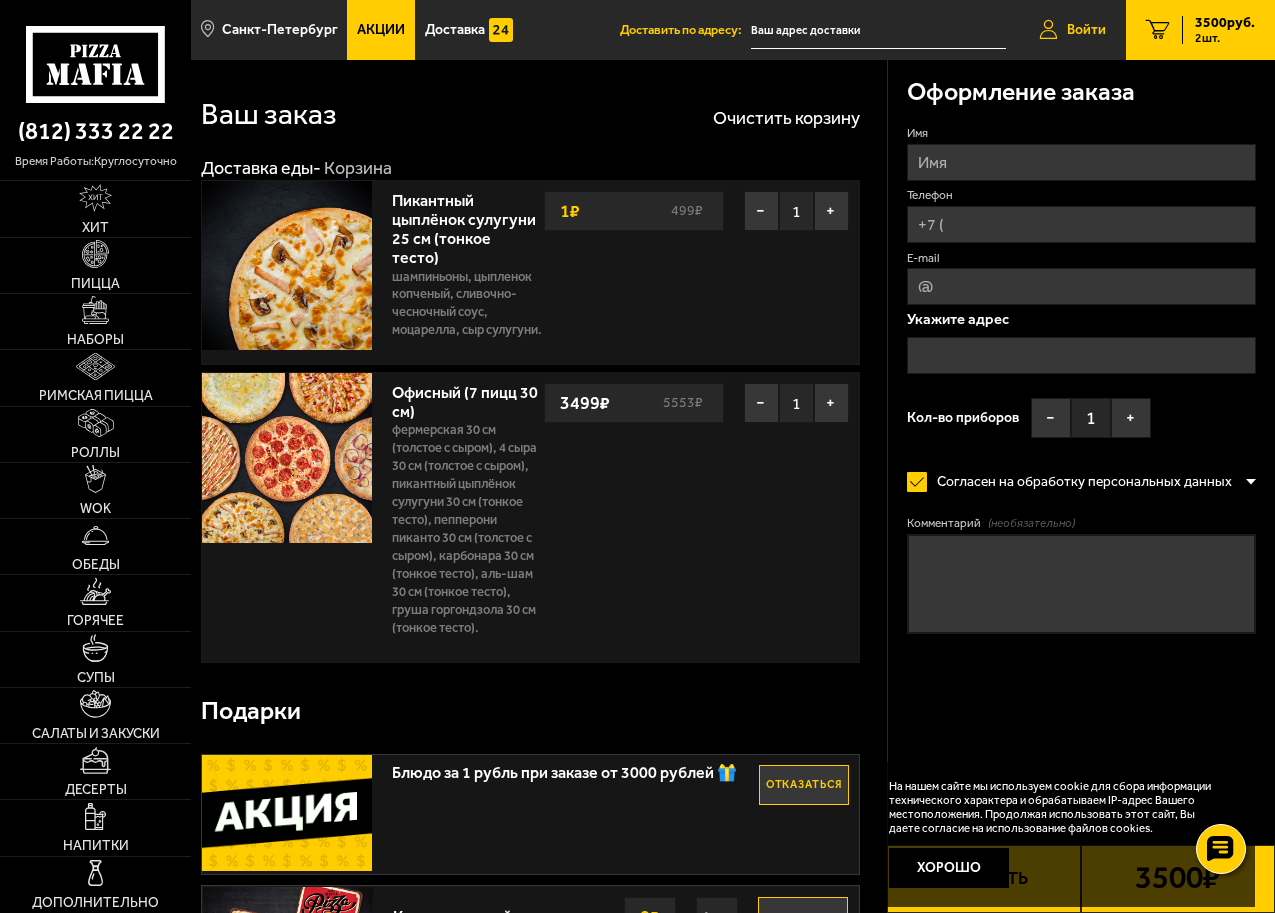 click on "Войти" at bounding box center [1086, 30] 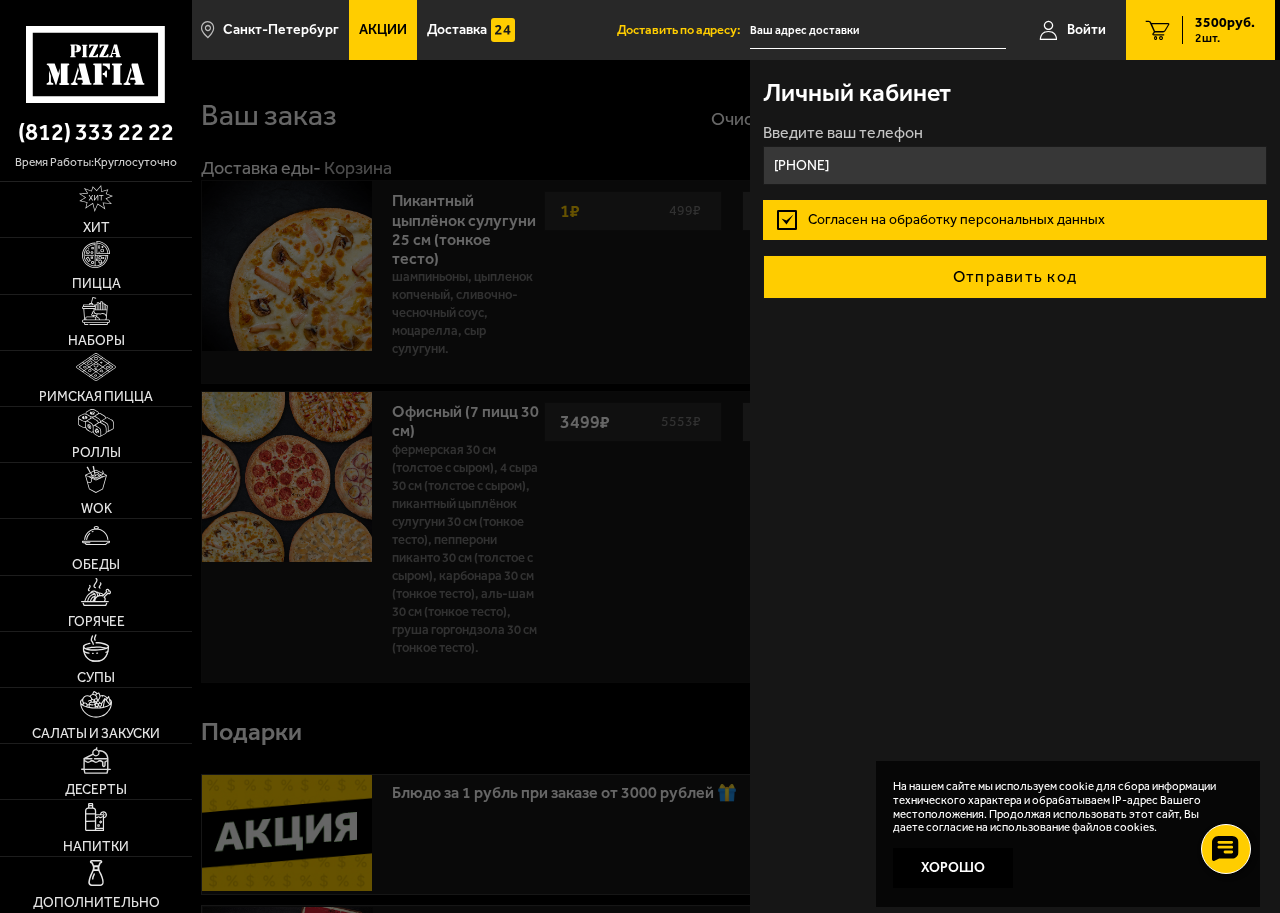 type on "[PHONE]" 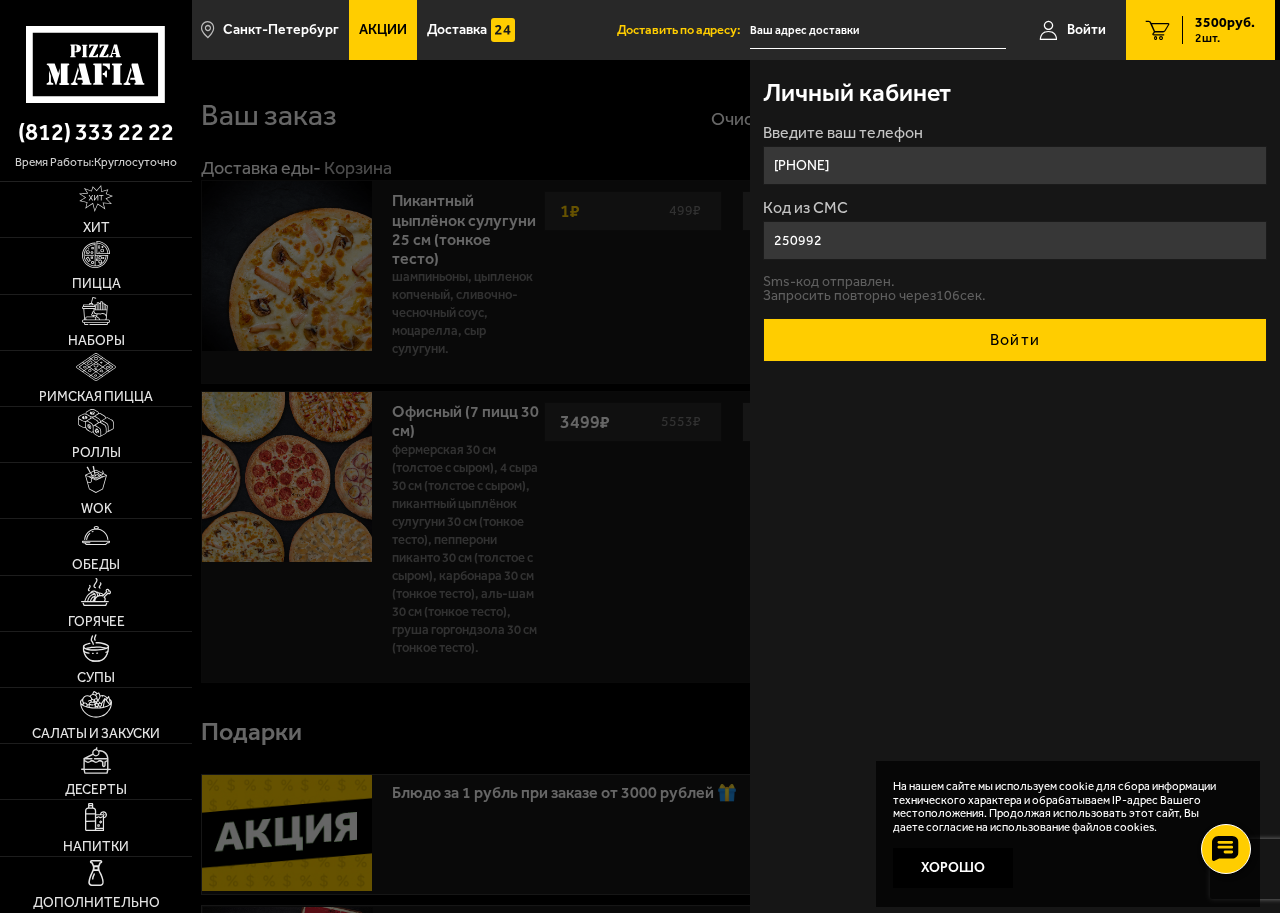 type on "250992" 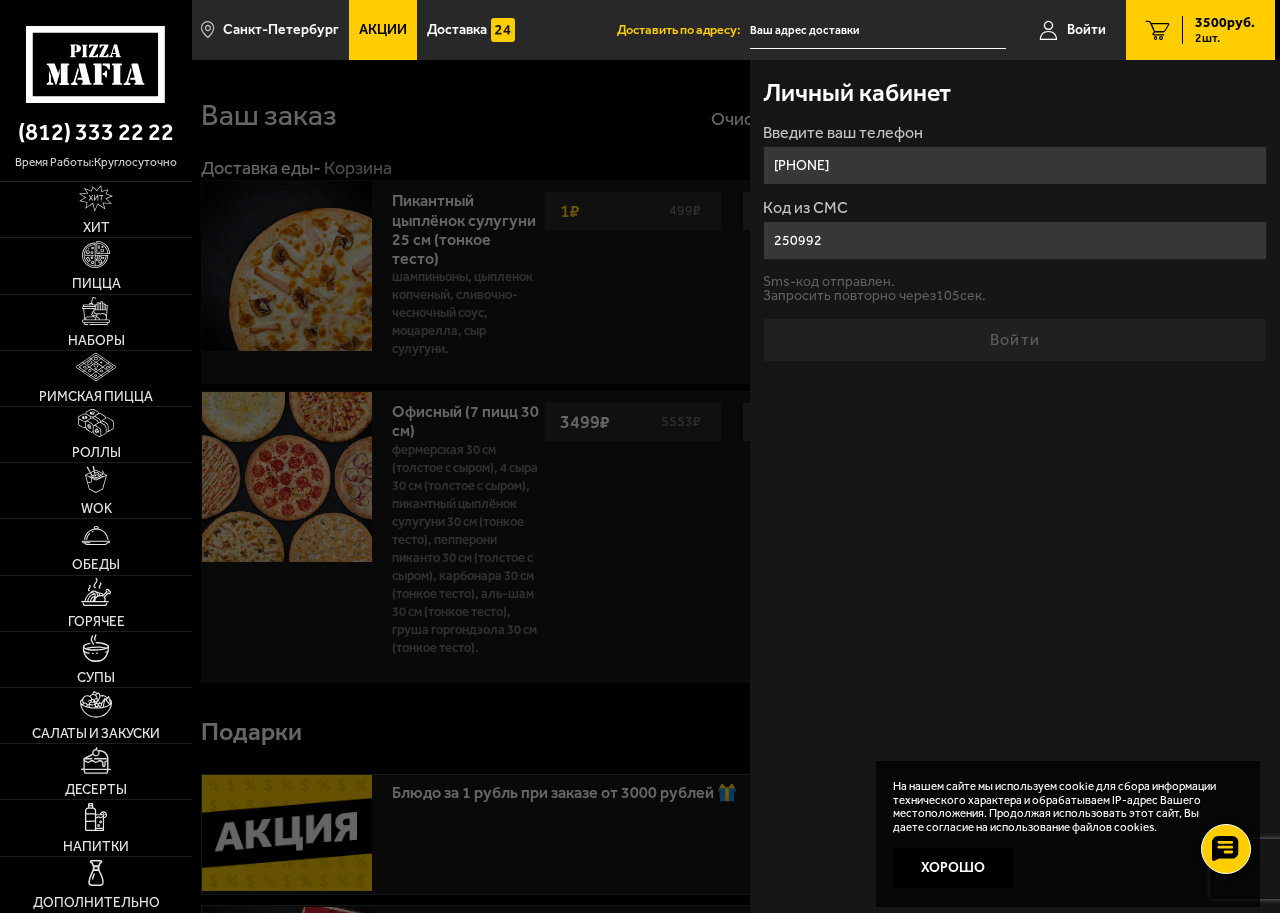 type on "[PHONE]" 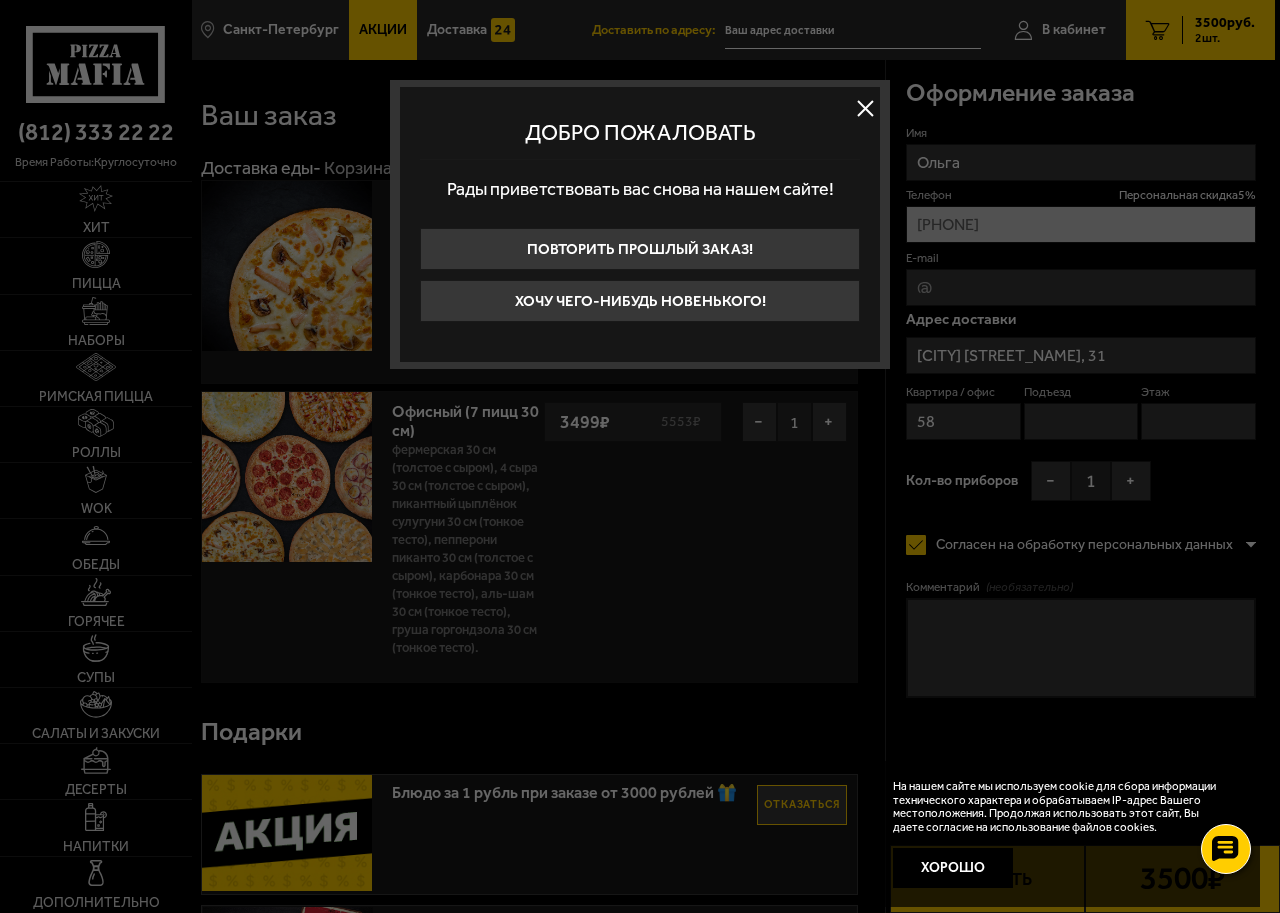 type on "[STREET_NAME], 31" 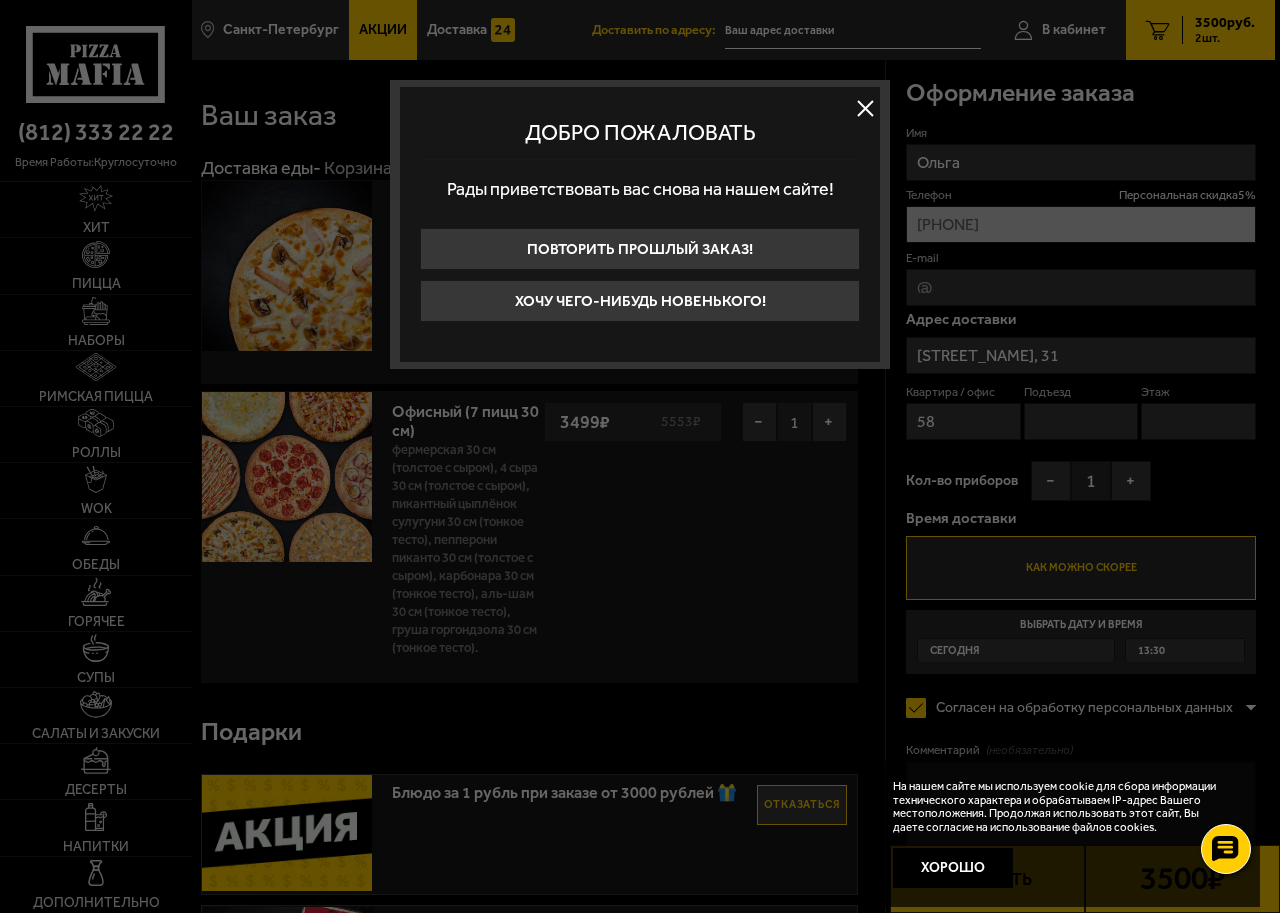click at bounding box center (865, 108) 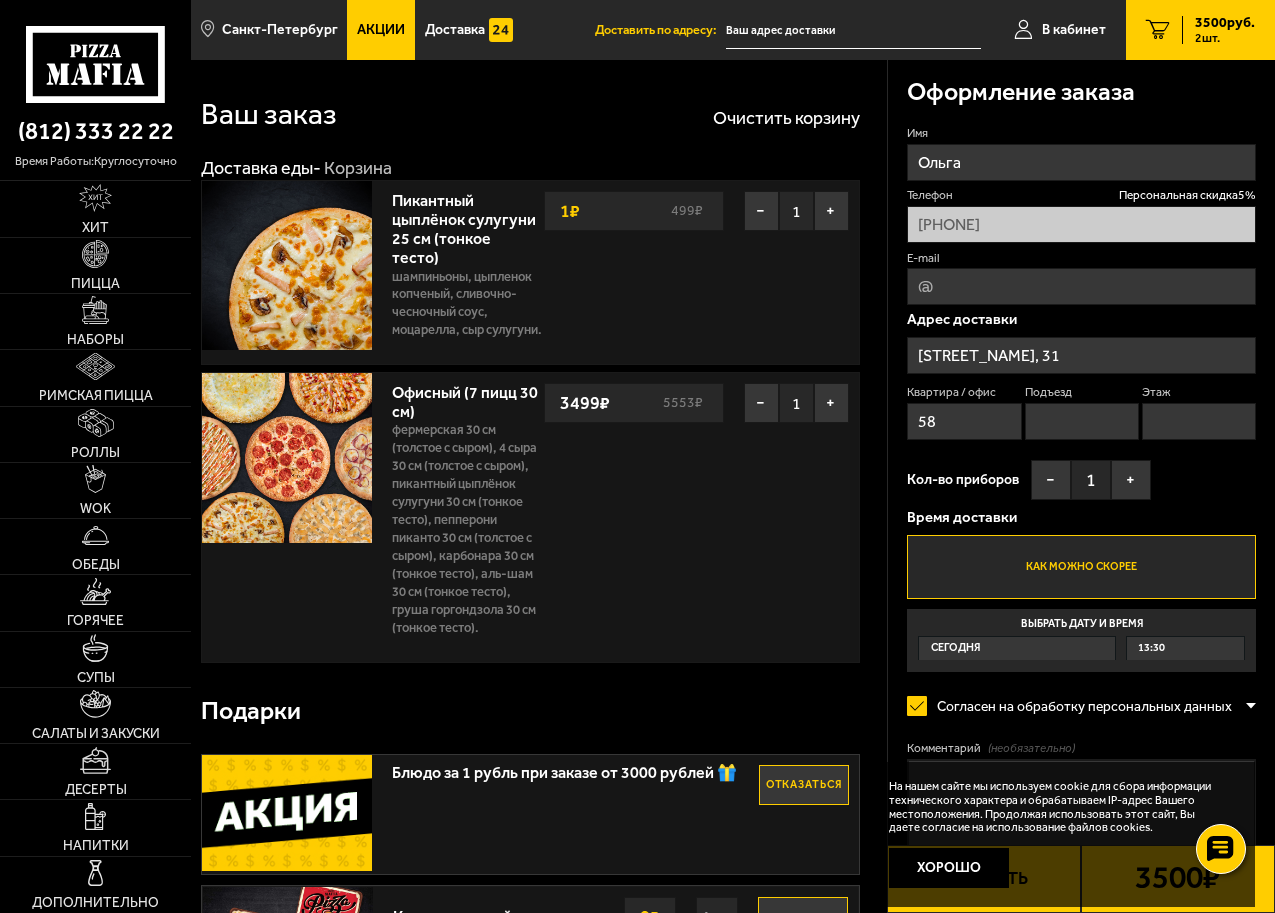 click on "Сегодня" at bounding box center (955, 648) 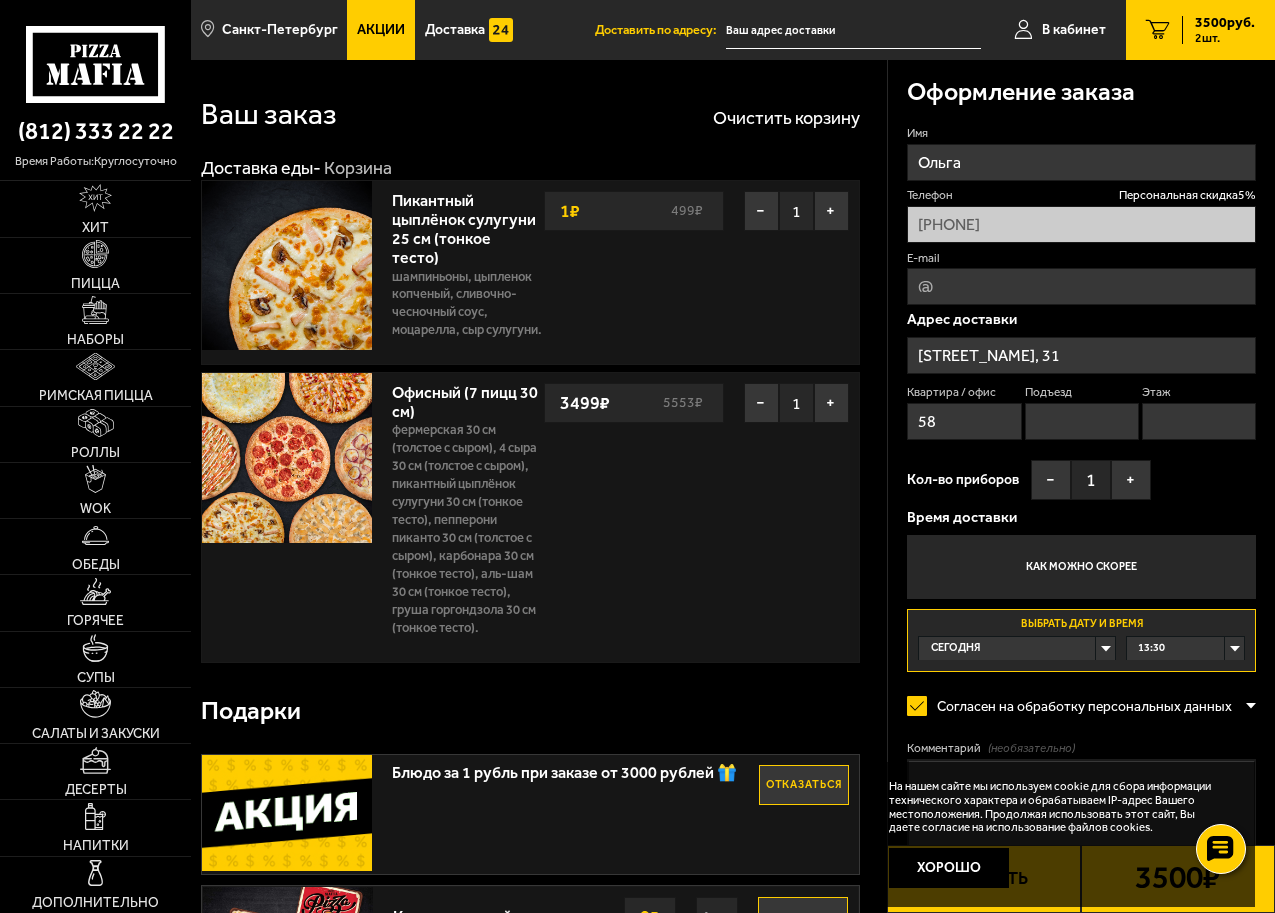 click on "Сегодня" at bounding box center (1017, 648) 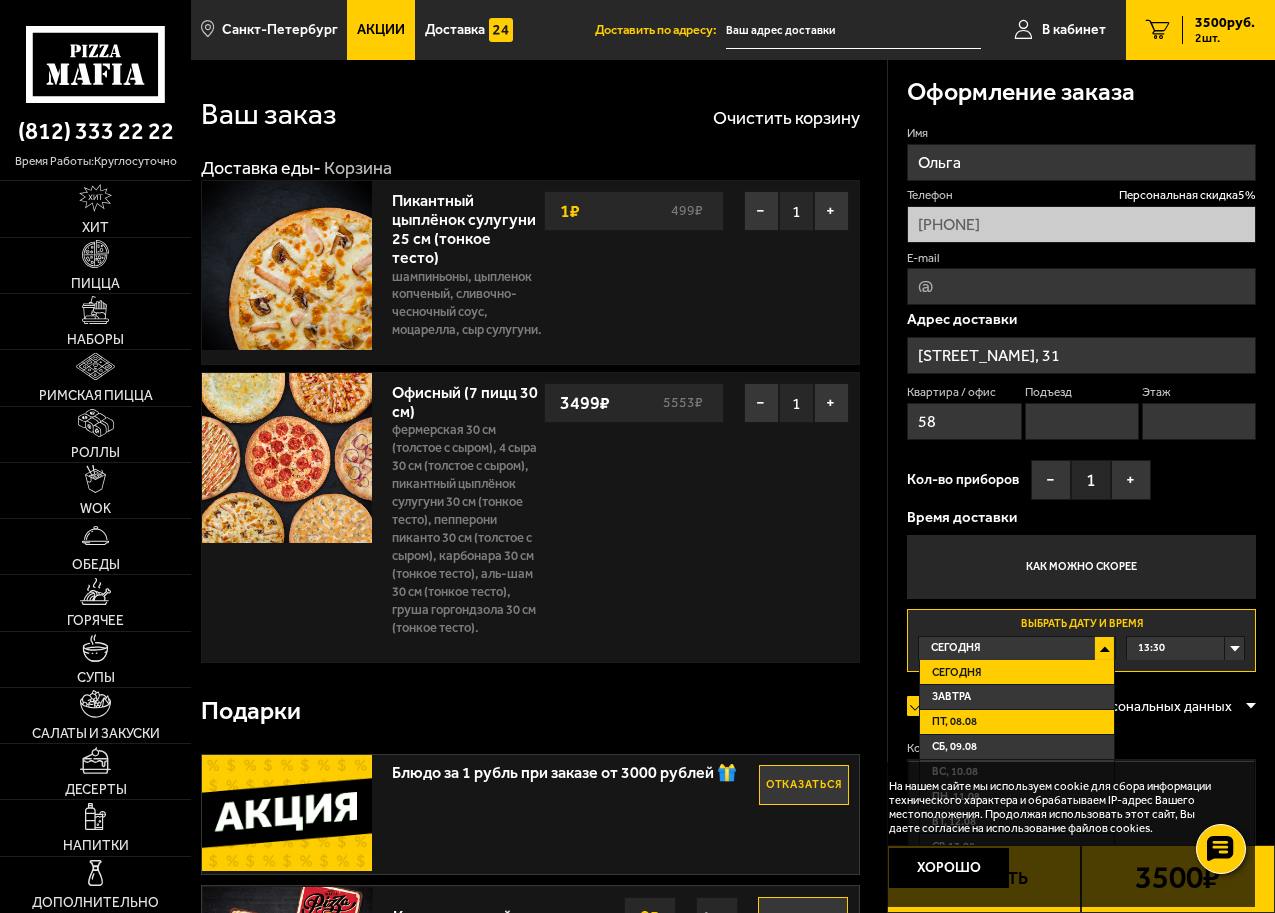 click on "пт, 08.08" at bounding box center [1017, 722] 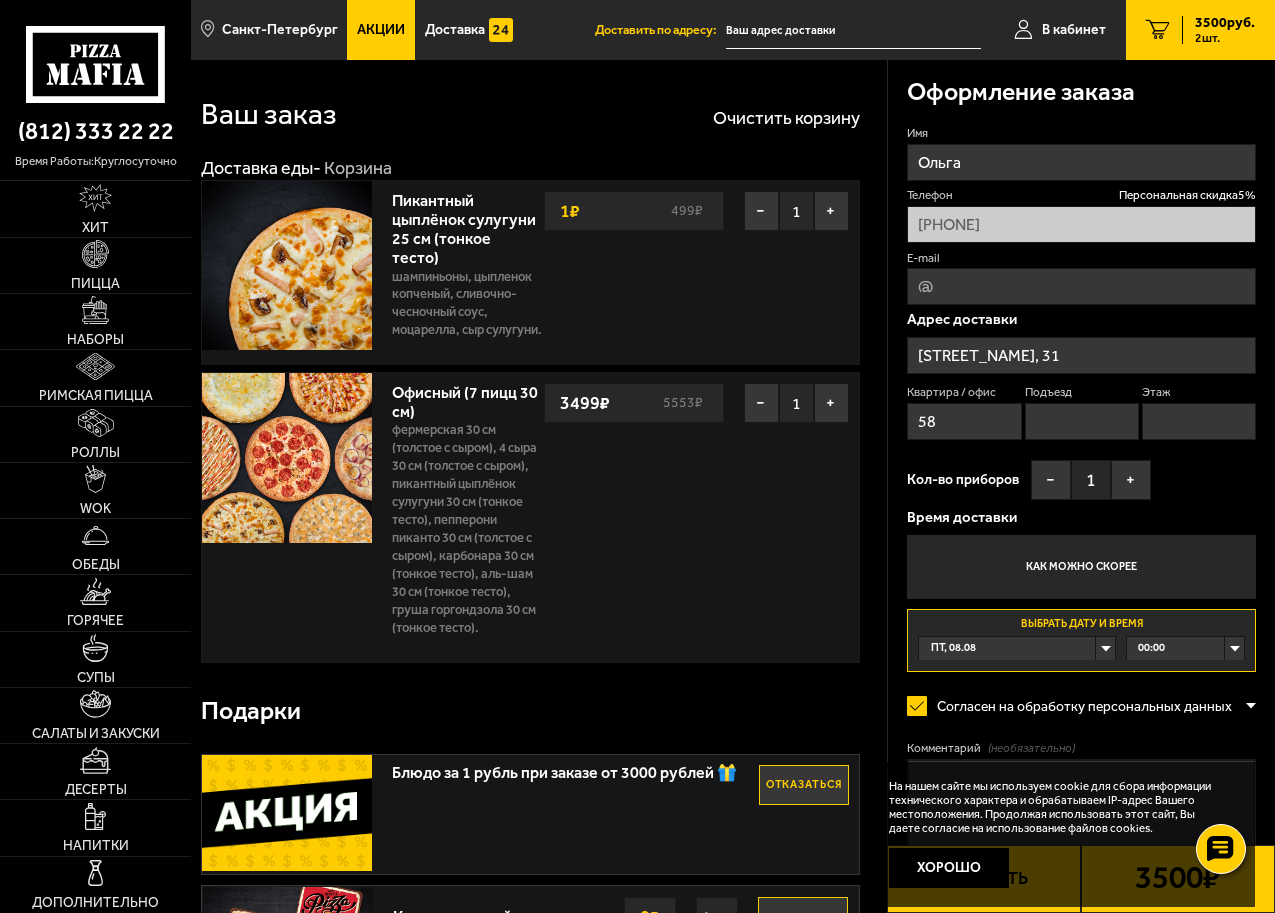 click on "00:00" at bounding box center [1185, 648] 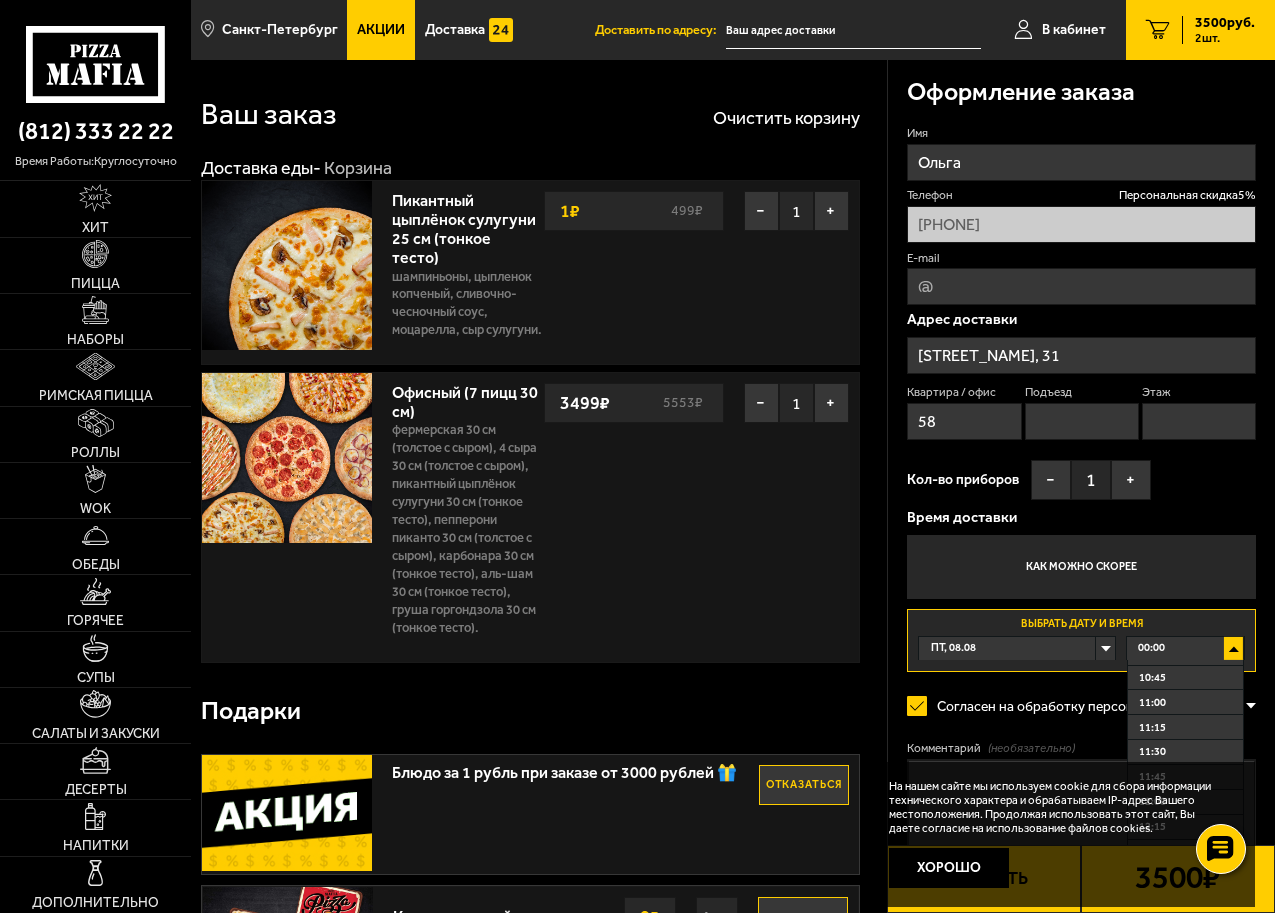 scroll, scrollTop: 1100, scrollLeft: 0, axis: vertical 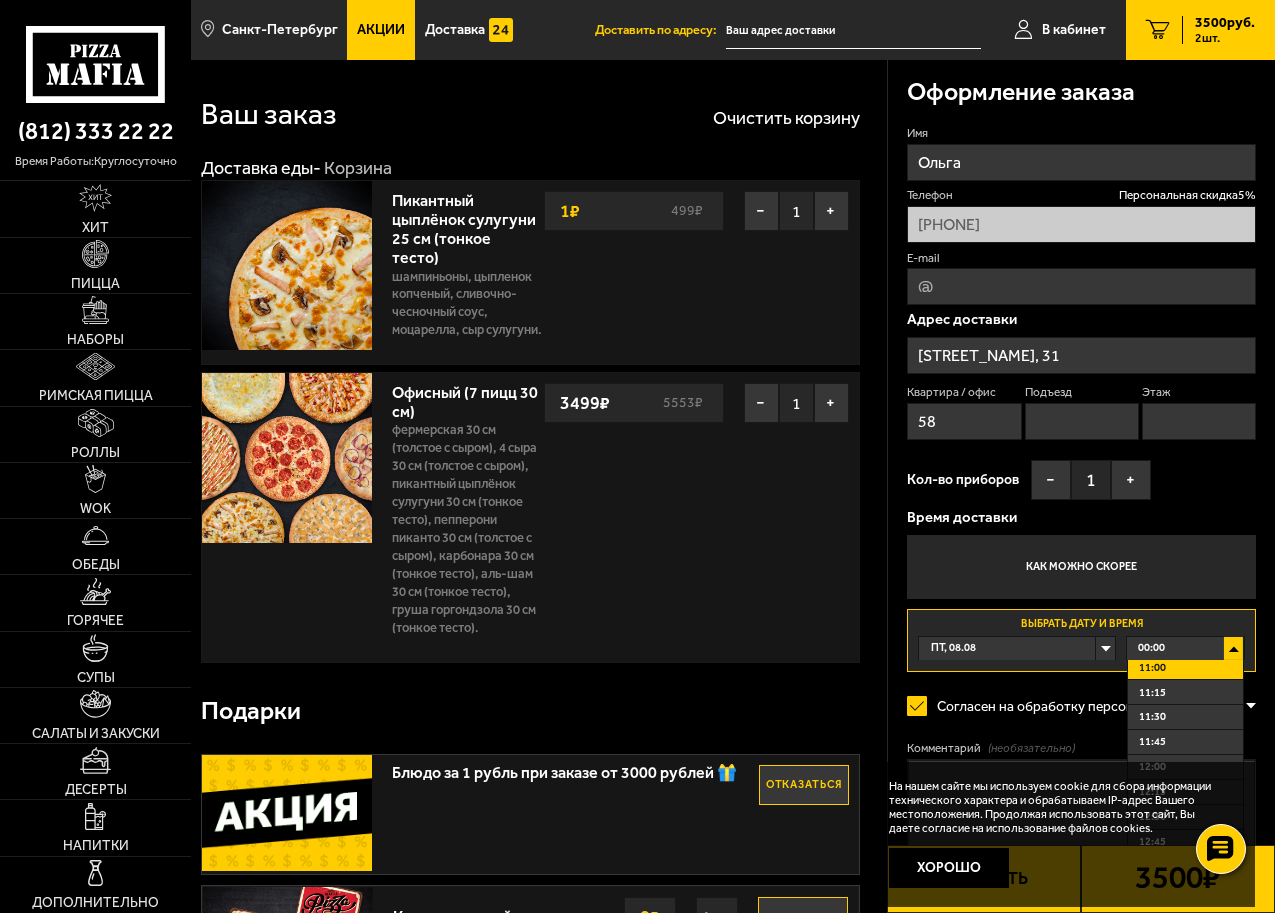 click on "11:00" at bounding box center (1185, 667) 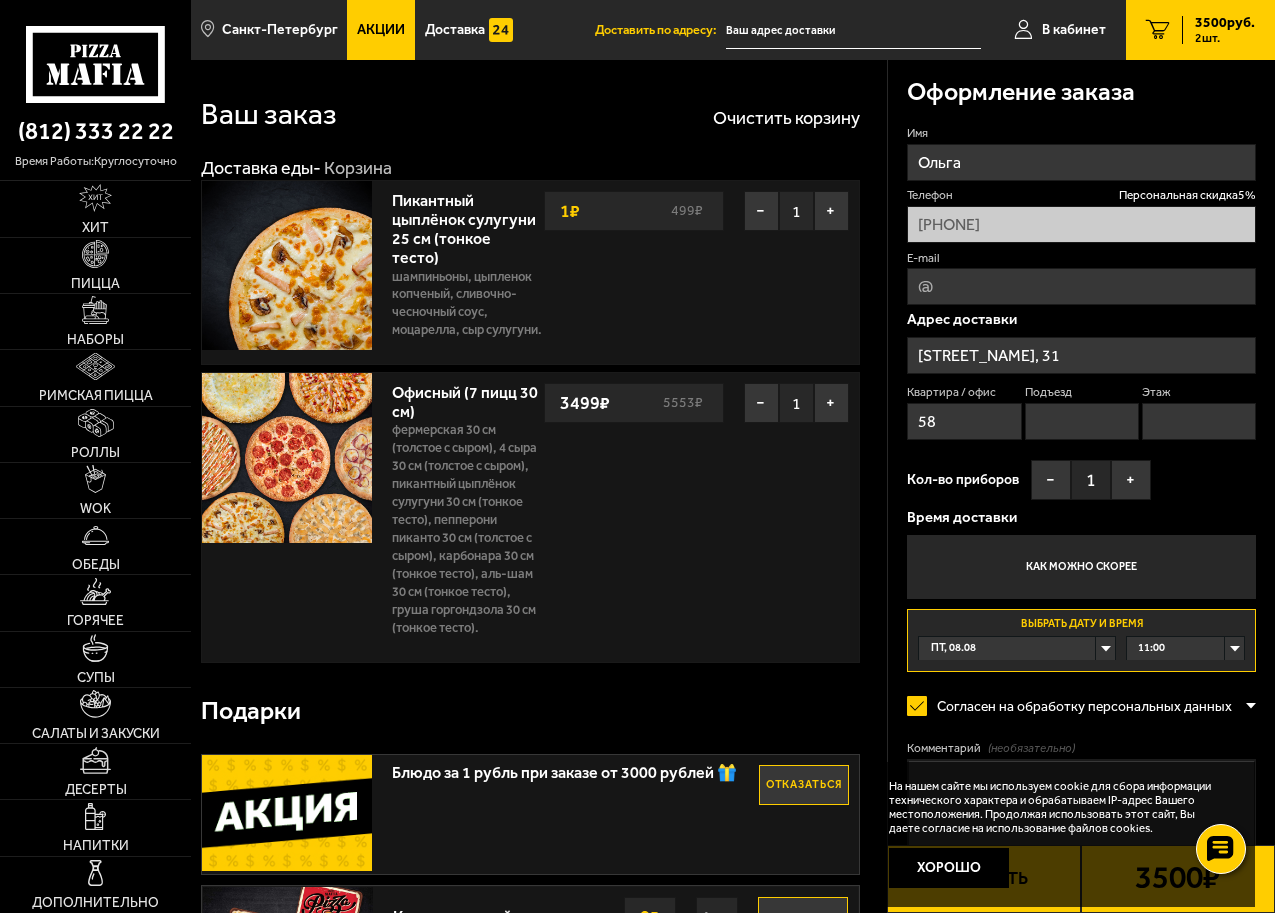 drag, startPoint x: 1102, startPoint y: 358, endPoint x: 882, endPoint y: 356, distance: 220.0091 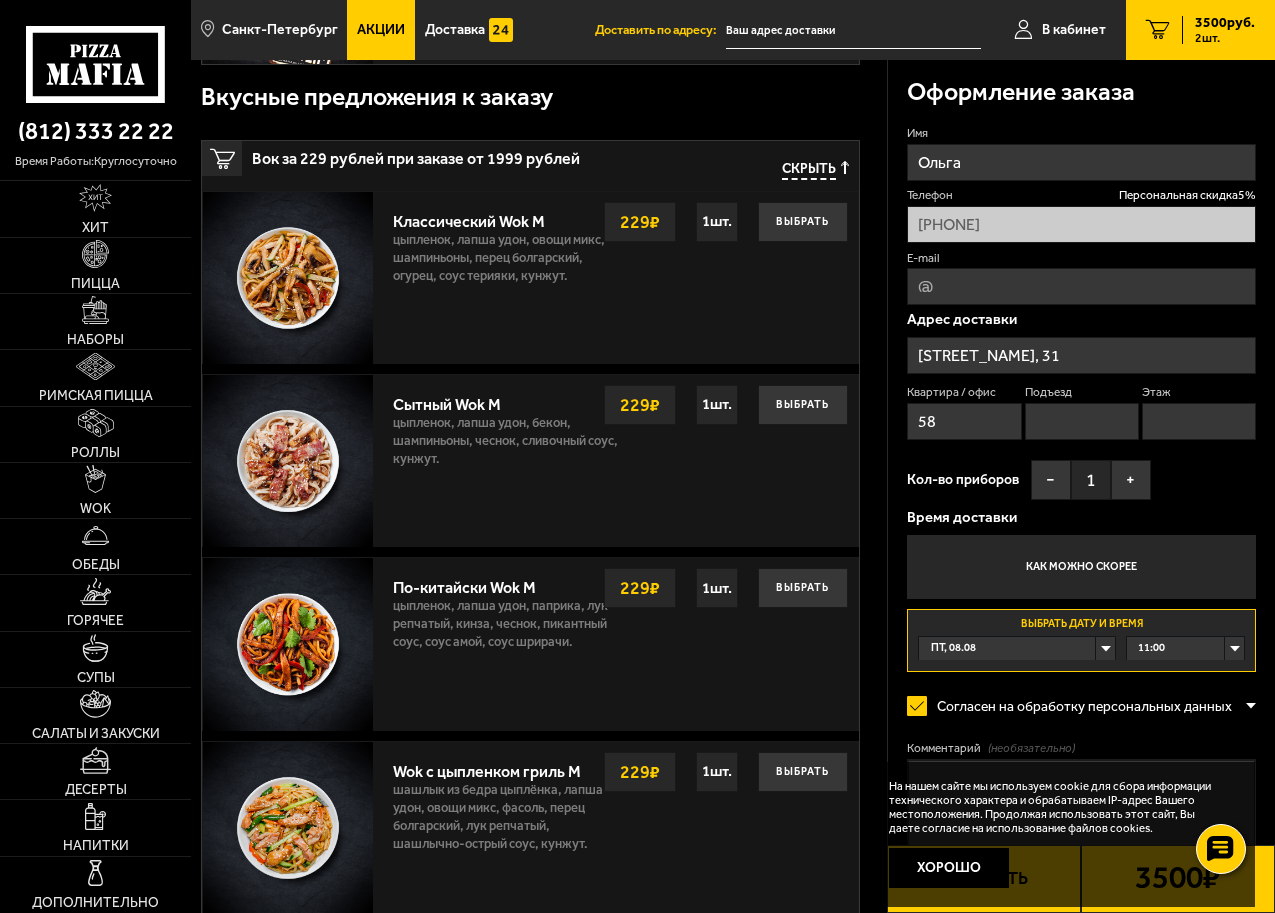 scroll, scrollTop: 998, scrollLeft: 0, axis: vertical 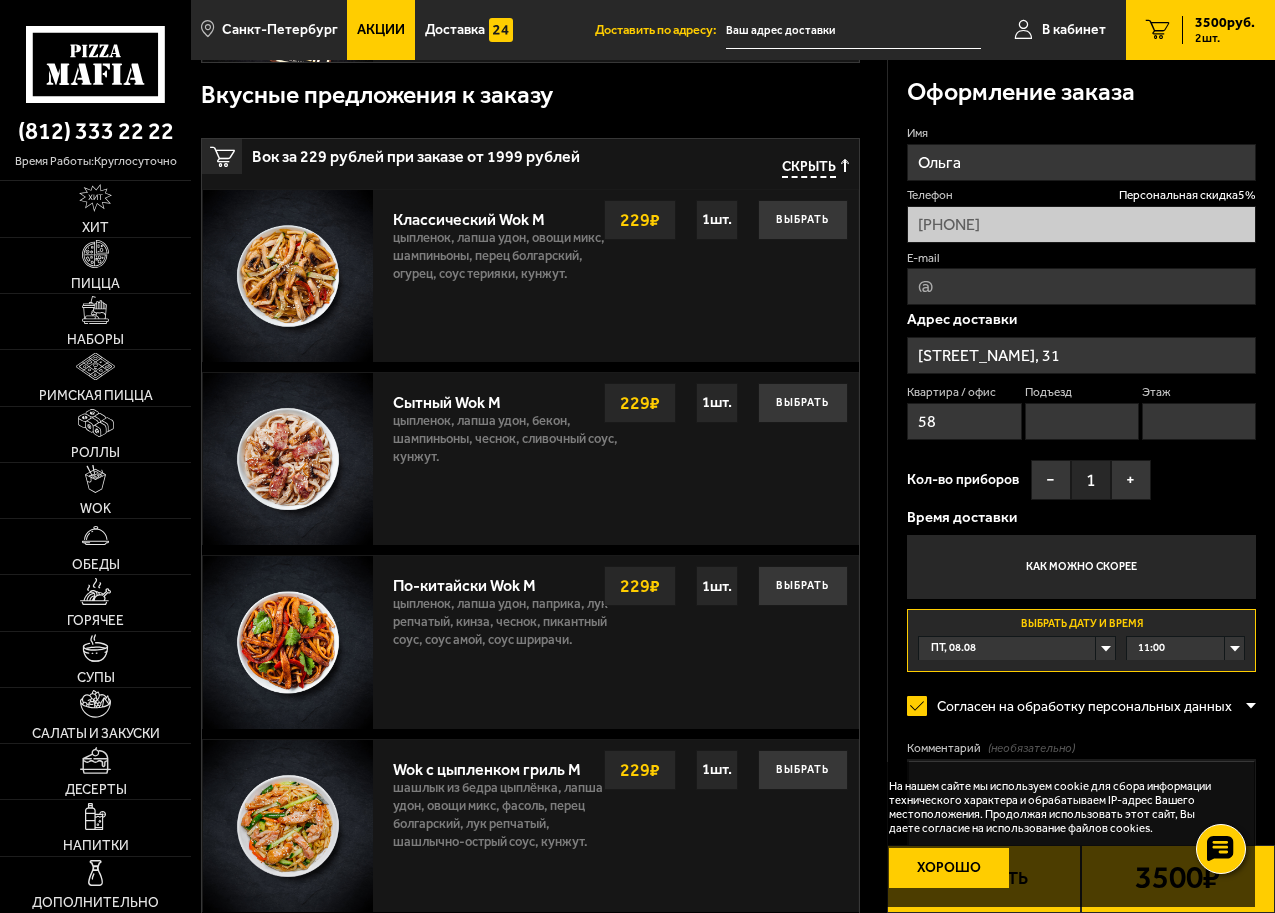 click on "Хорошо" at bounding box center (949, 868) 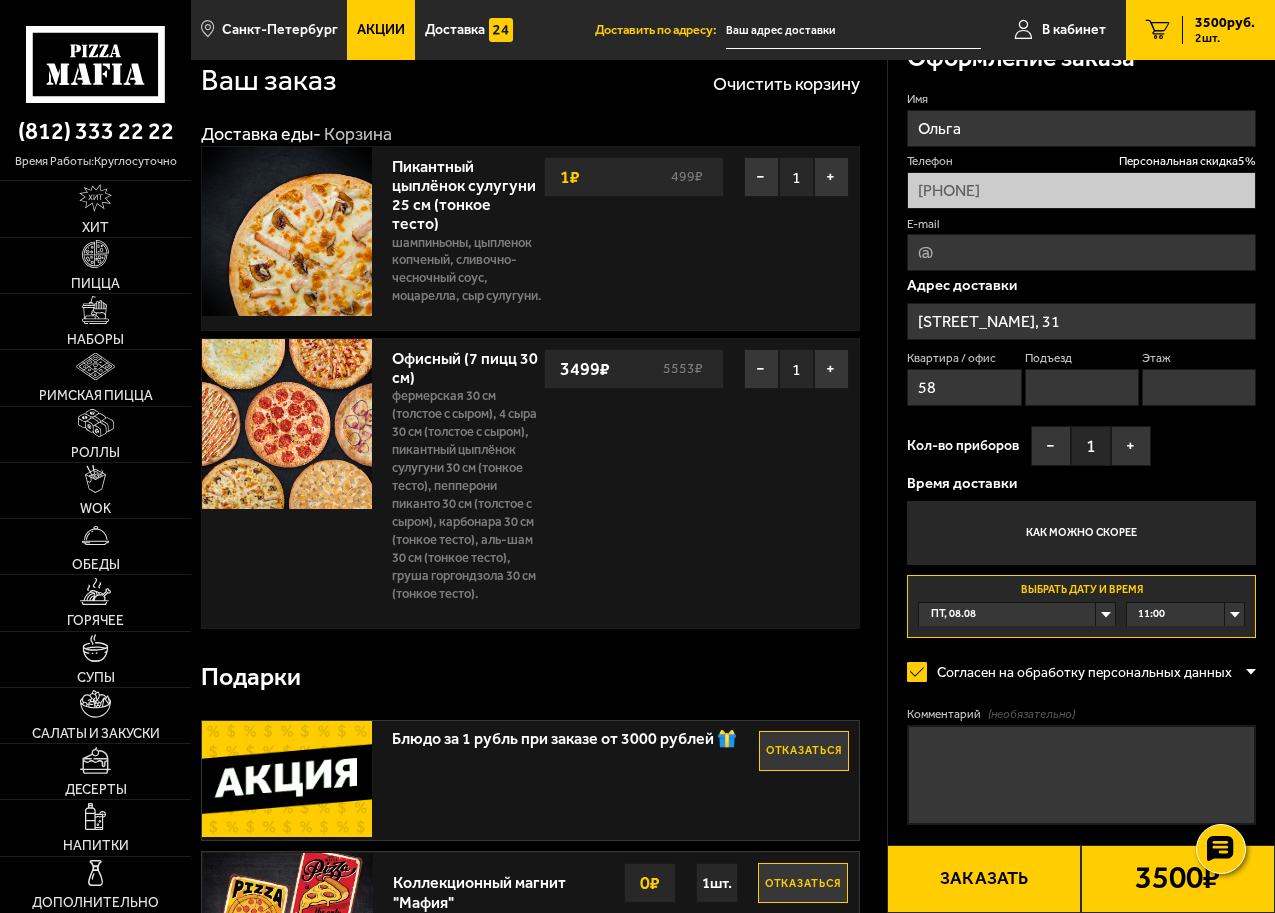 scroll, scrollTop: 0, scrollLeft: 0, axis: both 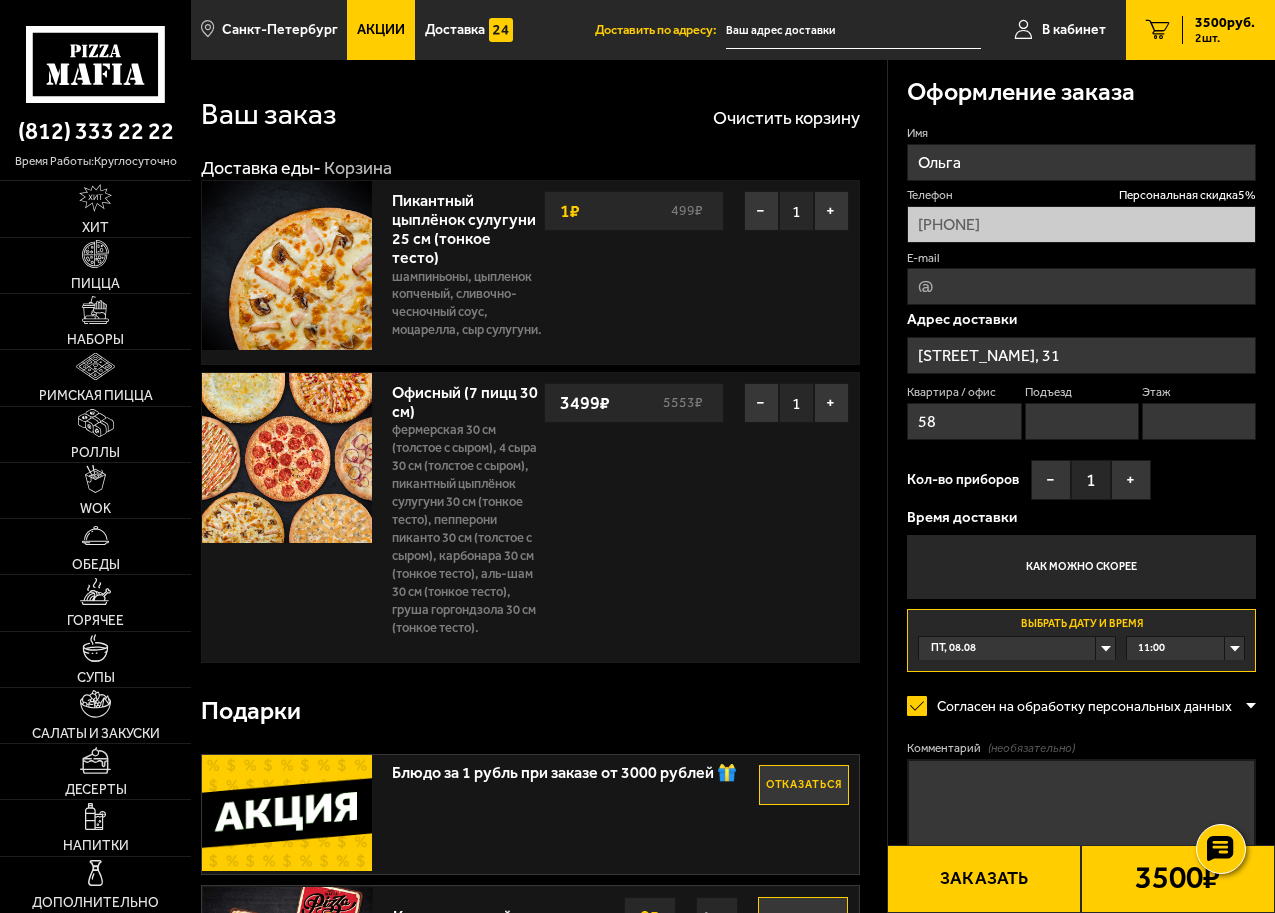 click on "[STREET_NAME], 31" at bounding box center (1081, 355) 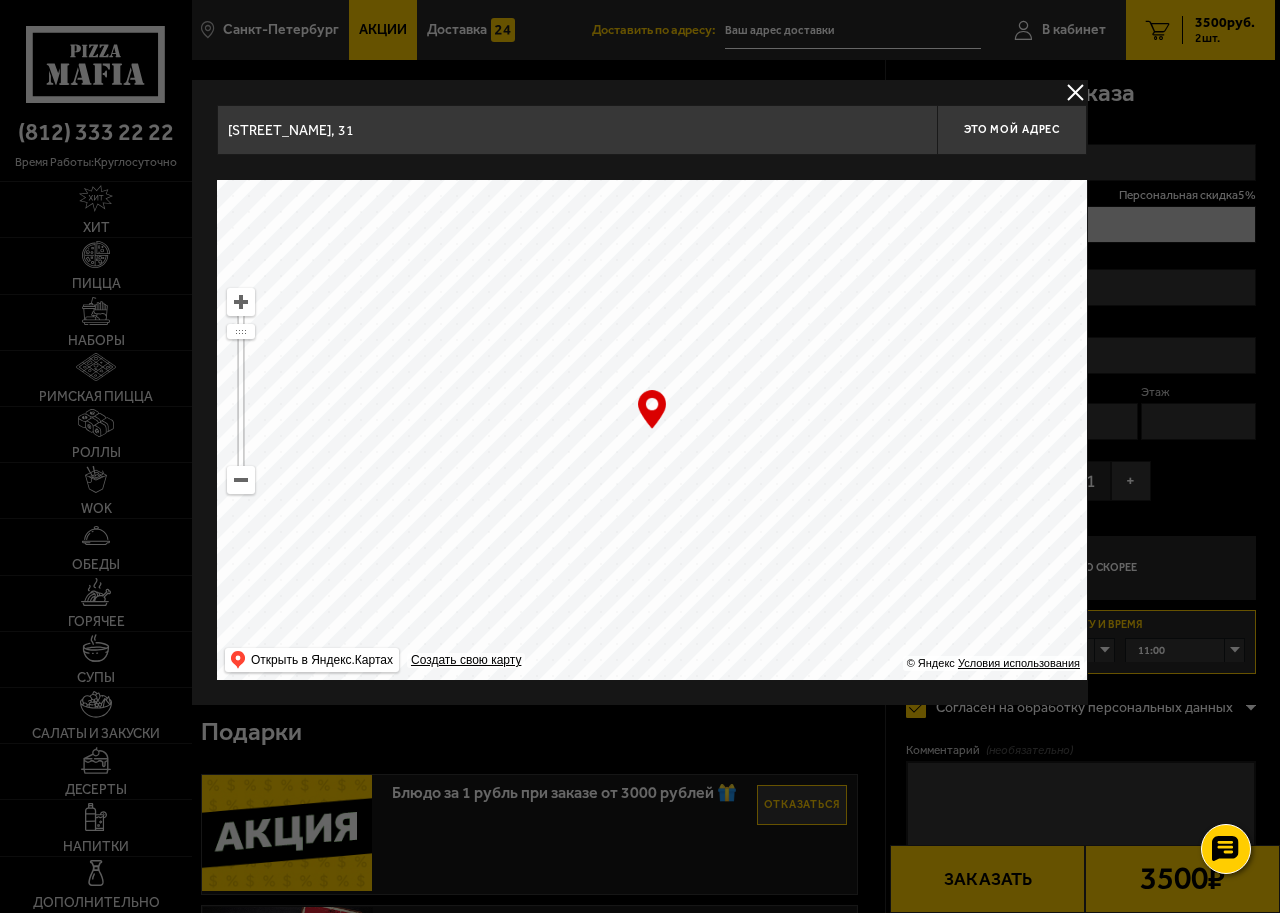 drag, startPoint x: 738, startPoint y: 445, endPoint x: 725, endPoint y: 467, distance: 25.553865 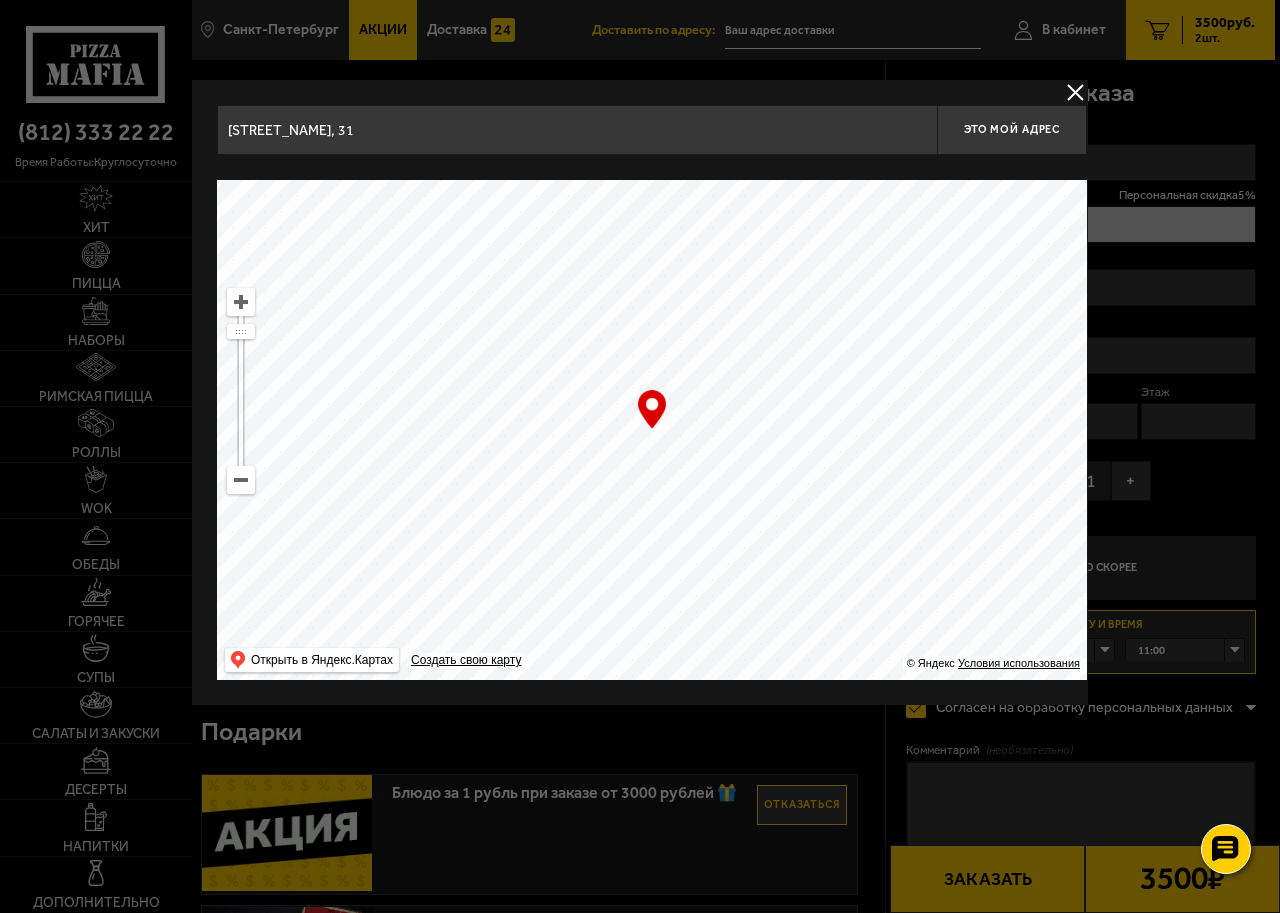 drag, startPoint x: 400, startPoint y: 134, endPoint x: 165, endPoint y: 130, distance: 235.03404 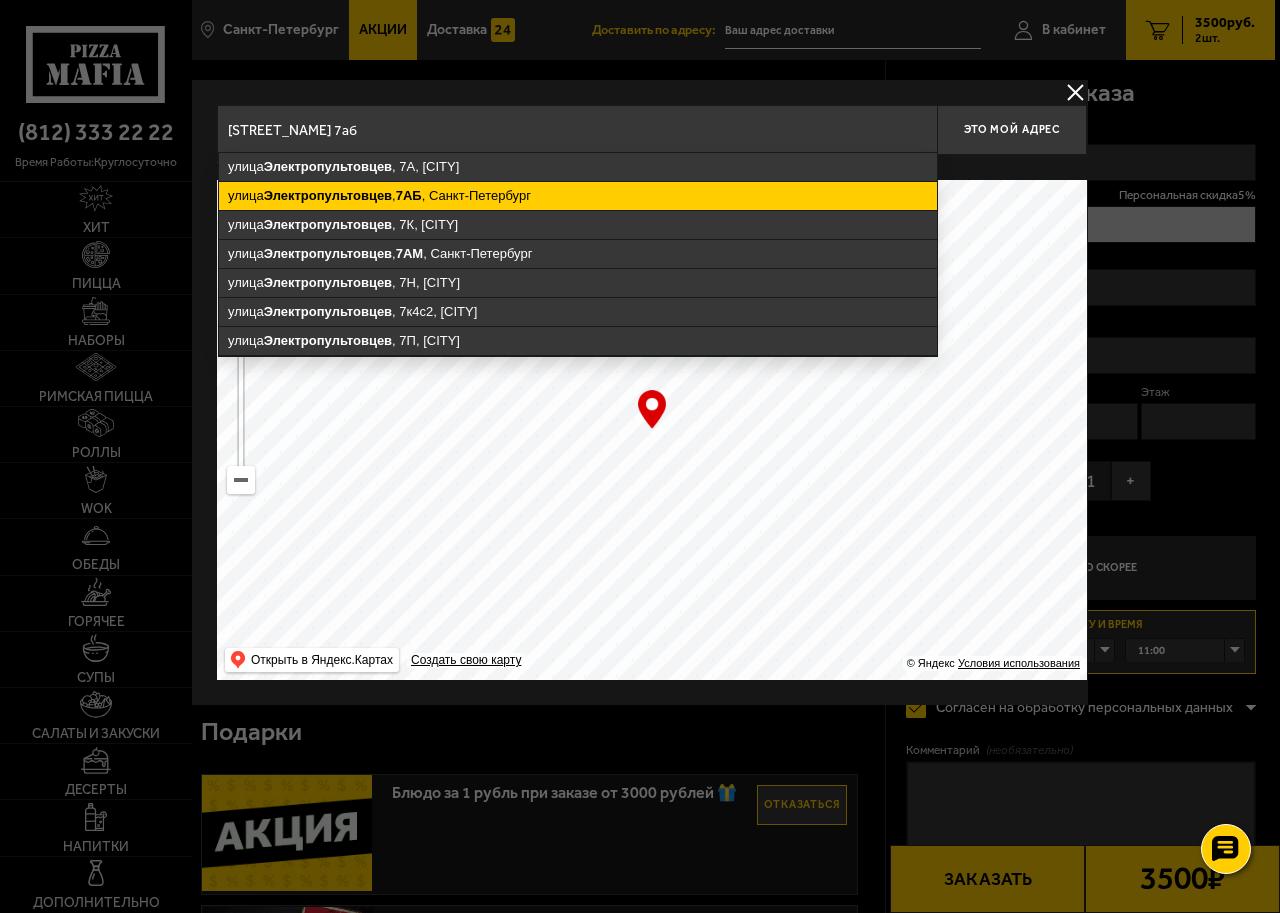 click on "Электропультовцев" at bounding box center [328, 195] 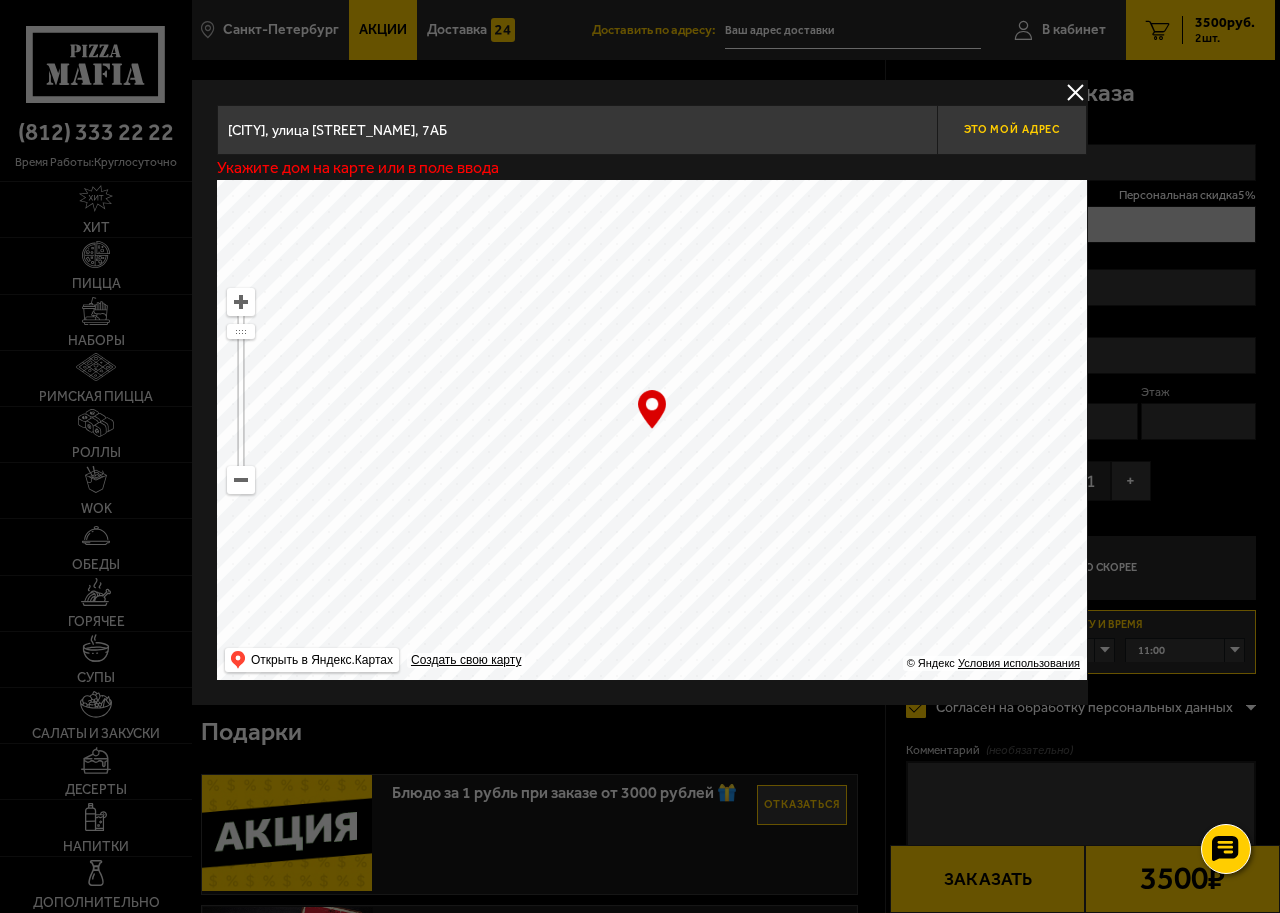 click on "Это мой адрес" at bounding box center (1012, 129) 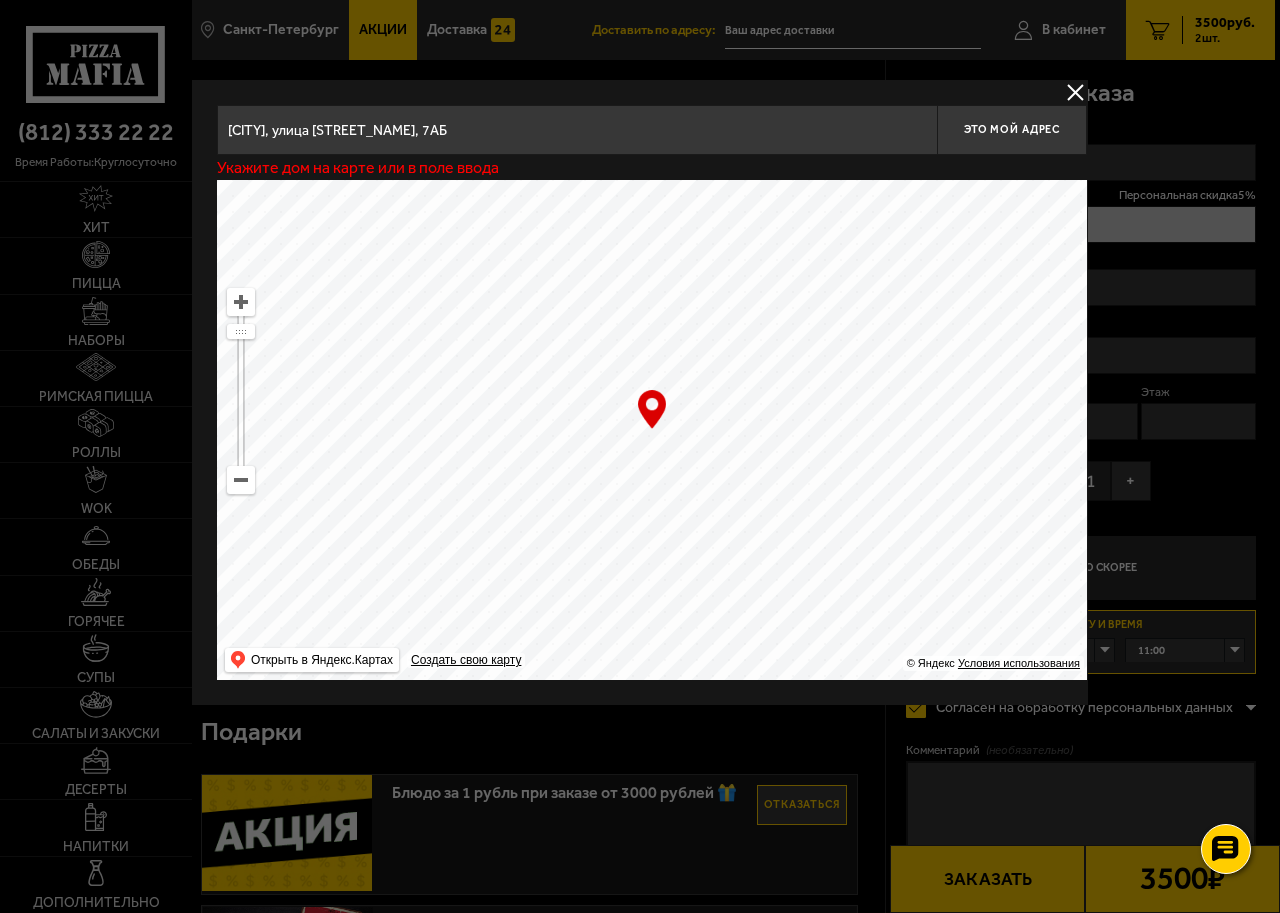 drag, startPoint x: 742, startPoint y: 381, endPoint x: 404, endPoint y: 521, distance: 365.84695 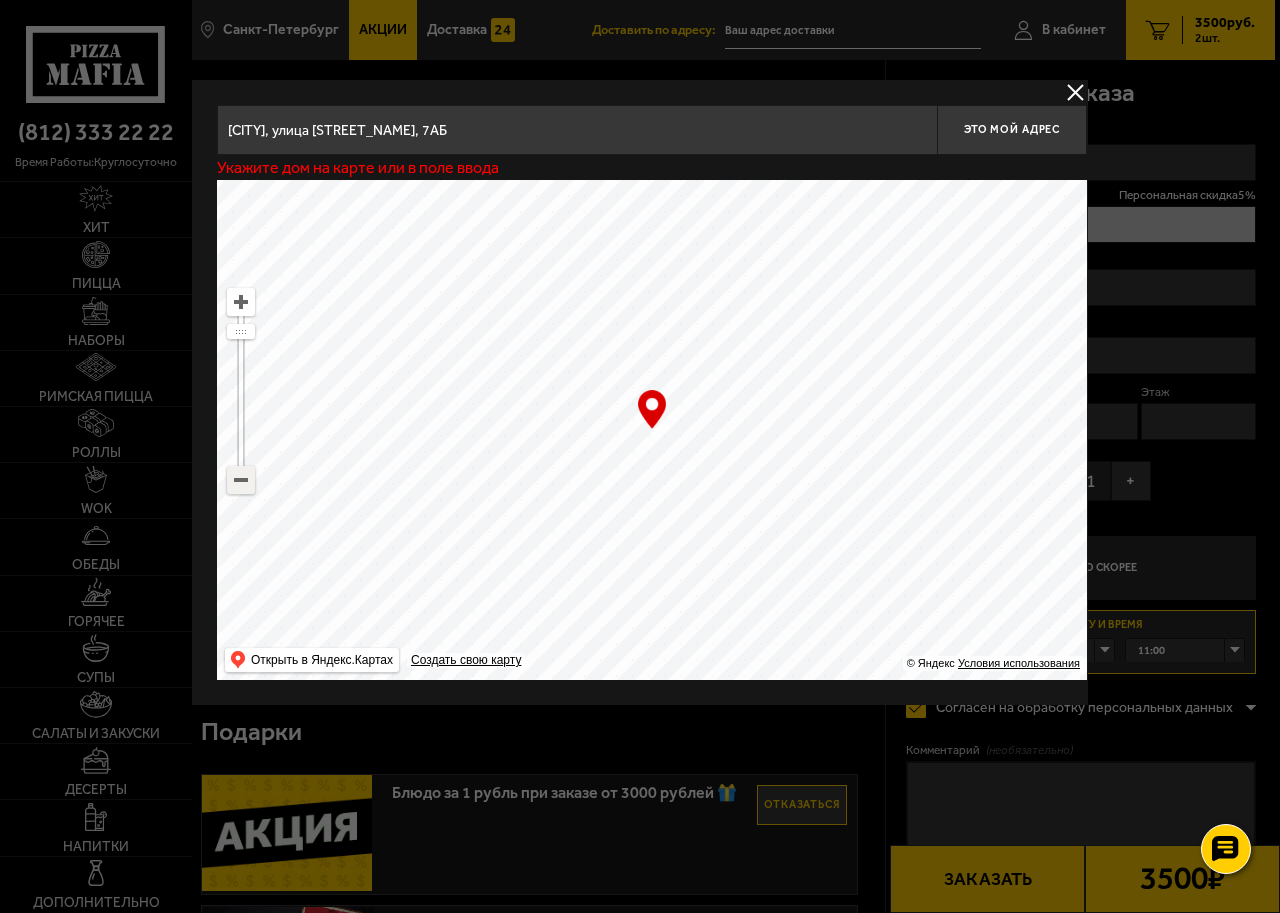 click at bounding box center [241, 480] 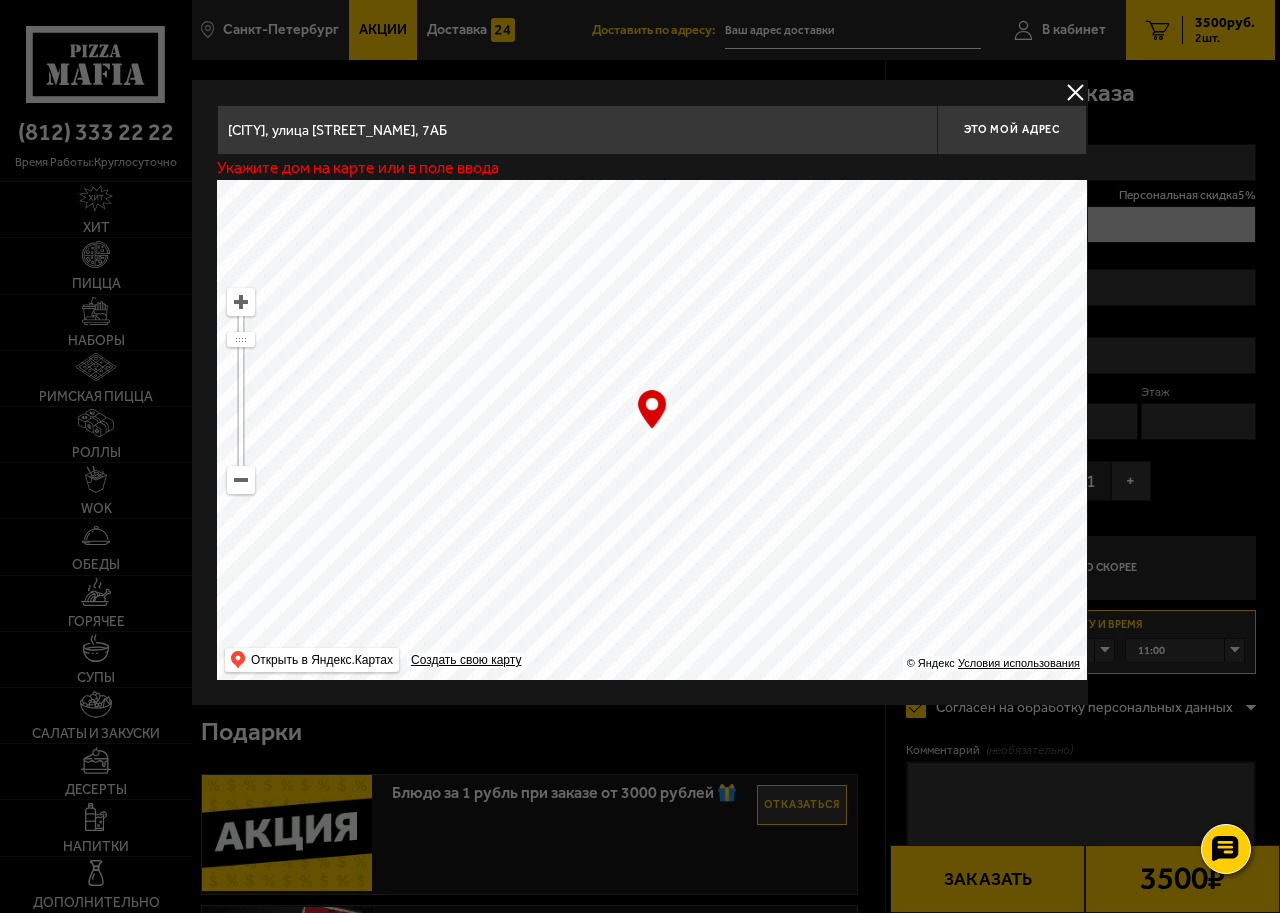 drag, startPoint x: 885, startPoint y: 346, endPoint x: 519, endPoint y: 602, distance: 446.64526 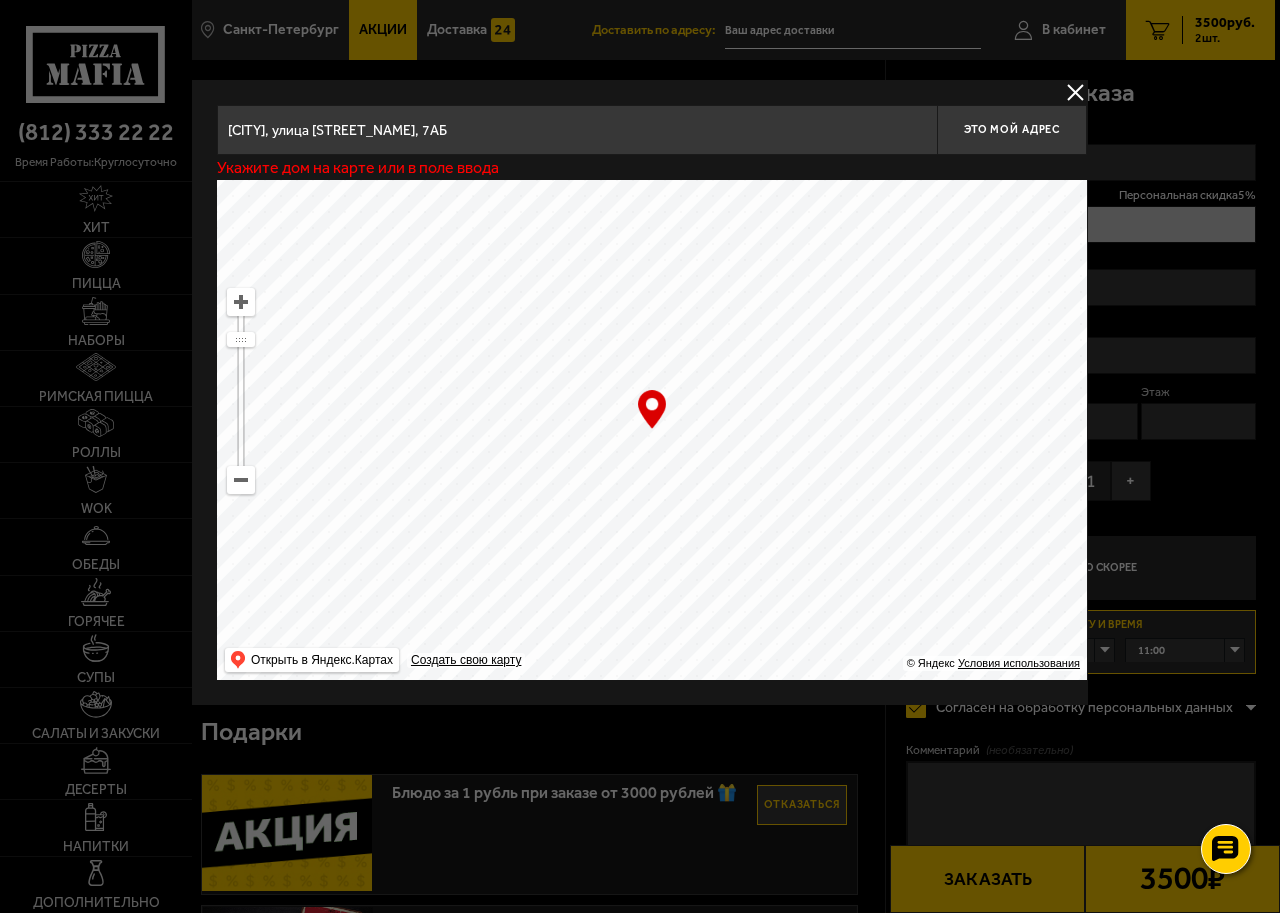 type on "[STREET_NAME], 63В" 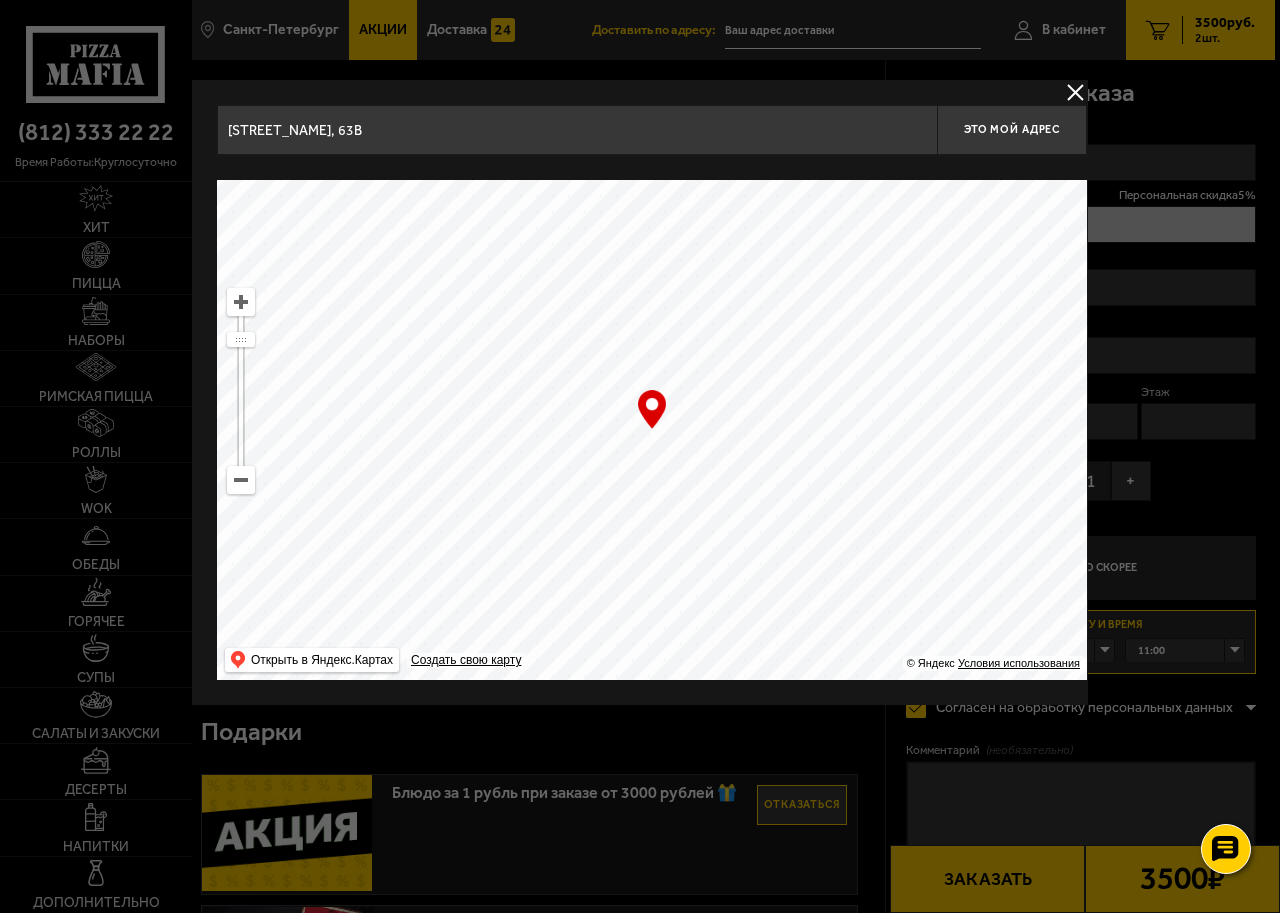 drag, startPoint x: 864, startPoint y: 358, endPoint x: 616, endPoint y: 544, distance: 310 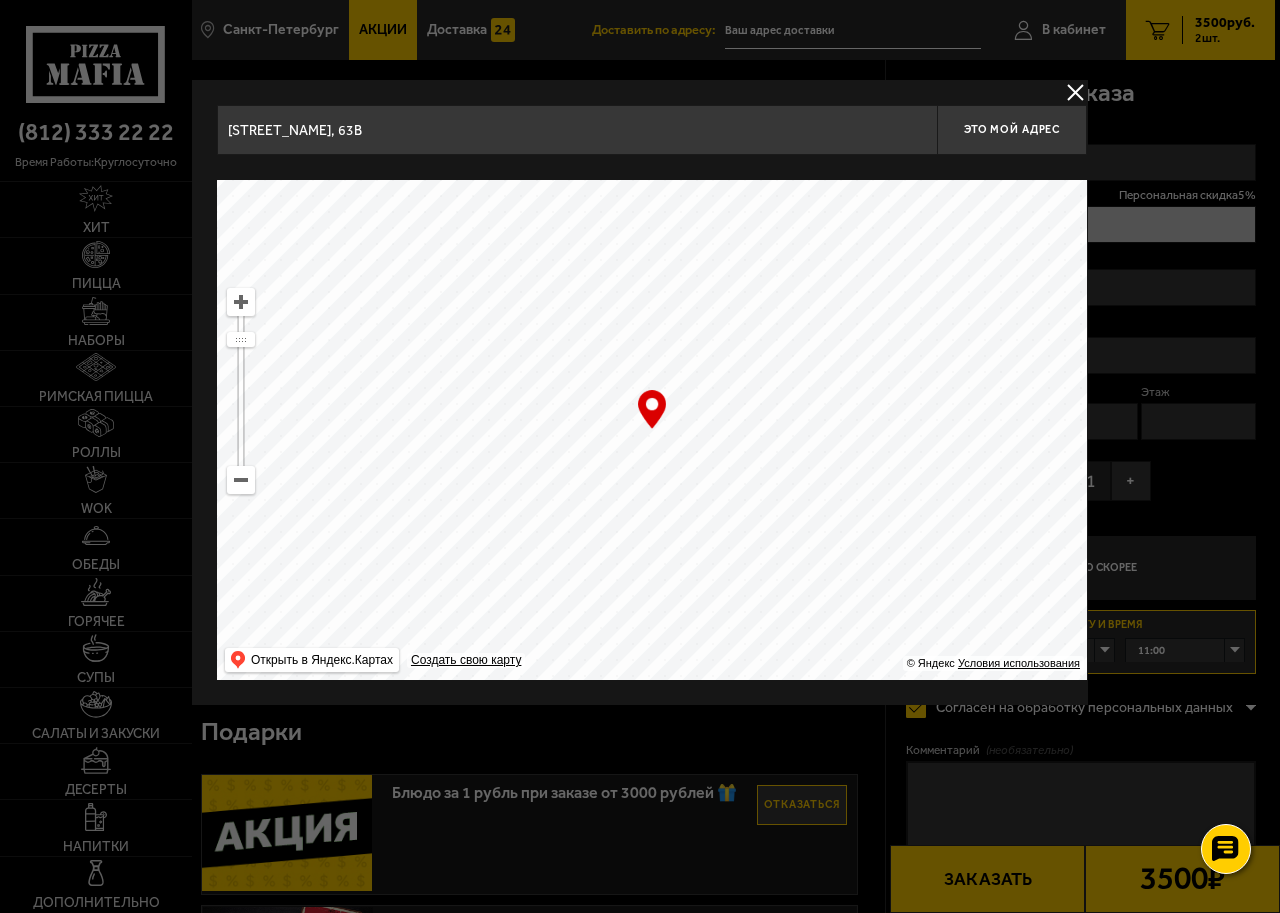 type on "улица [STREET_NAME], 7Е" 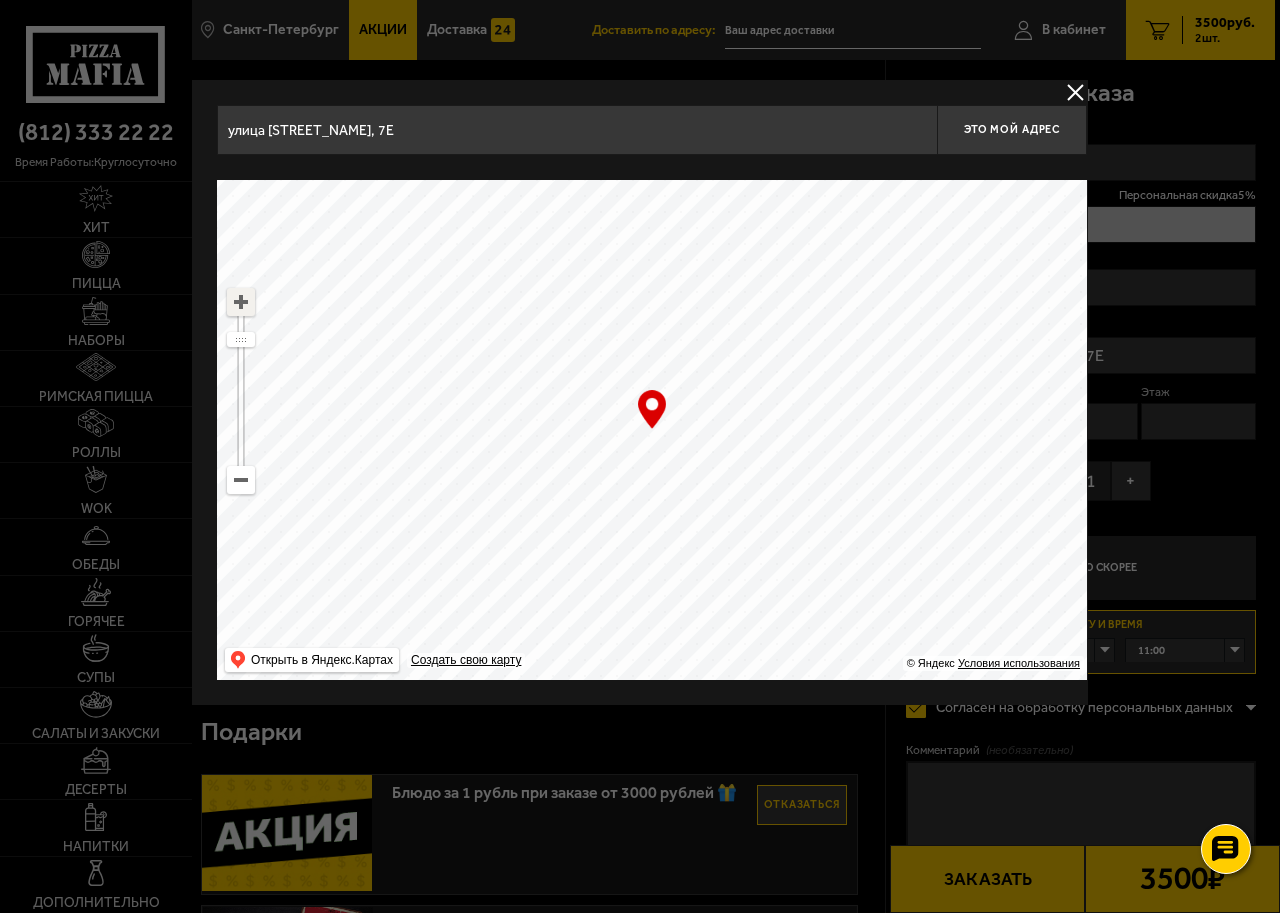 click at bounding box center [241, 302] 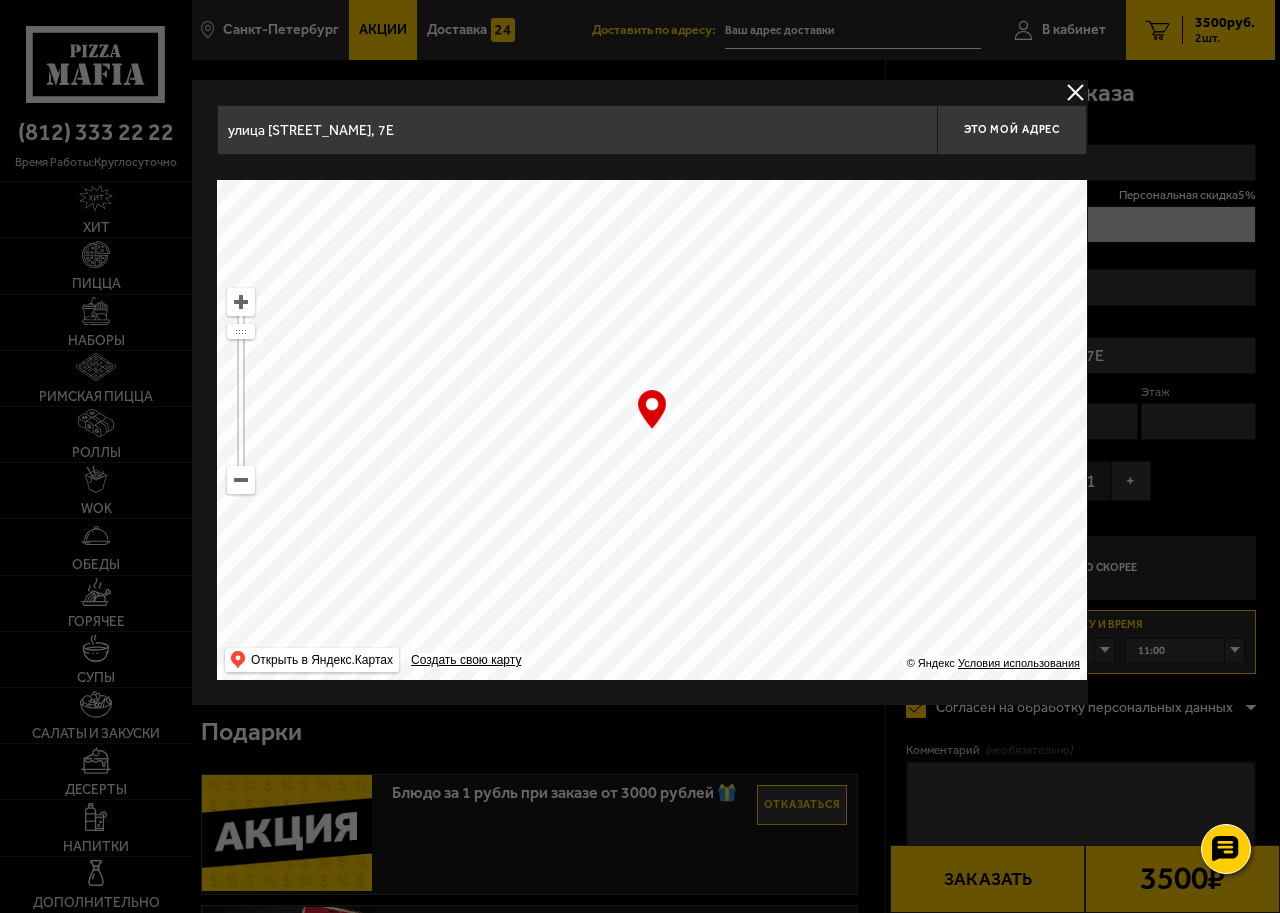click at bounding box center [241, 302] 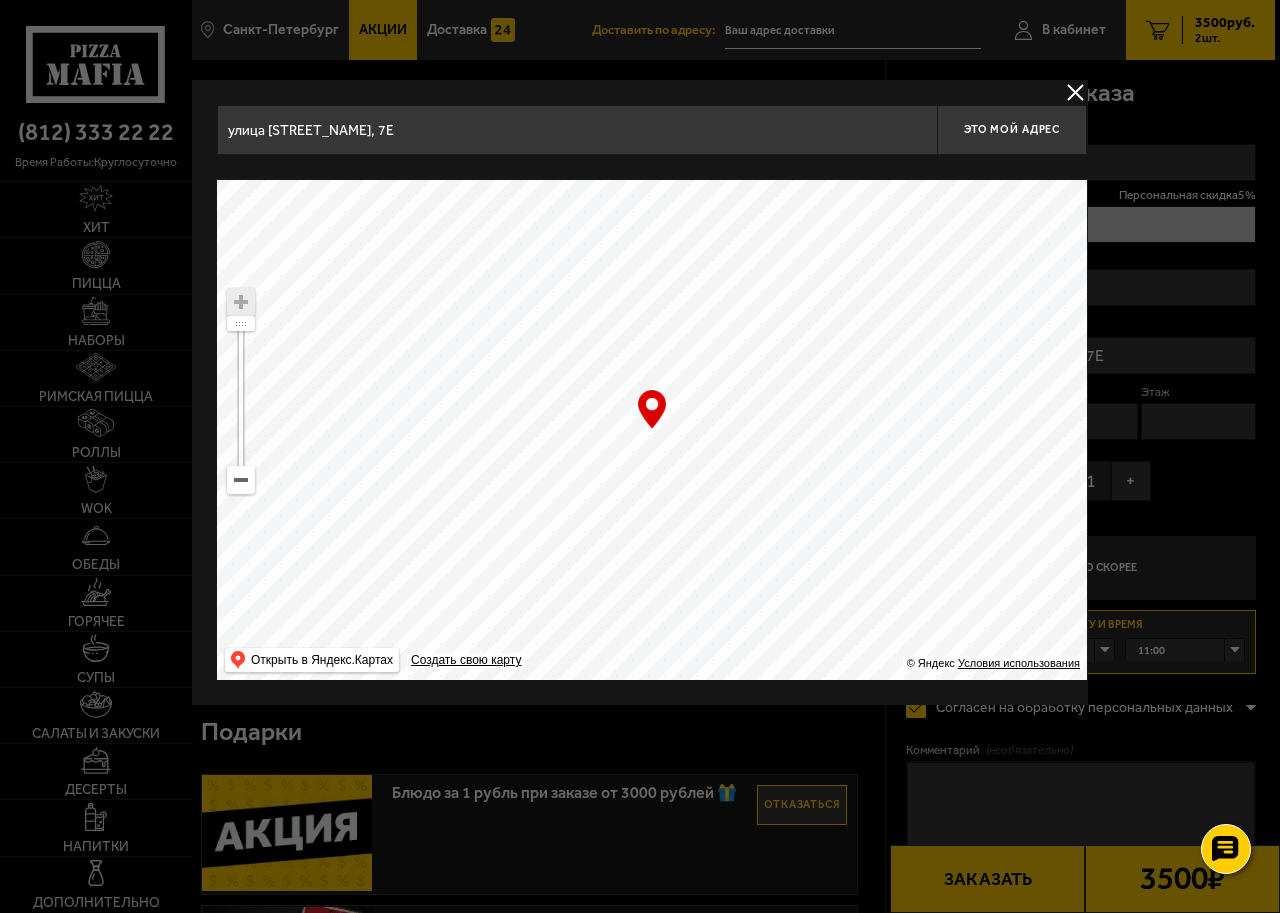 drag, startPoint x: 883, startPoint y: 413, endPoint x: 783, endPoint y: 500, distance: 132.54811 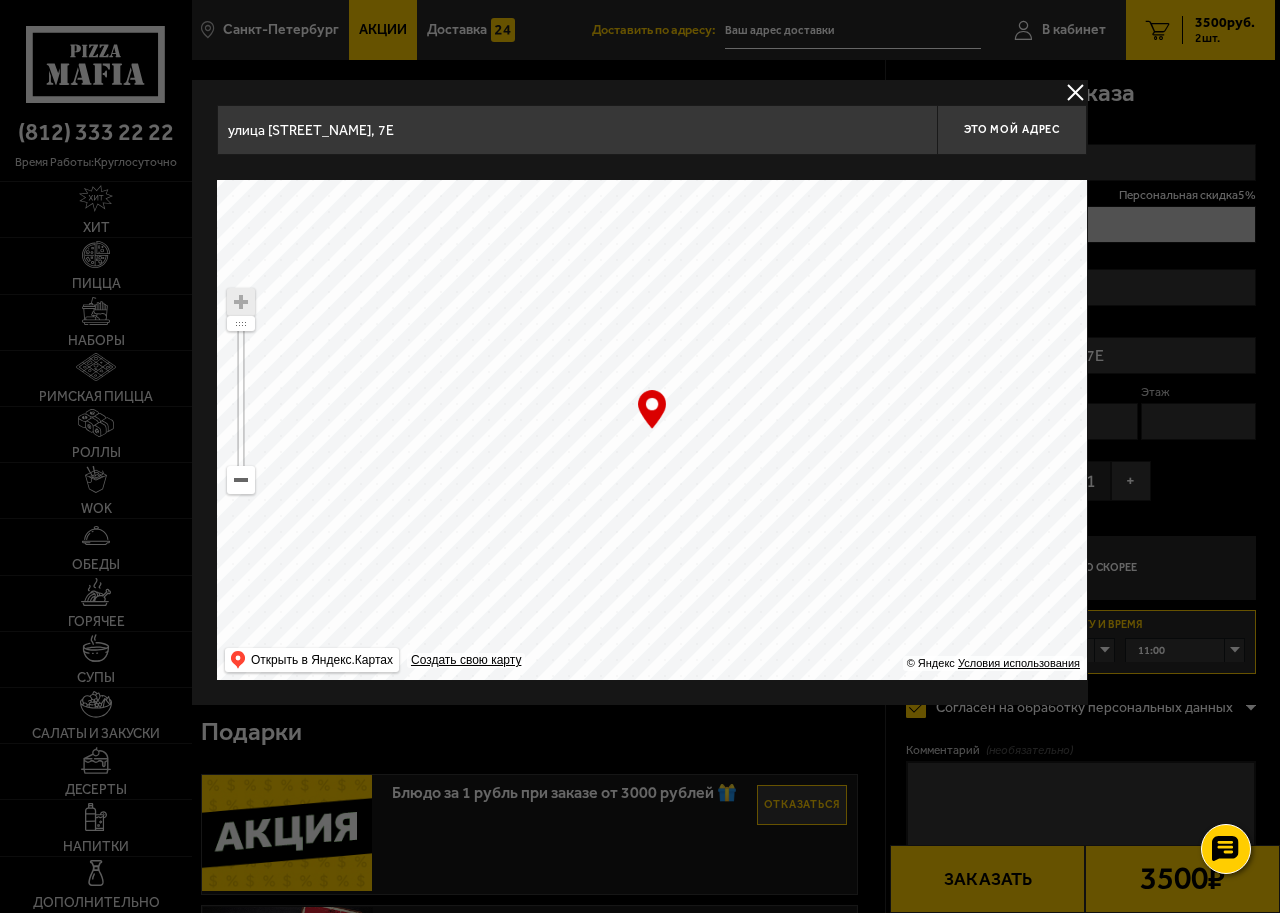 type on "улица [STREET_NAME], 7АБ" 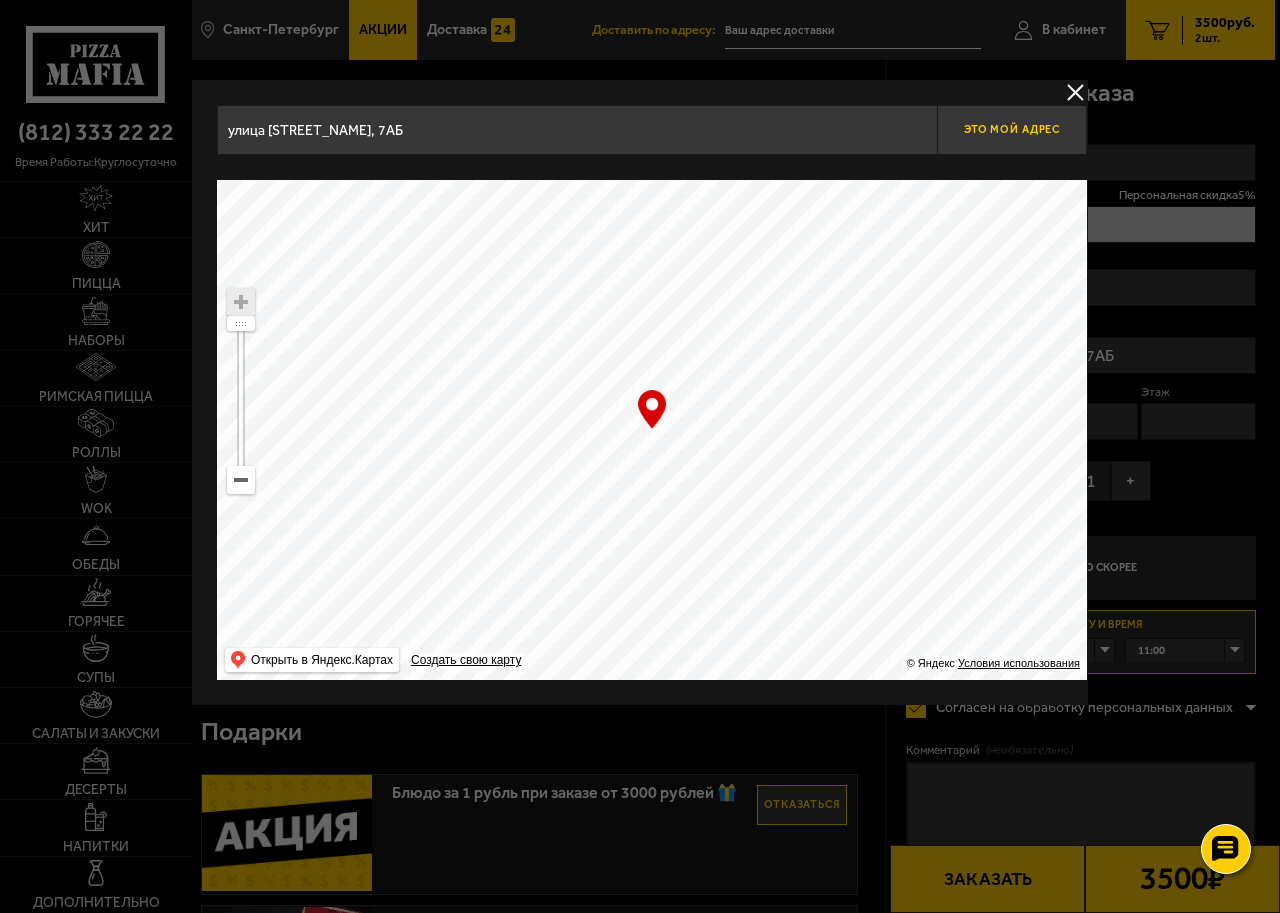 click on "Это мой адрес" at bounding box center [1012, 129] 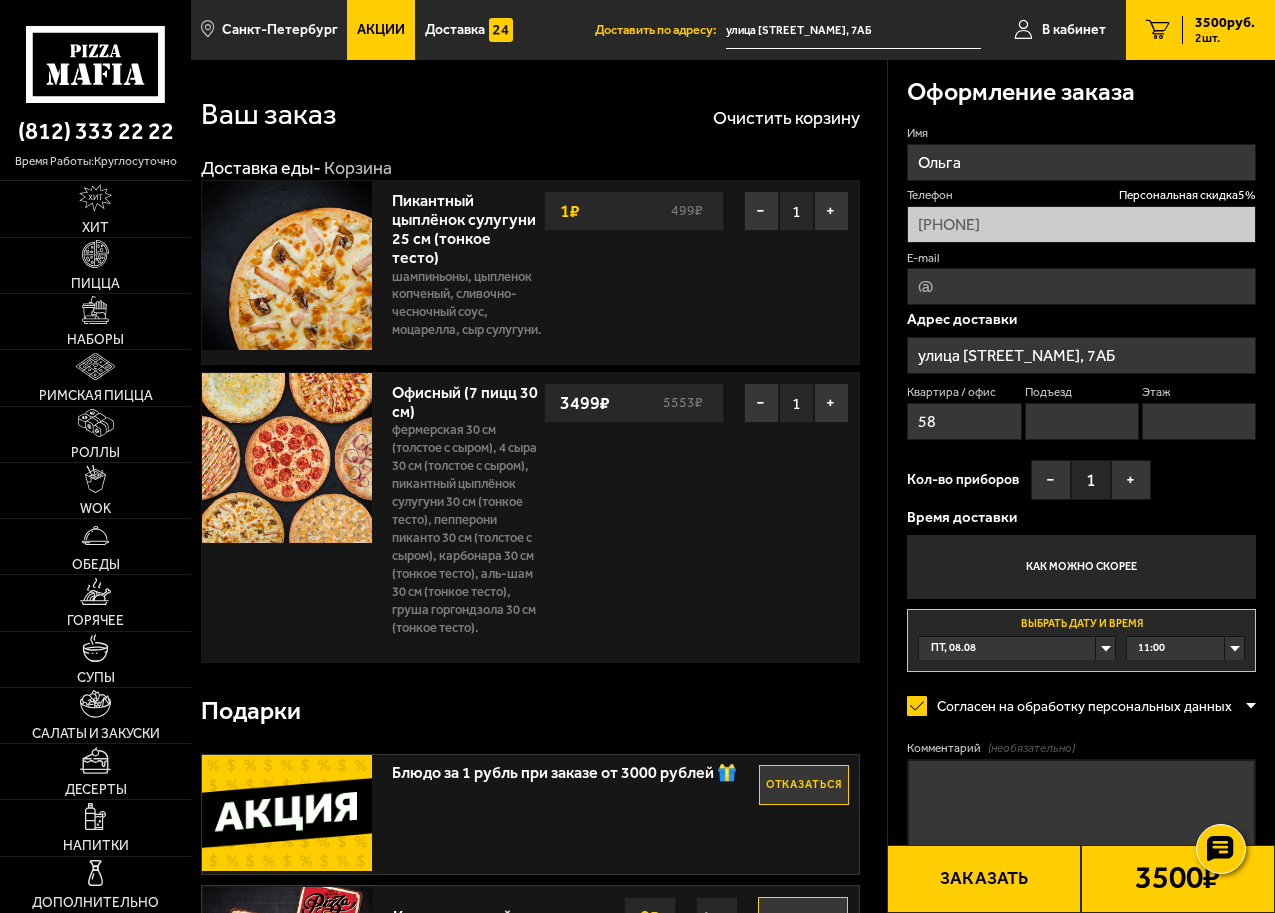 drag, startPoint x: 943, startPoint y: 425, endPoint x: 881, endPoint y: 426, distance: 62.008064 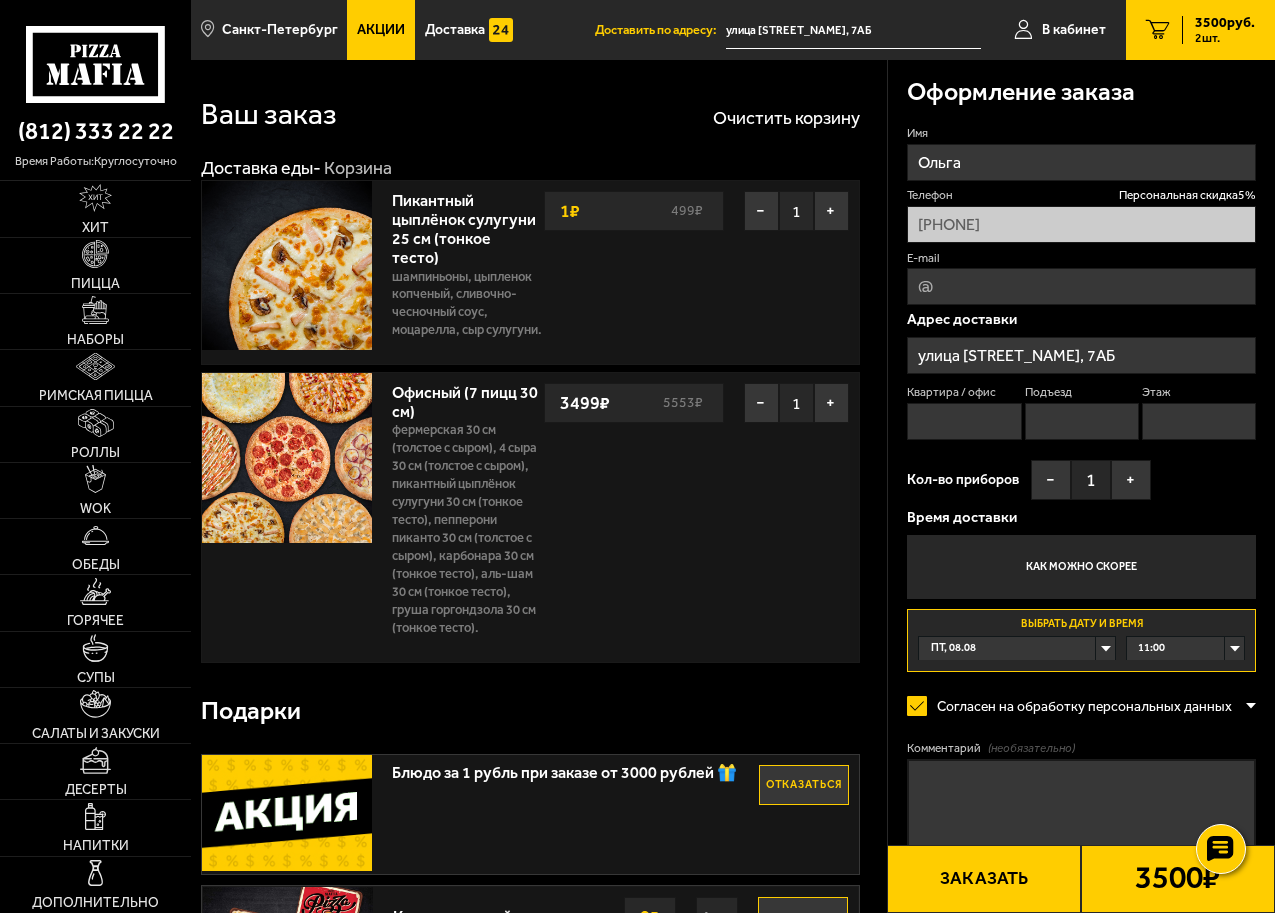 click on "Подъезд" at bounding box center (1082, 421) 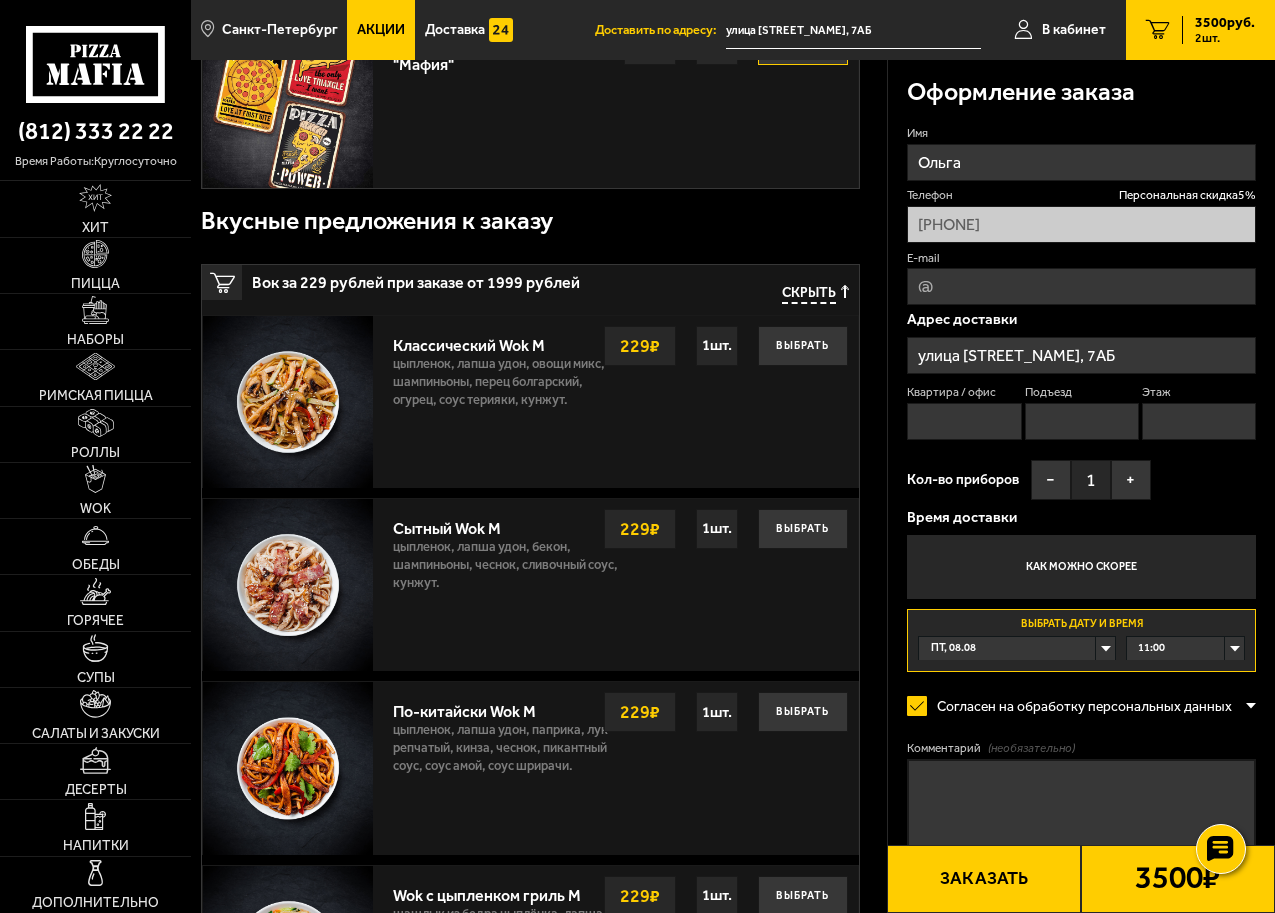 scroll, scrollTop: 870, scrollLeft: 0, axis: vertical 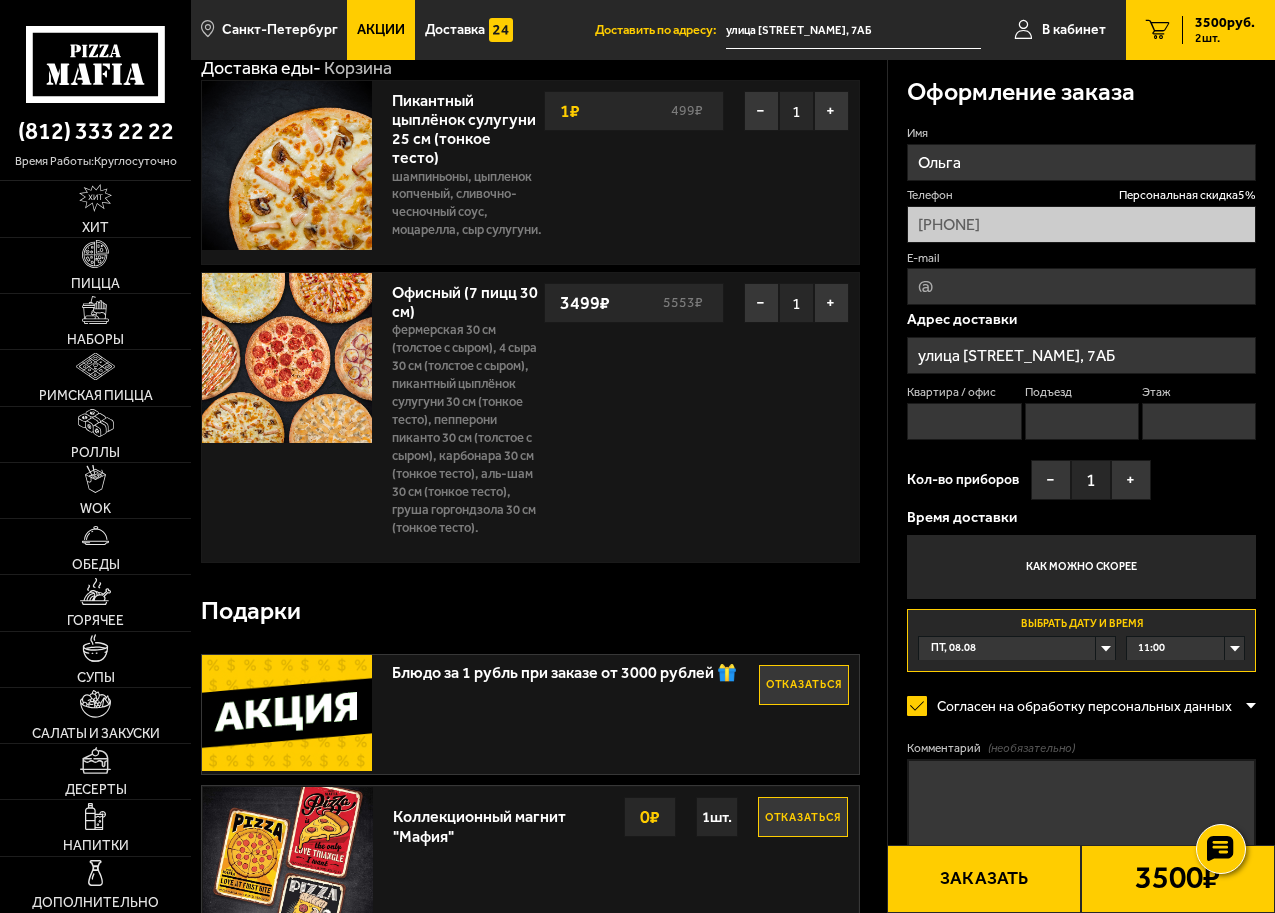 click on "Заказать" at bounding box center (984, 879) 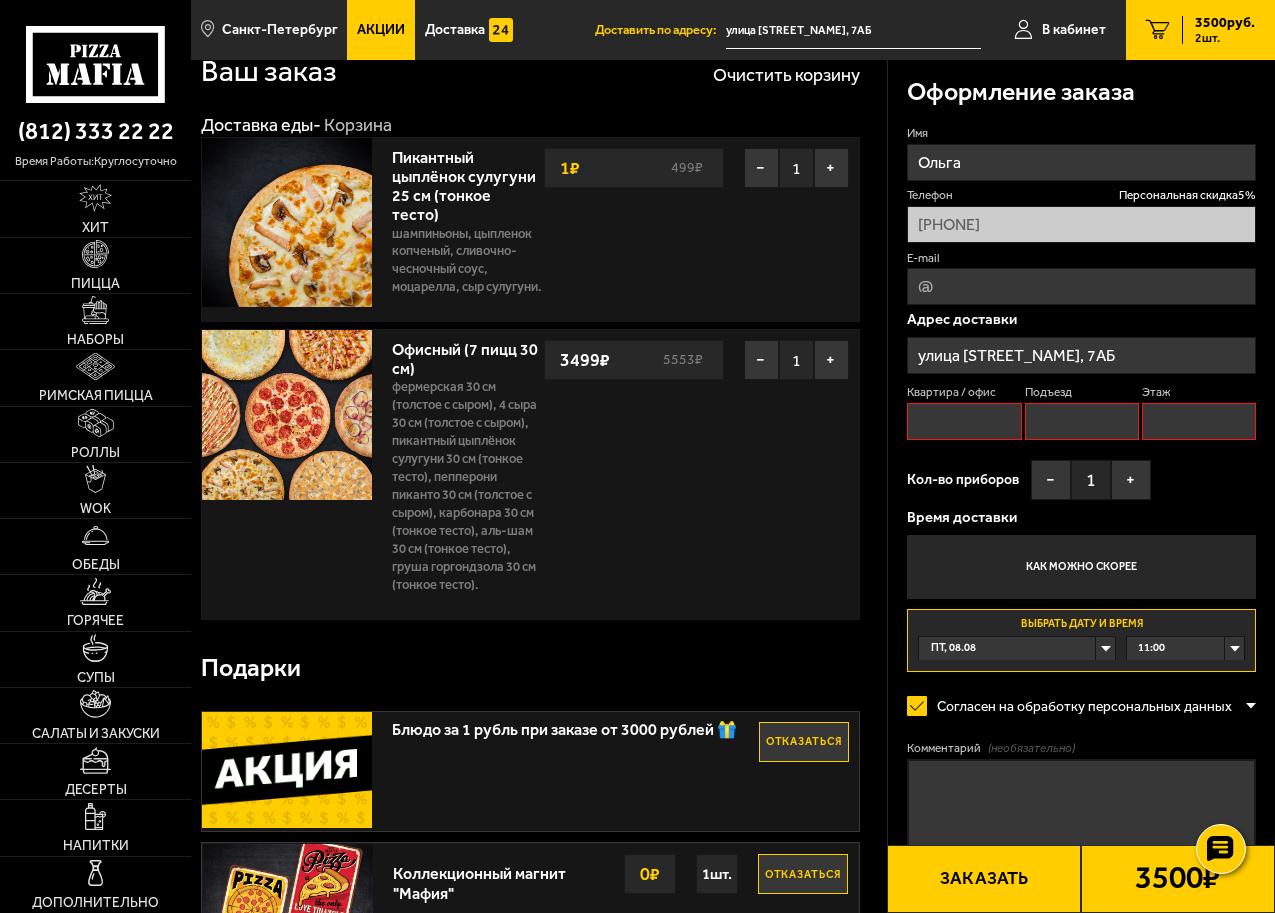 scroll, scrollTop: 0, scrollLeft: 0, axis: both 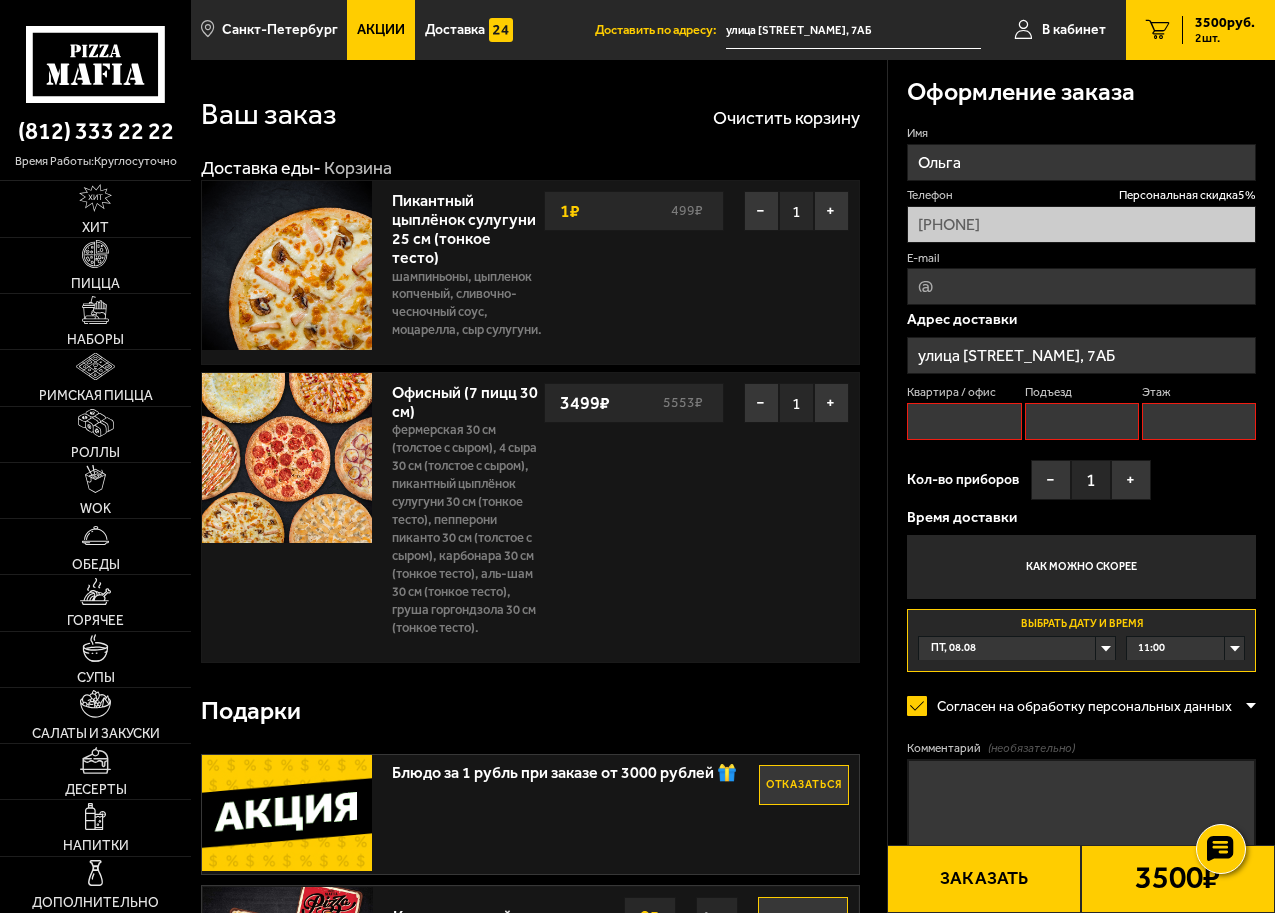 click on "Квартира / офис" at bounding box center [964, 421] 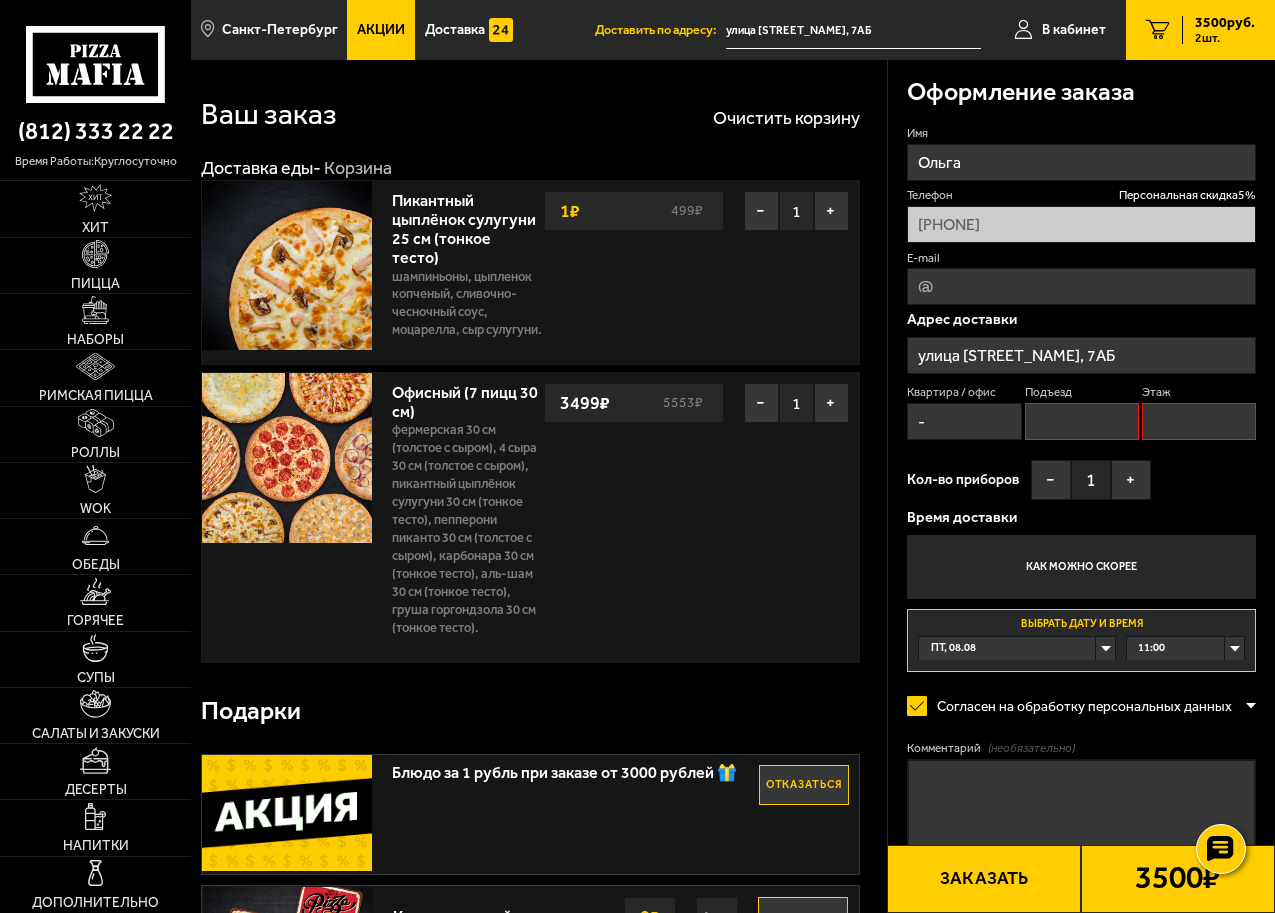 type on "-" 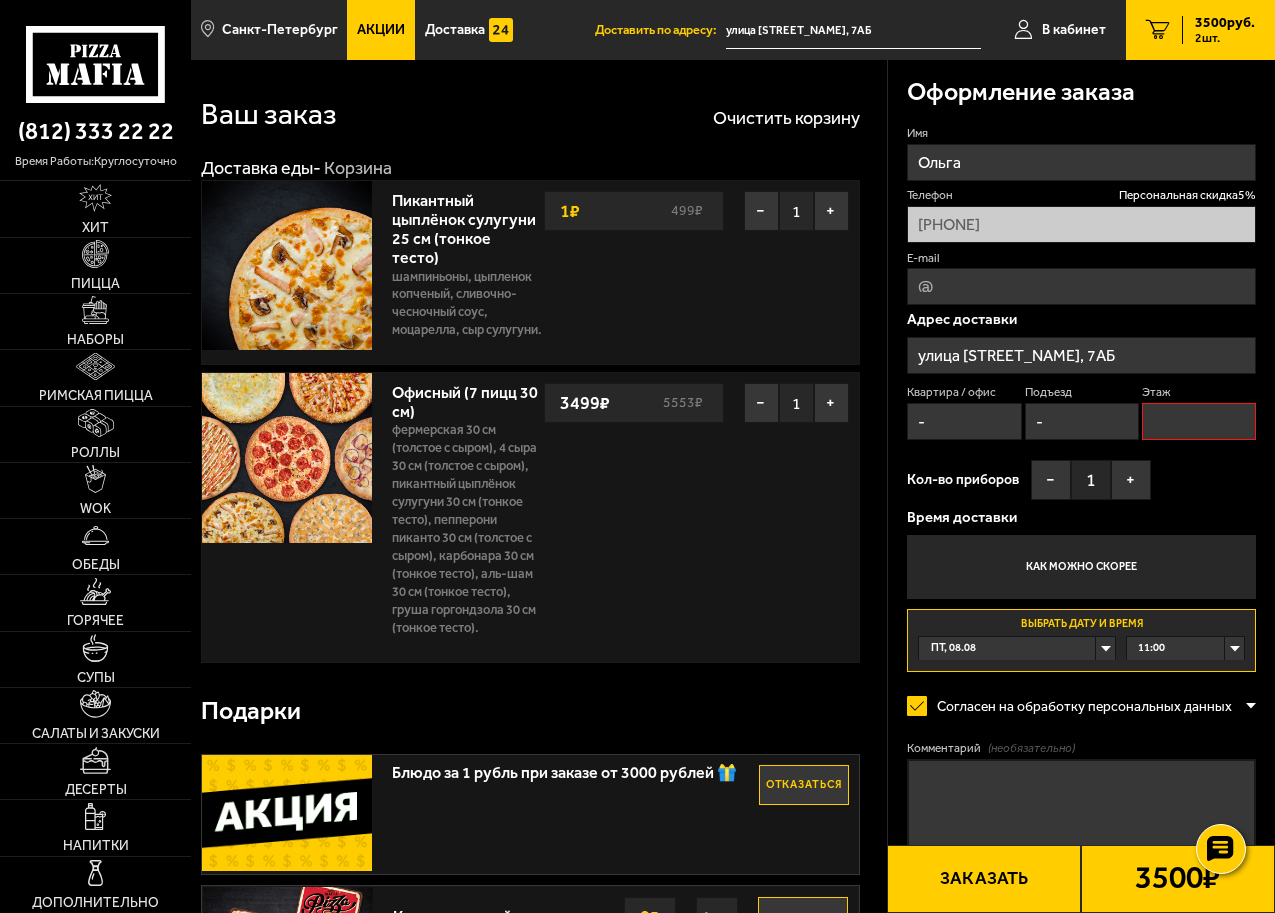type on "-" 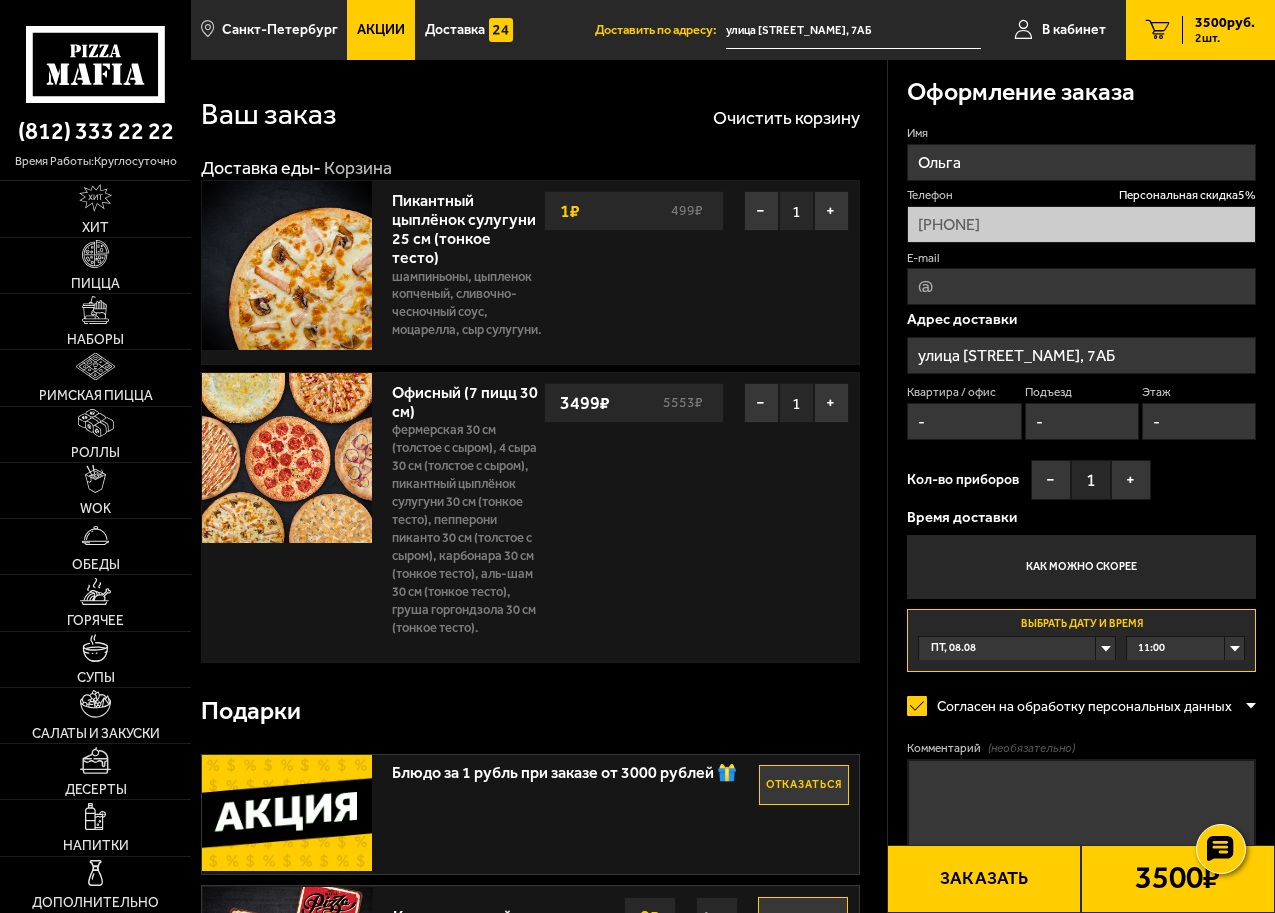 type on "-" 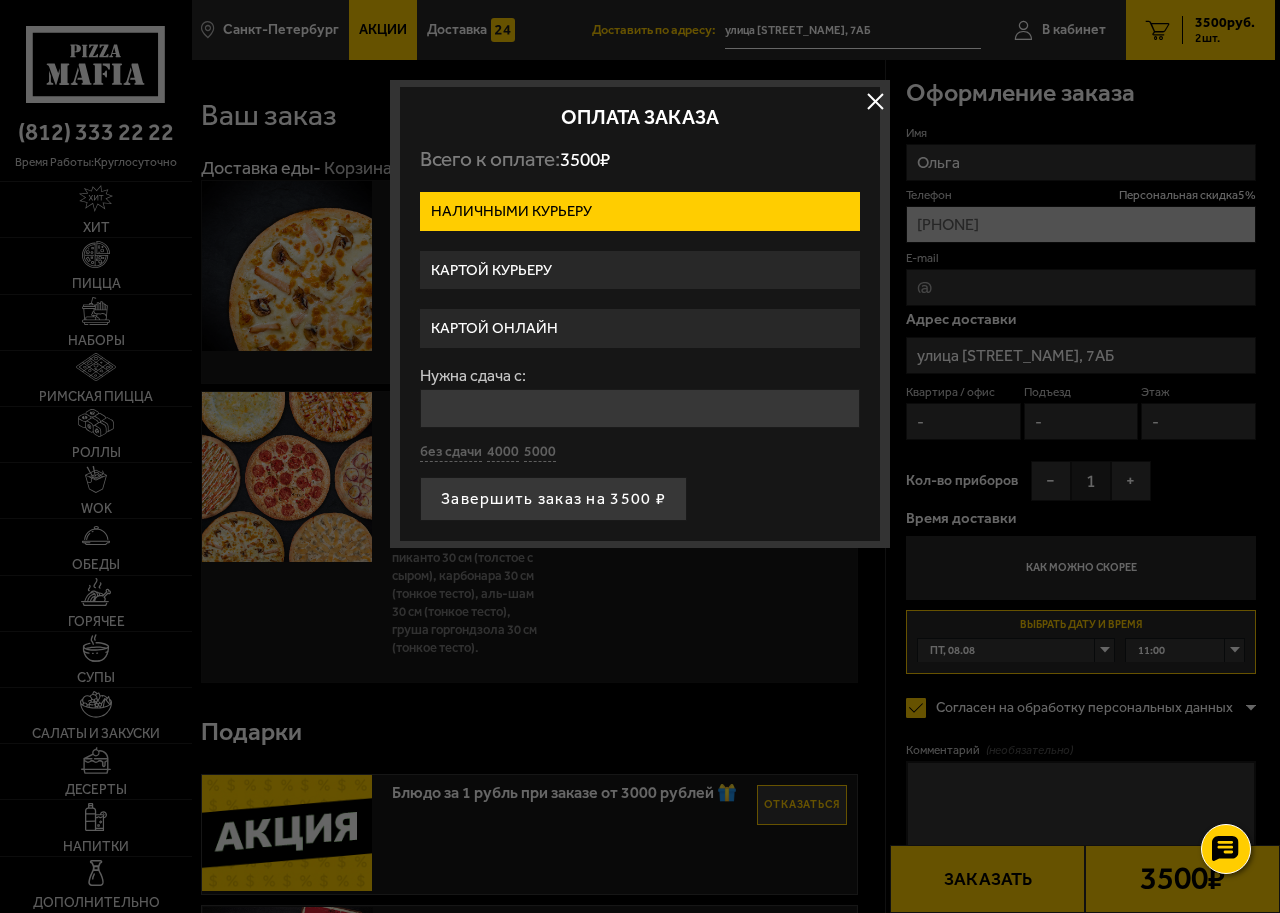 click on "Картой курьеру" at bounding box center (640, 270) 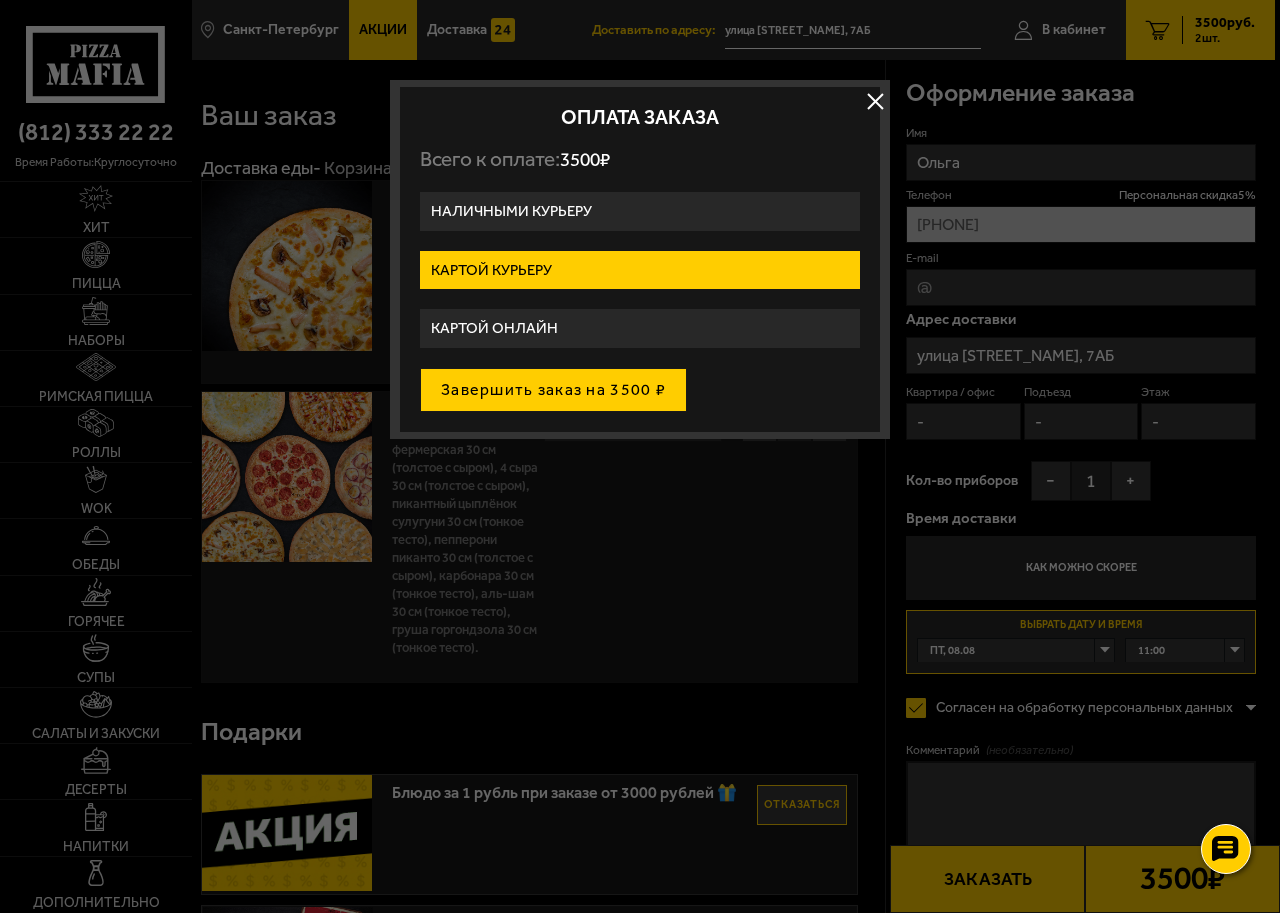 click on "Завершить заказ на 3500 ₽" at bounding box center [553, 390] 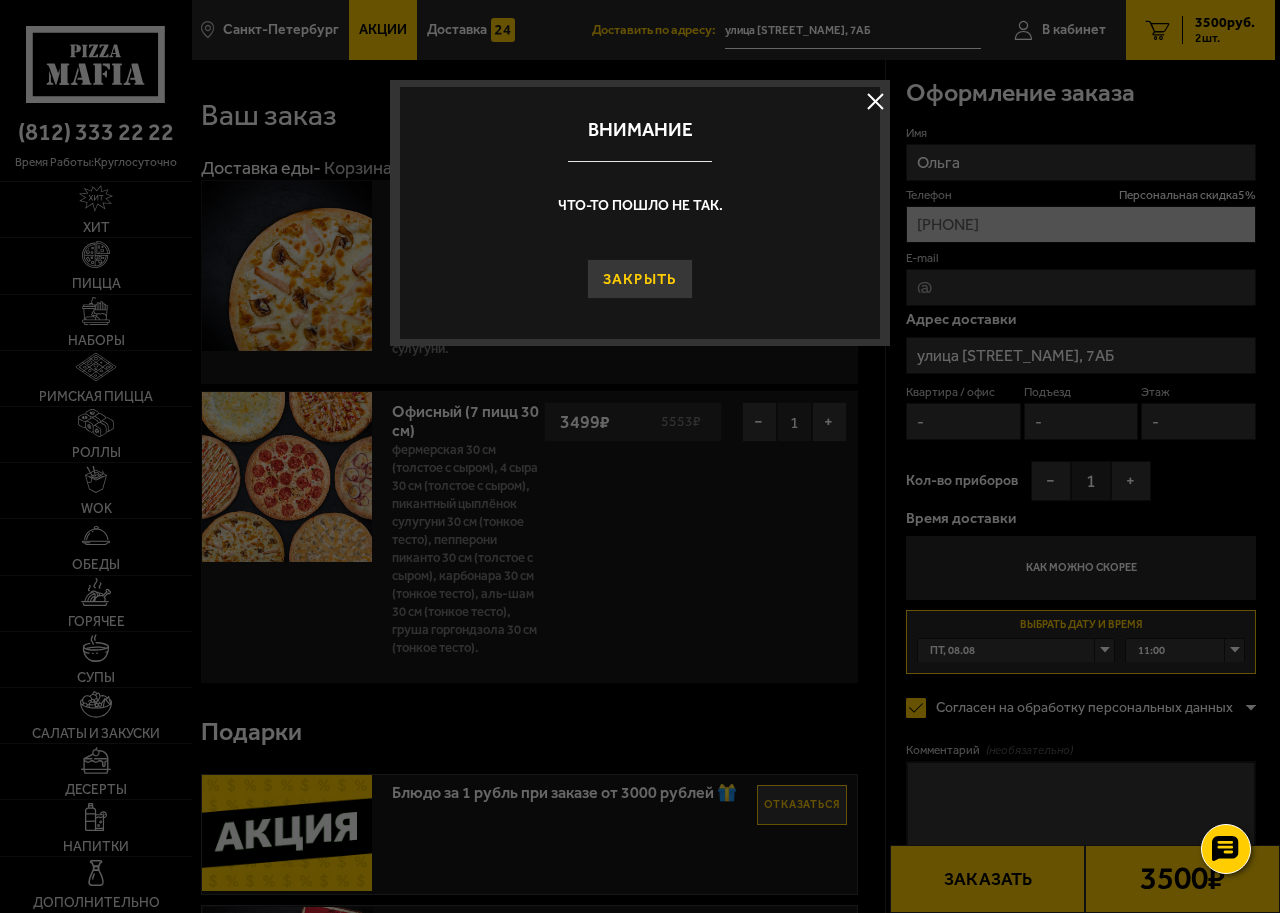 click on "Закрыть" at bounding box center [640, 279] 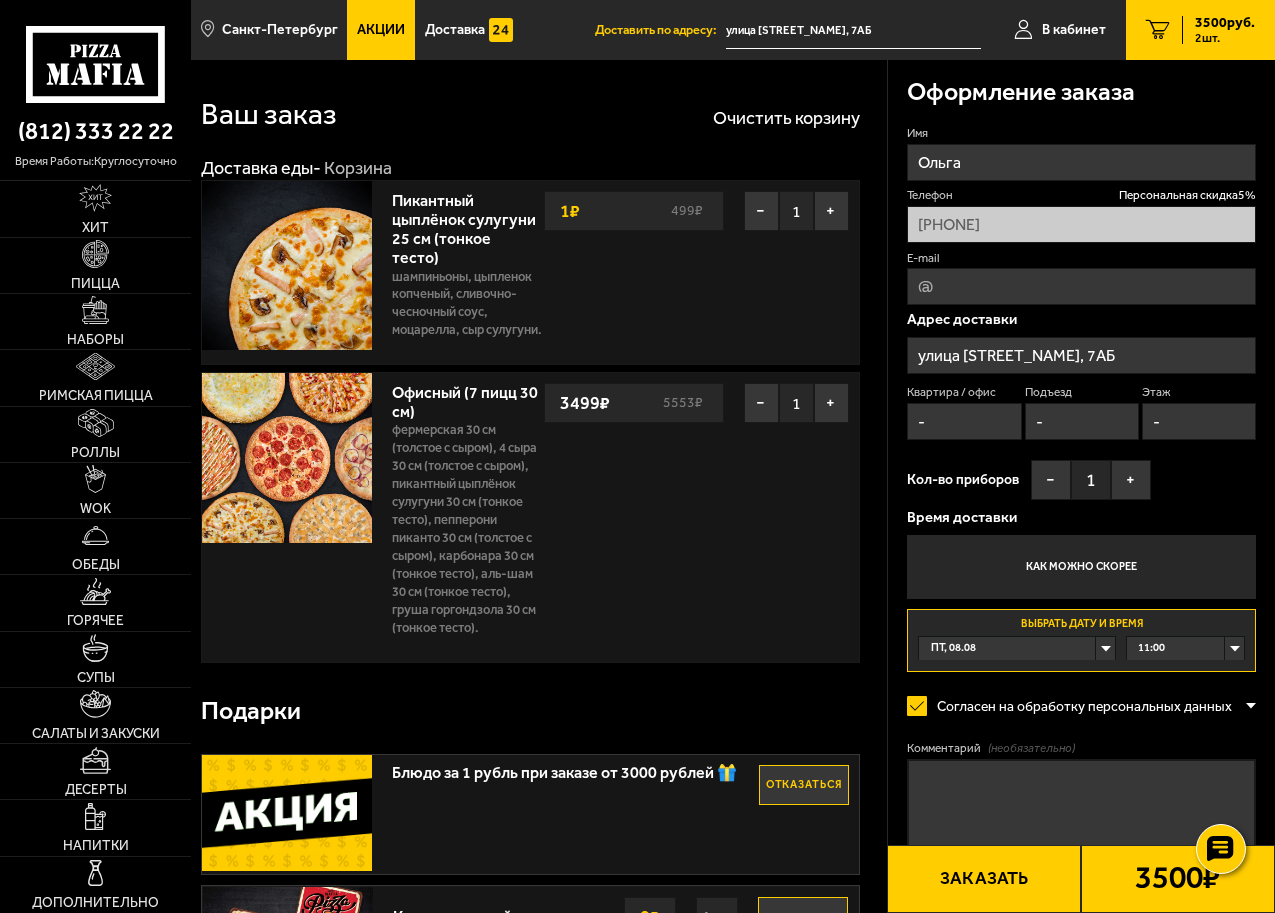 click on "Заказать" at bounding box center (984, 879) 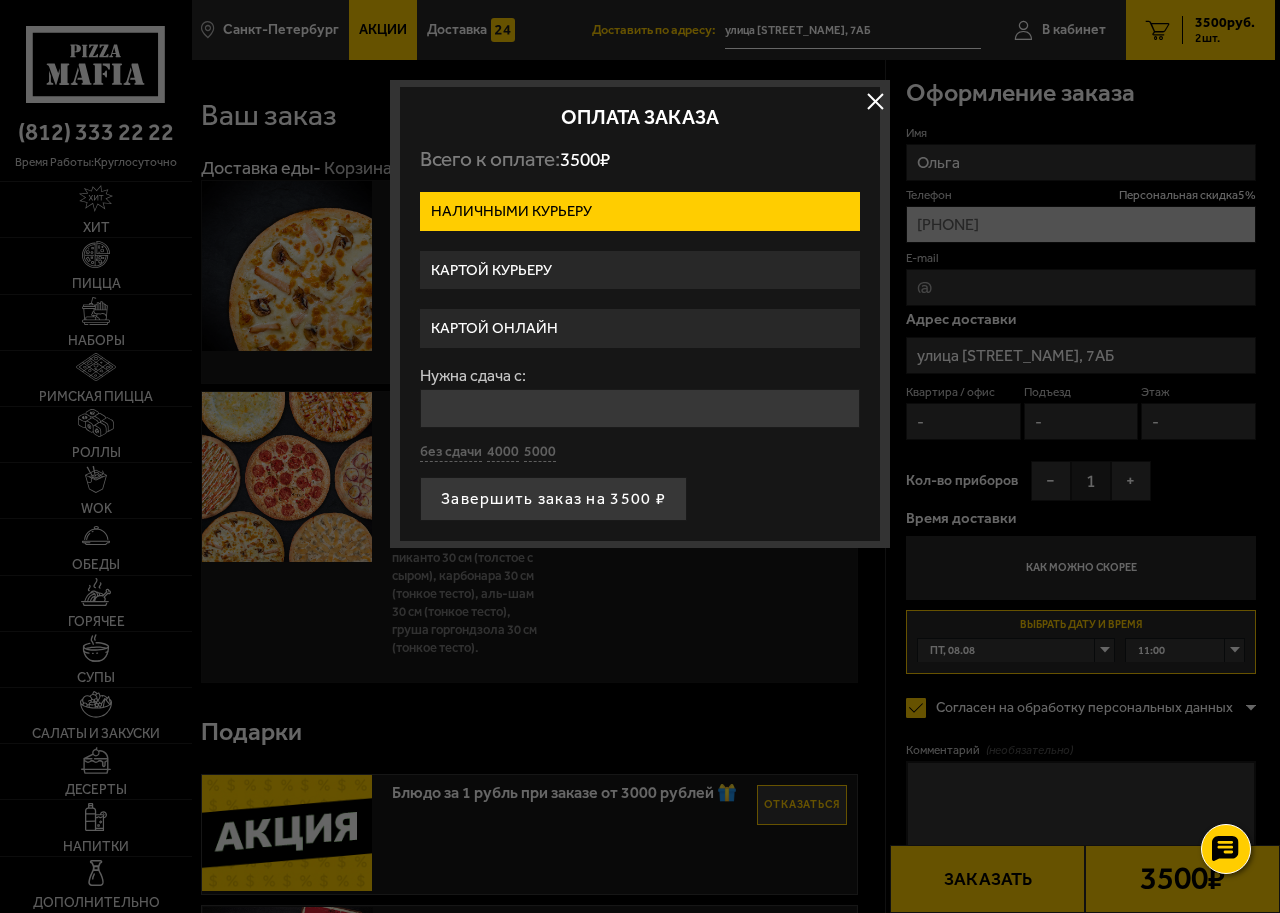 click on "Картой курьеру" at bounding box center (640, 270) 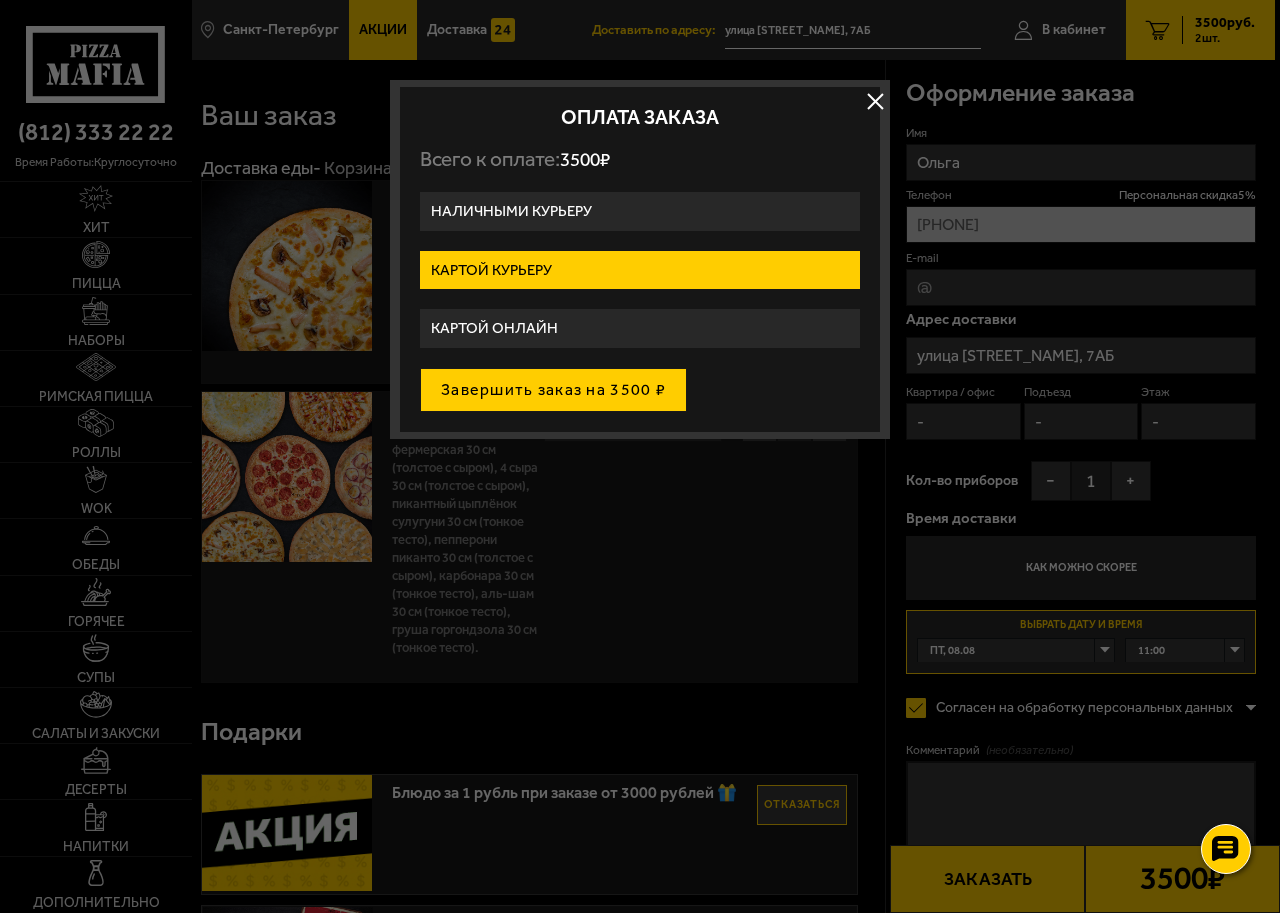 click on "Завершить заказ на 3500 ₽" at bounding box center [553, 390] 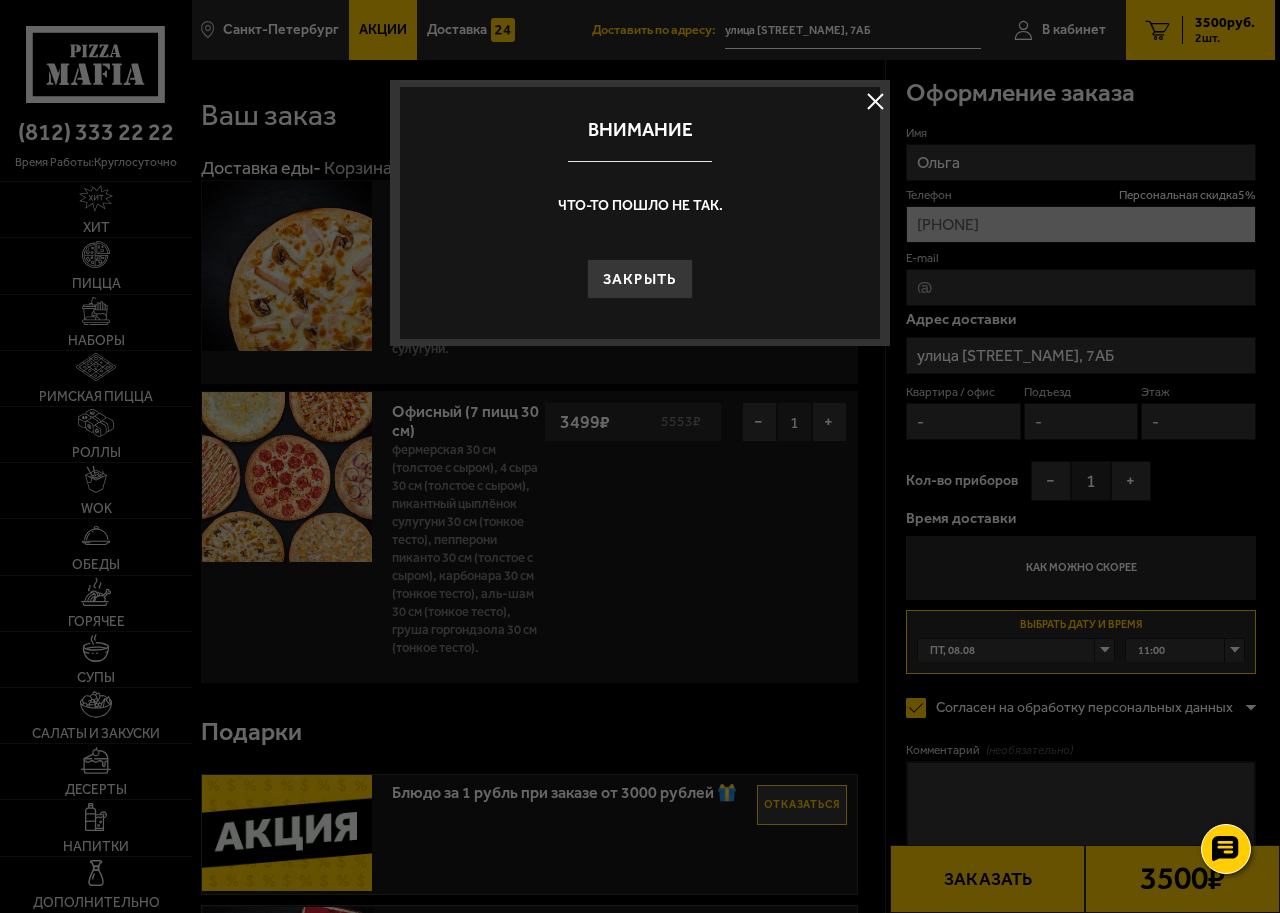 click on "Внимание   Что-то пошло не так. Закрыть" at bounding box center [640, 213] 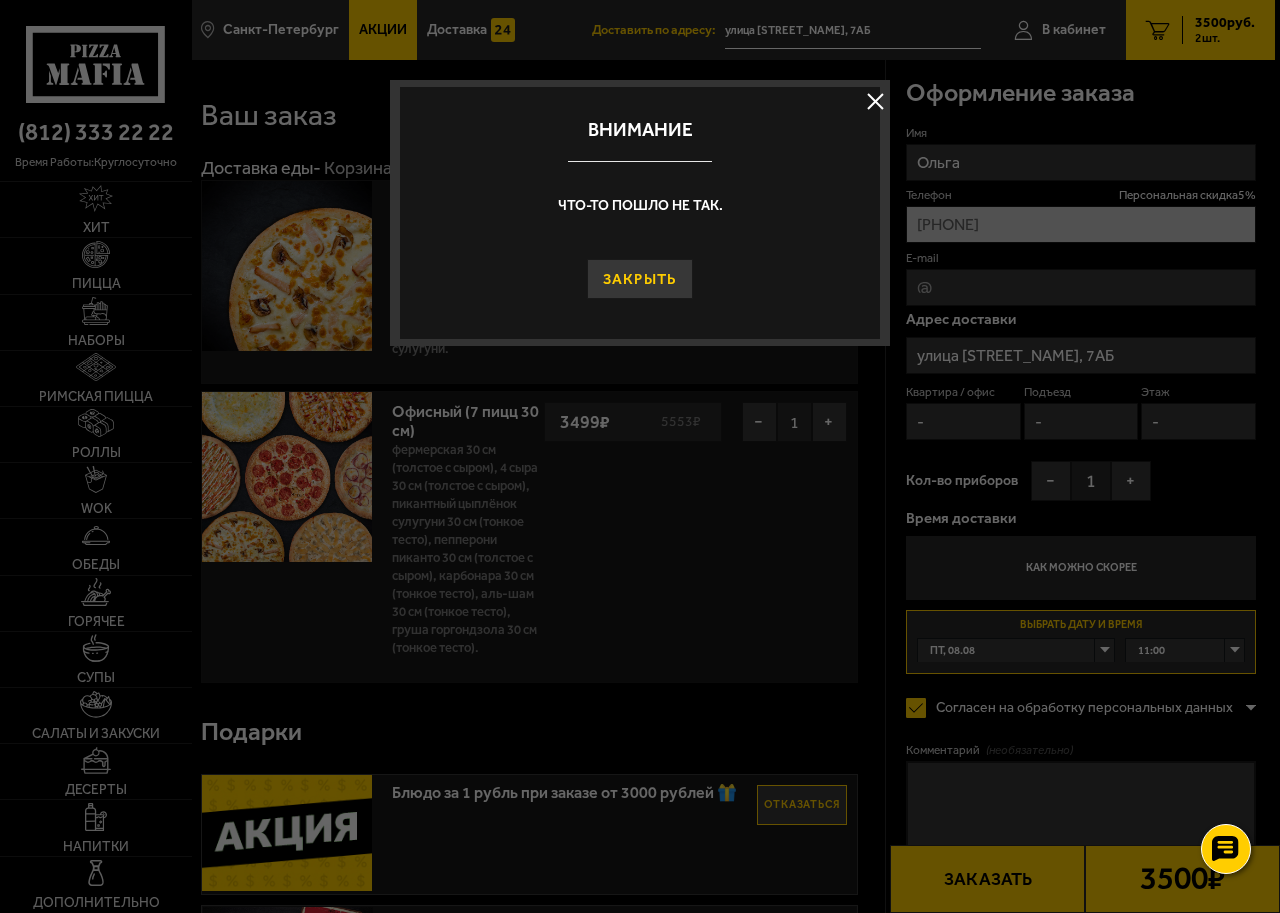 click on "Закрыть" at bounding box center (640, 279) 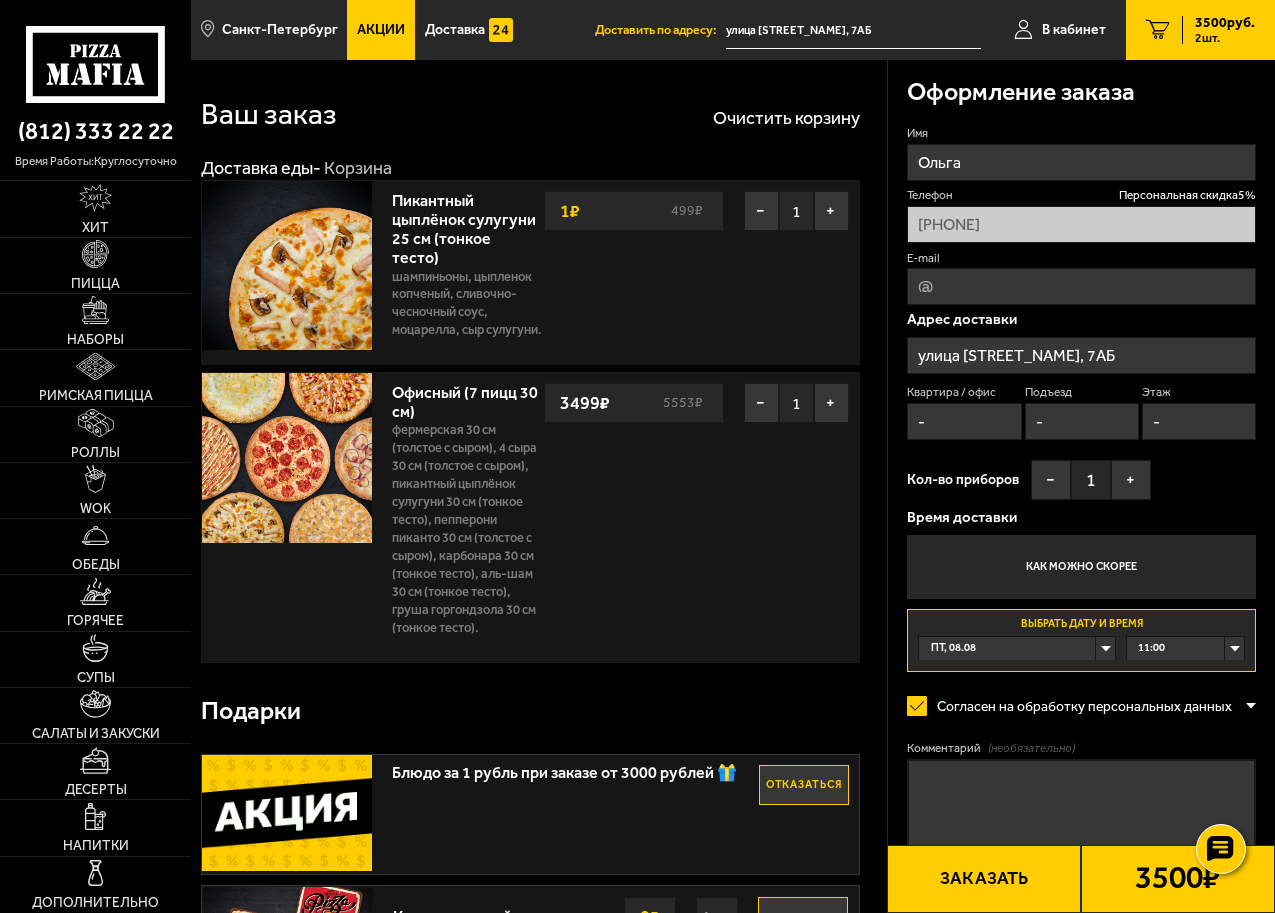 click on "-" at bounding box center (964, 421) 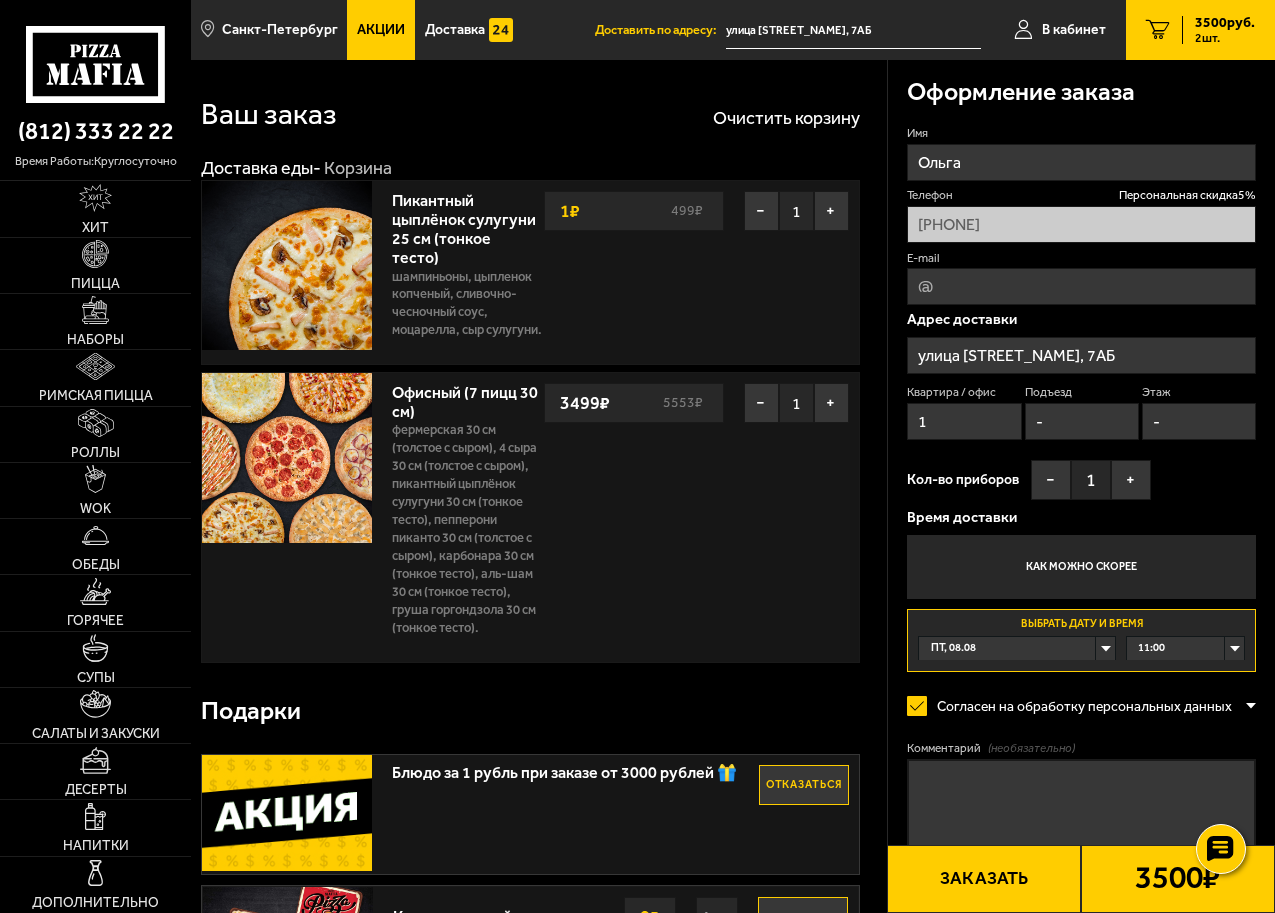 type on "1" 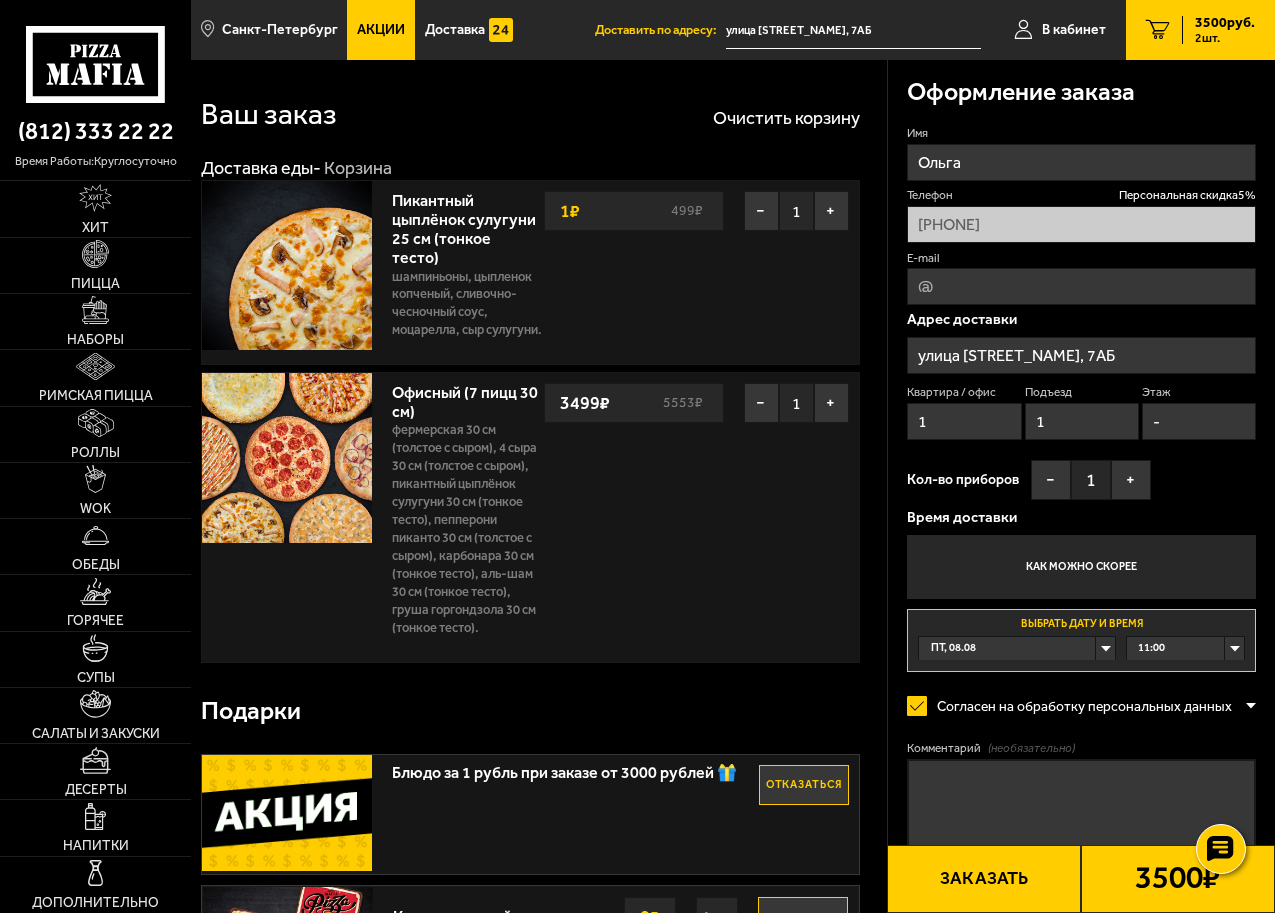 type on "1" 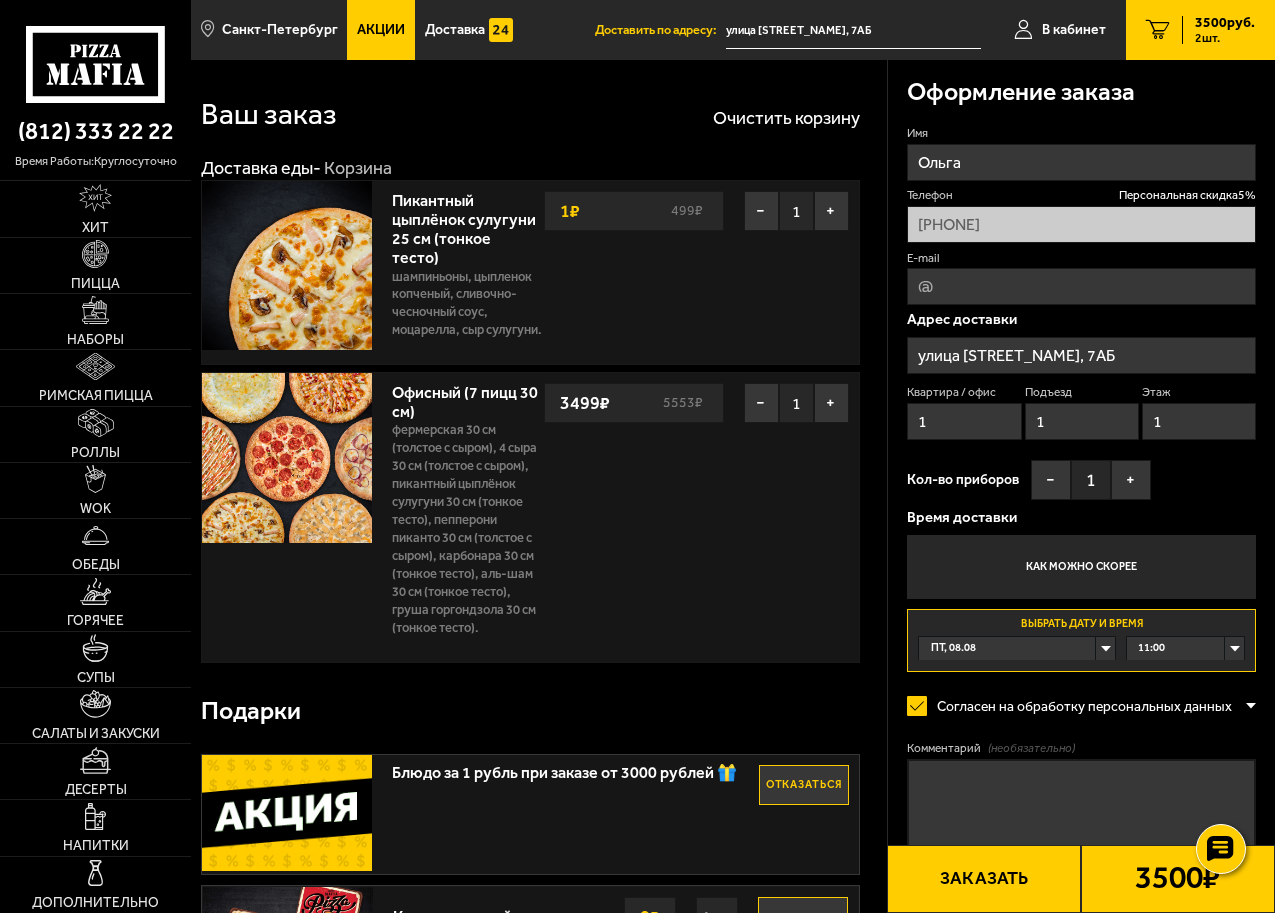 type on "1" 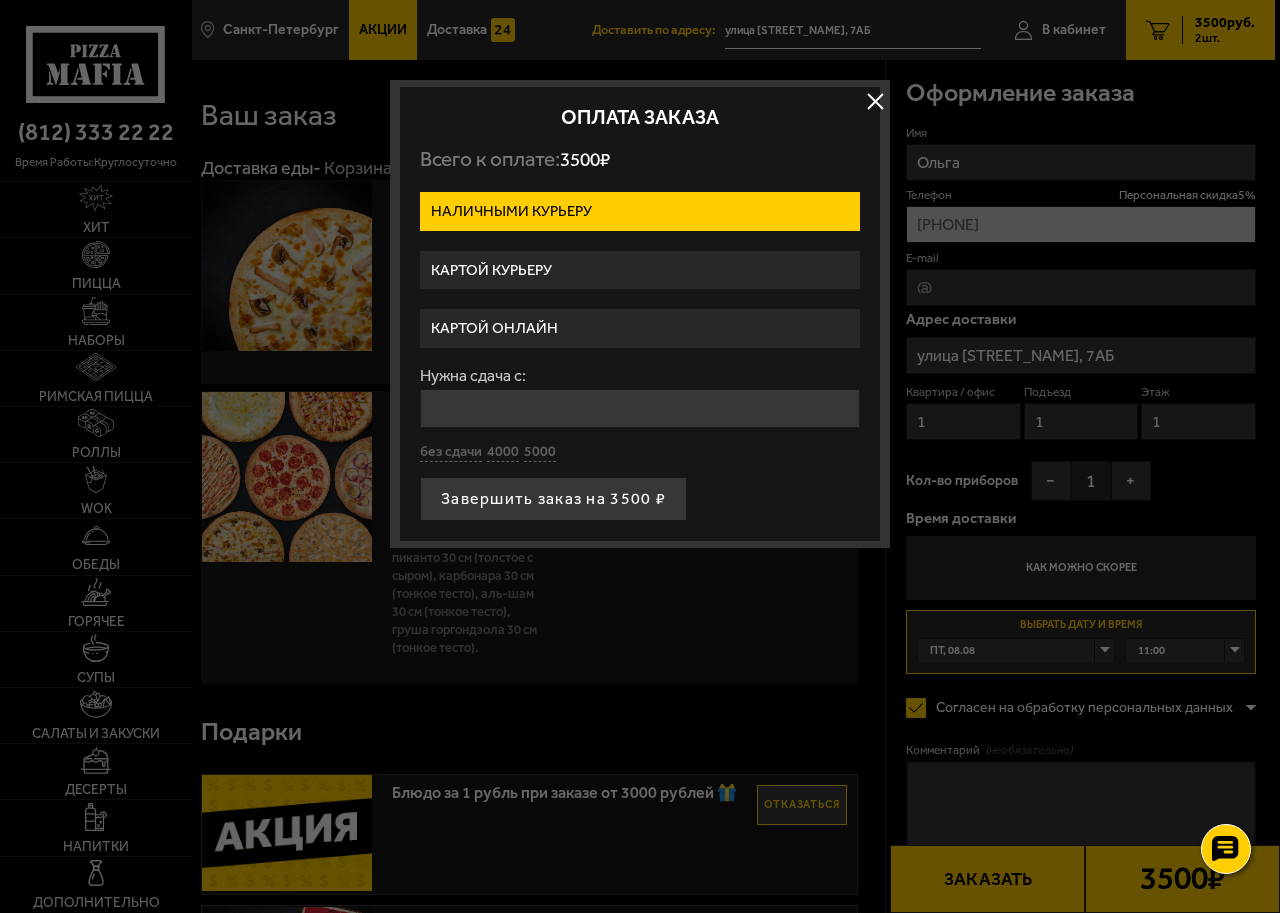 click on "Картой курьеру" at bounding box center [640, 270] 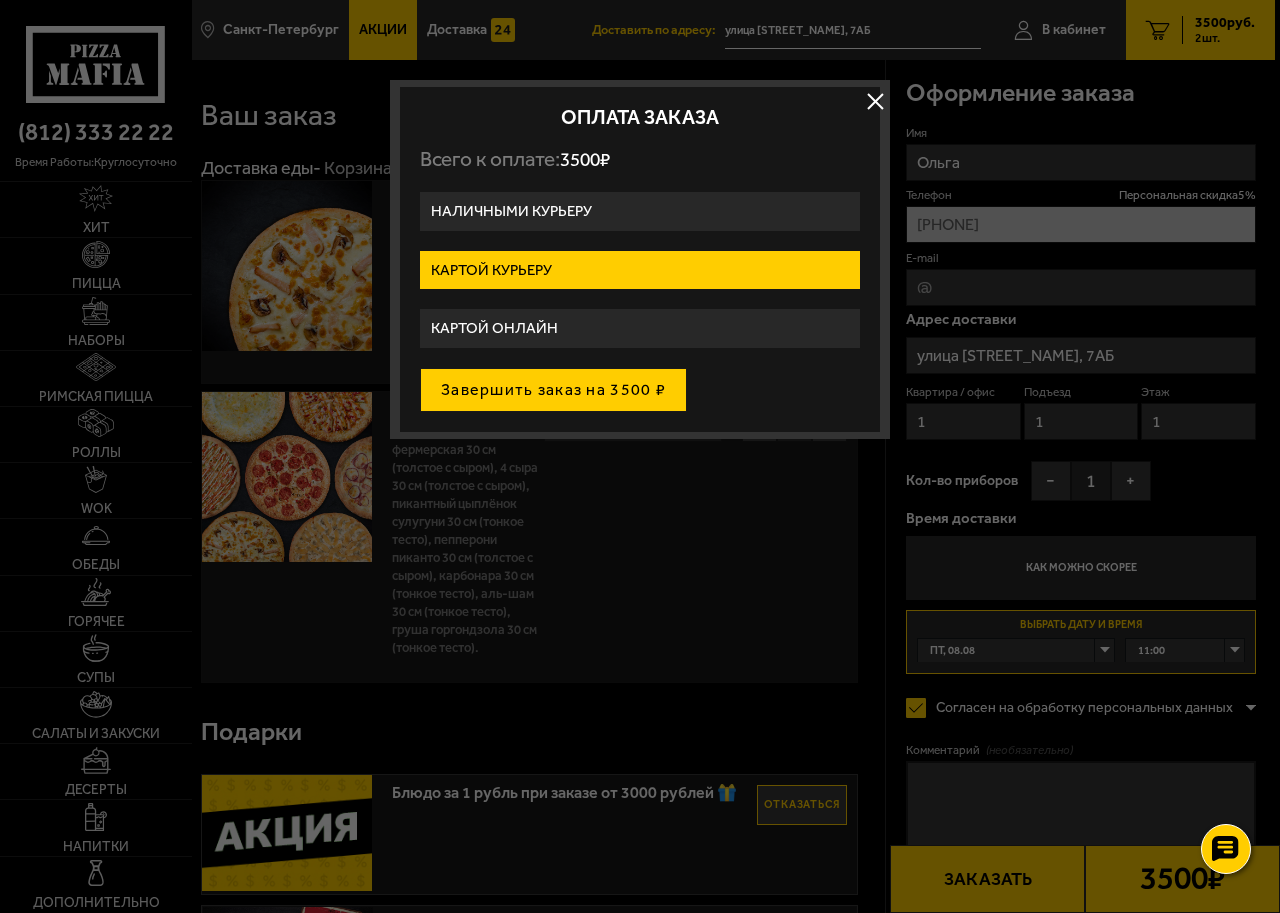 click on "Завершить заказ на 3500 ₽" at bounding box center [553, 390] 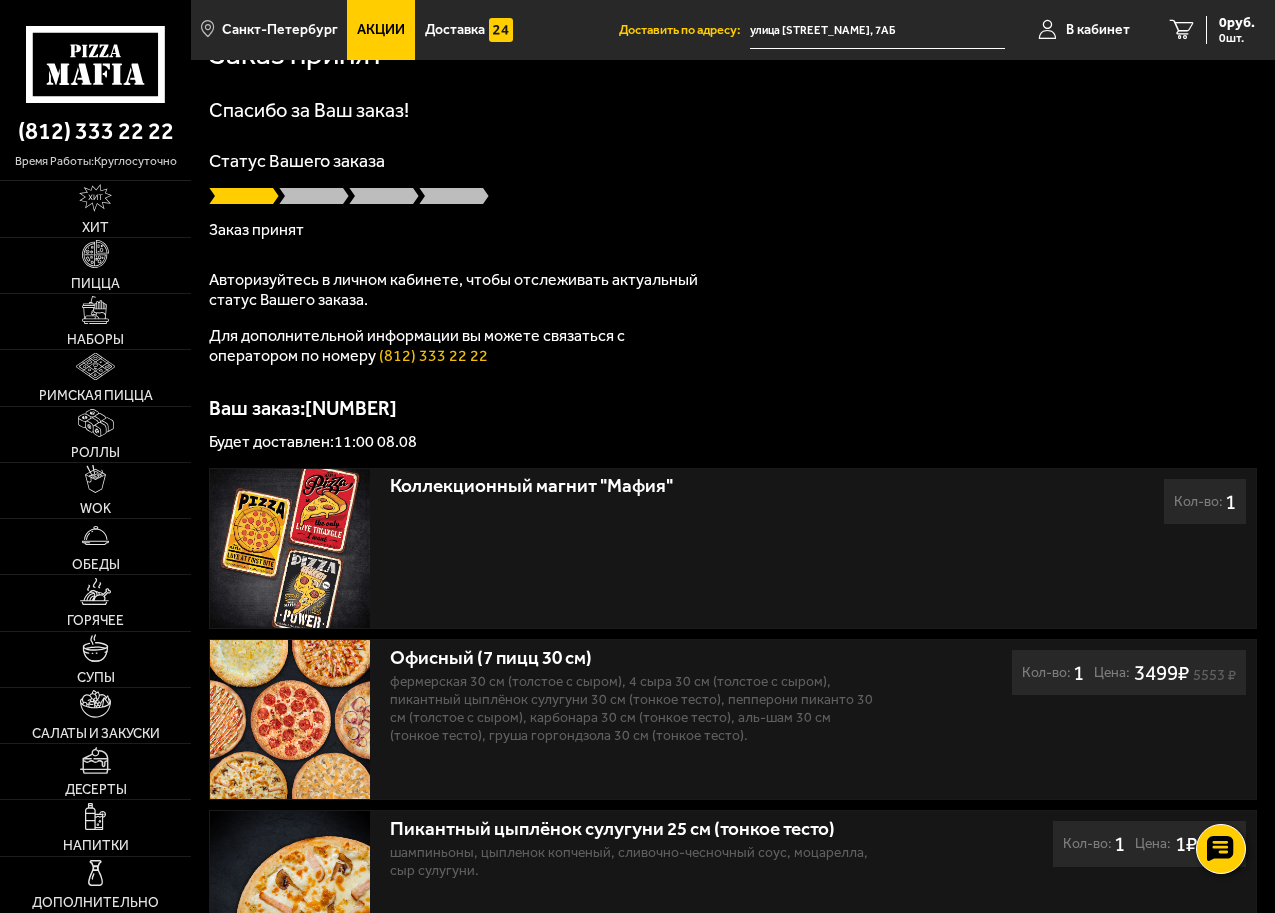 scroll, scrollTop: 0, scrollLeft: 0, axis: both 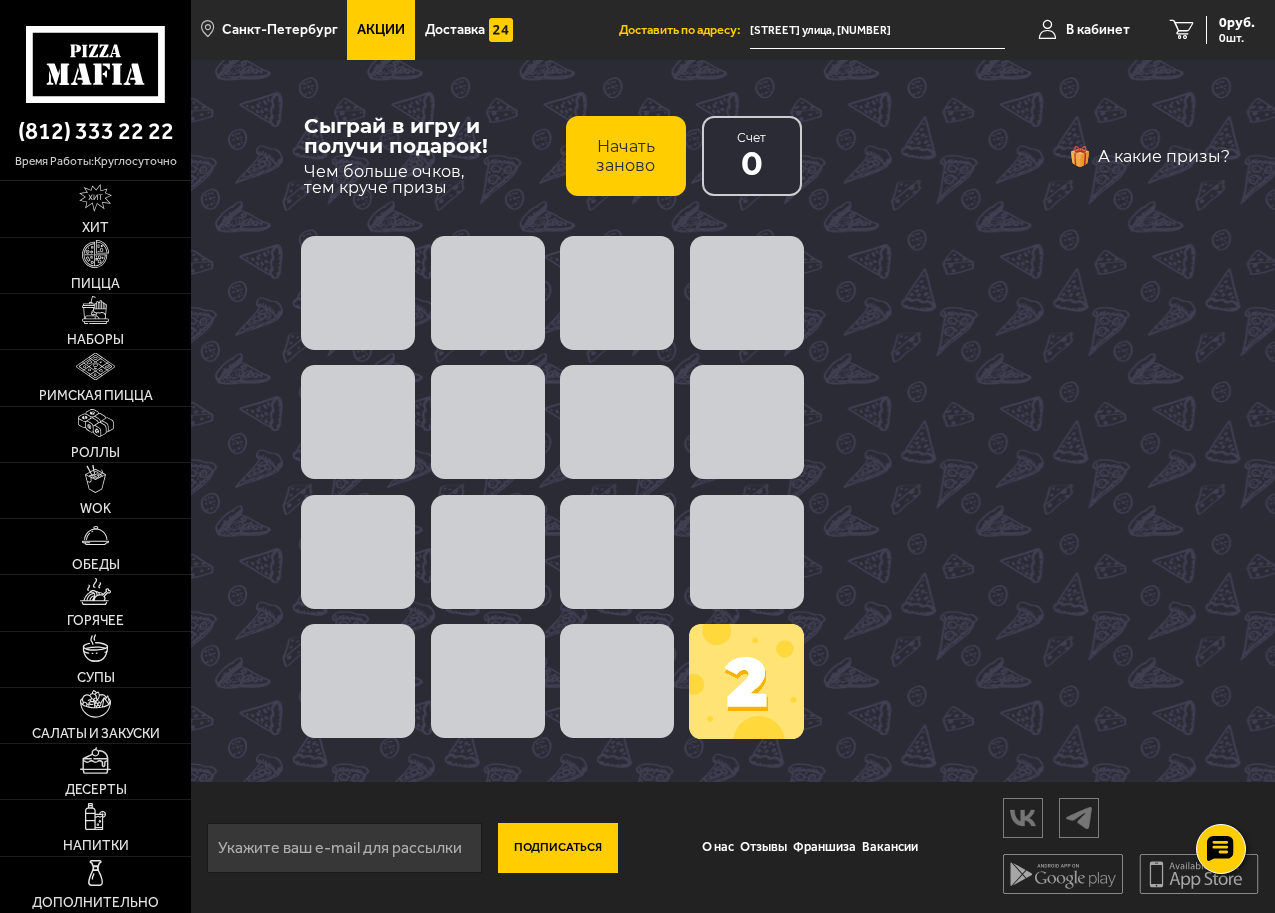 click at bounding box center (358, 293) 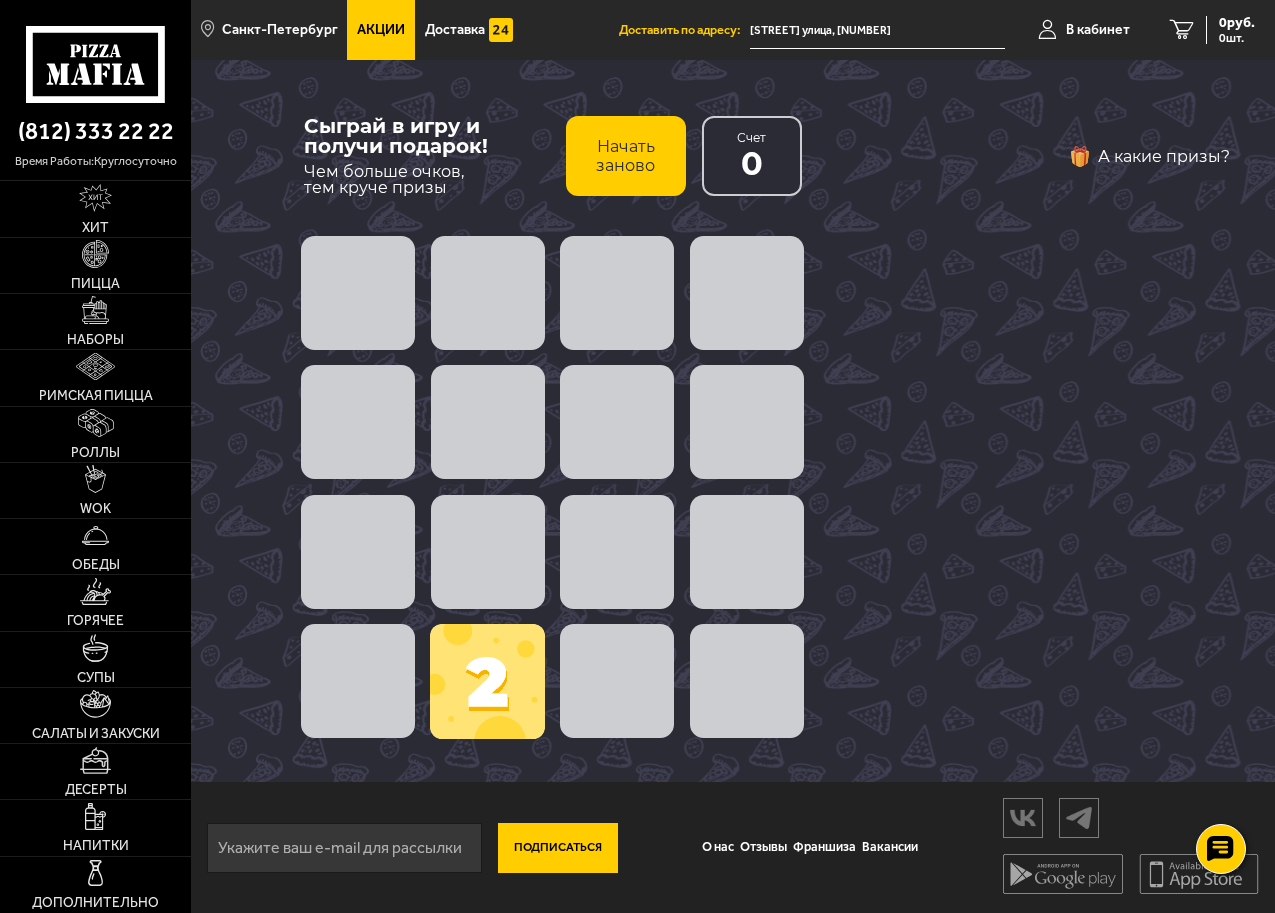 drag, startPoint x: 481, startPoint y: 535, endPoint x: 488, endPoint y: 439, distance: 96.25487 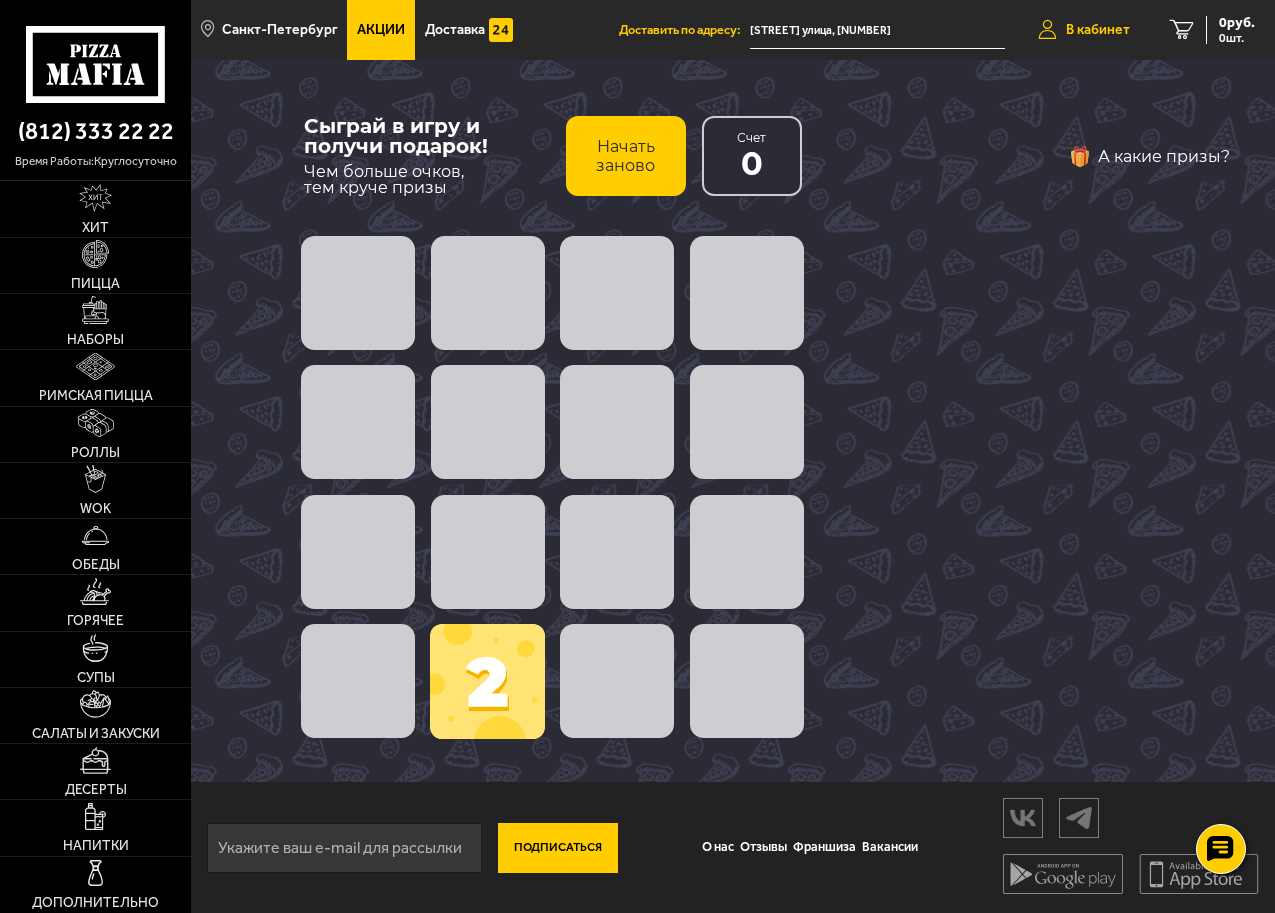 click at bounding box center [1047, 30] 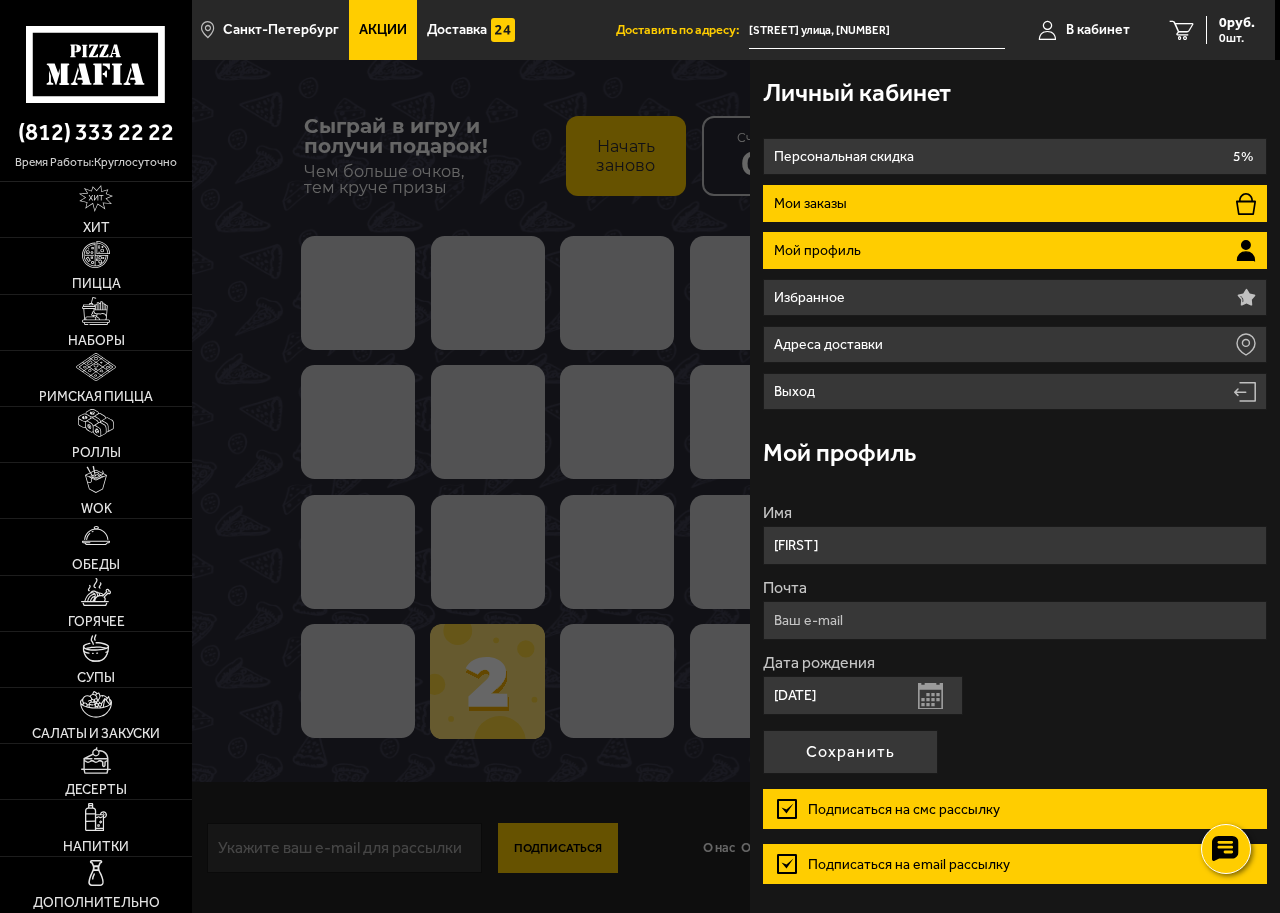 click on "Мои заказы" at bounding box center [1014, 203] 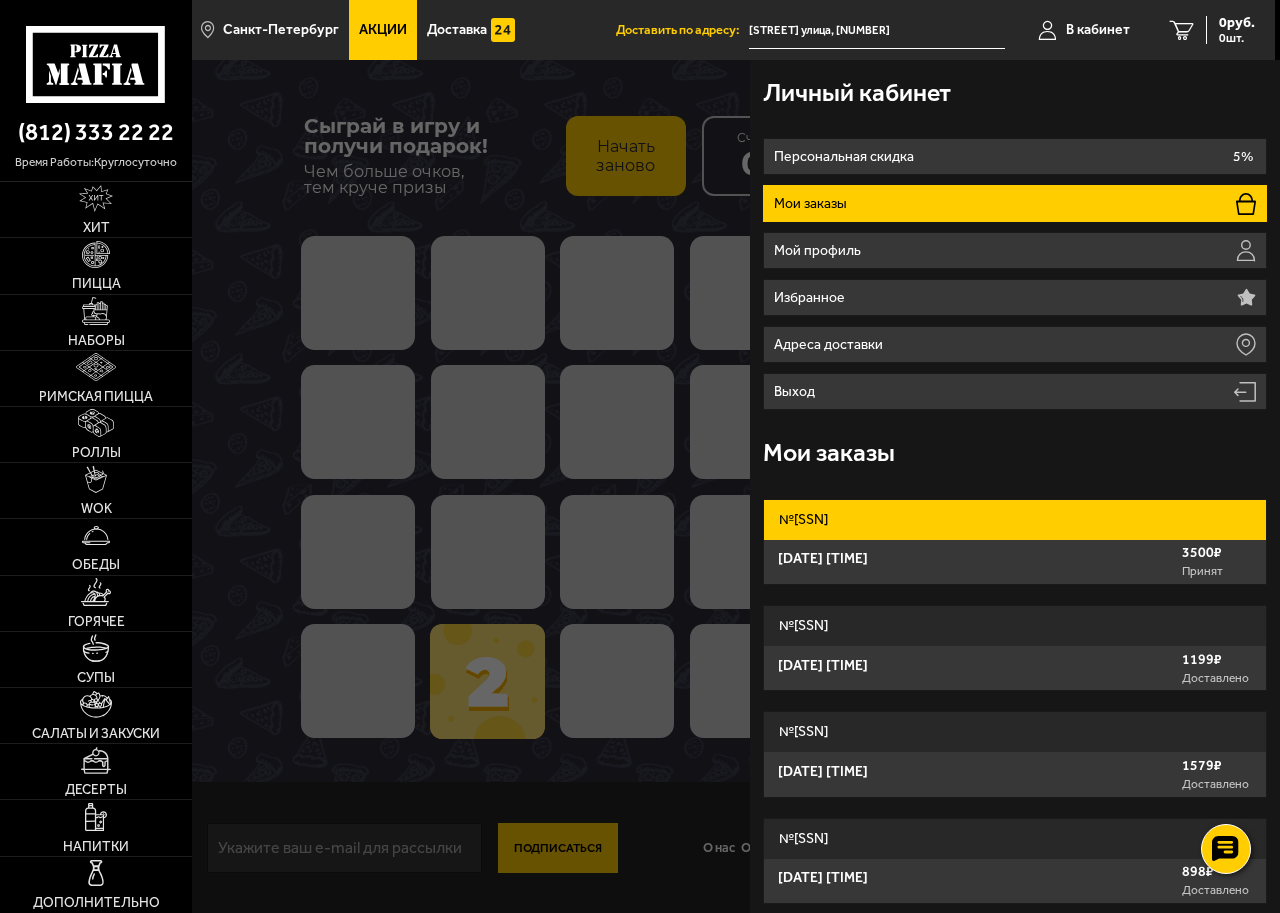 click on "№  658-731-491-291" at bounding box center (1014, 520) 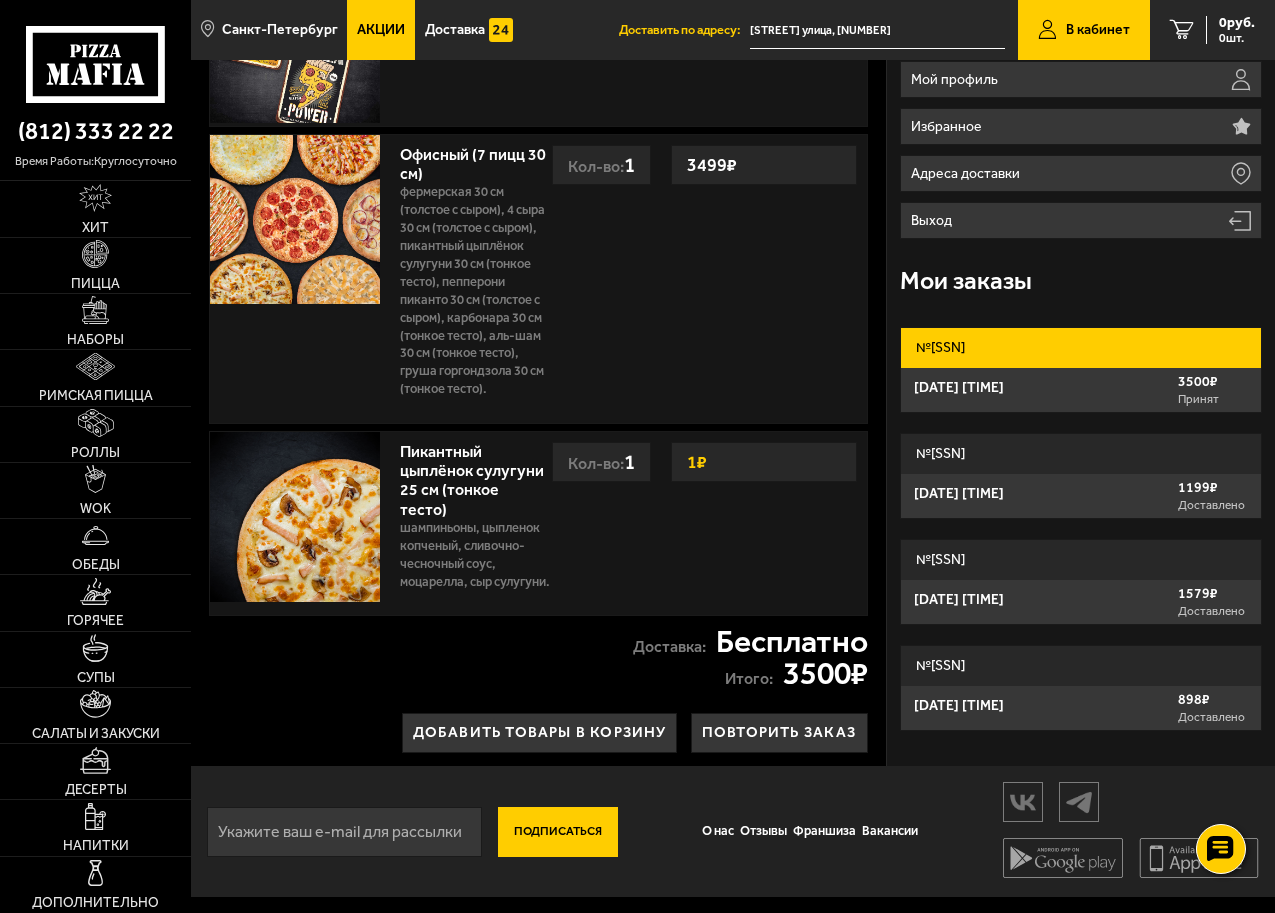 scroll, scrollTop: 0, scrollLeft: 0, axis: both 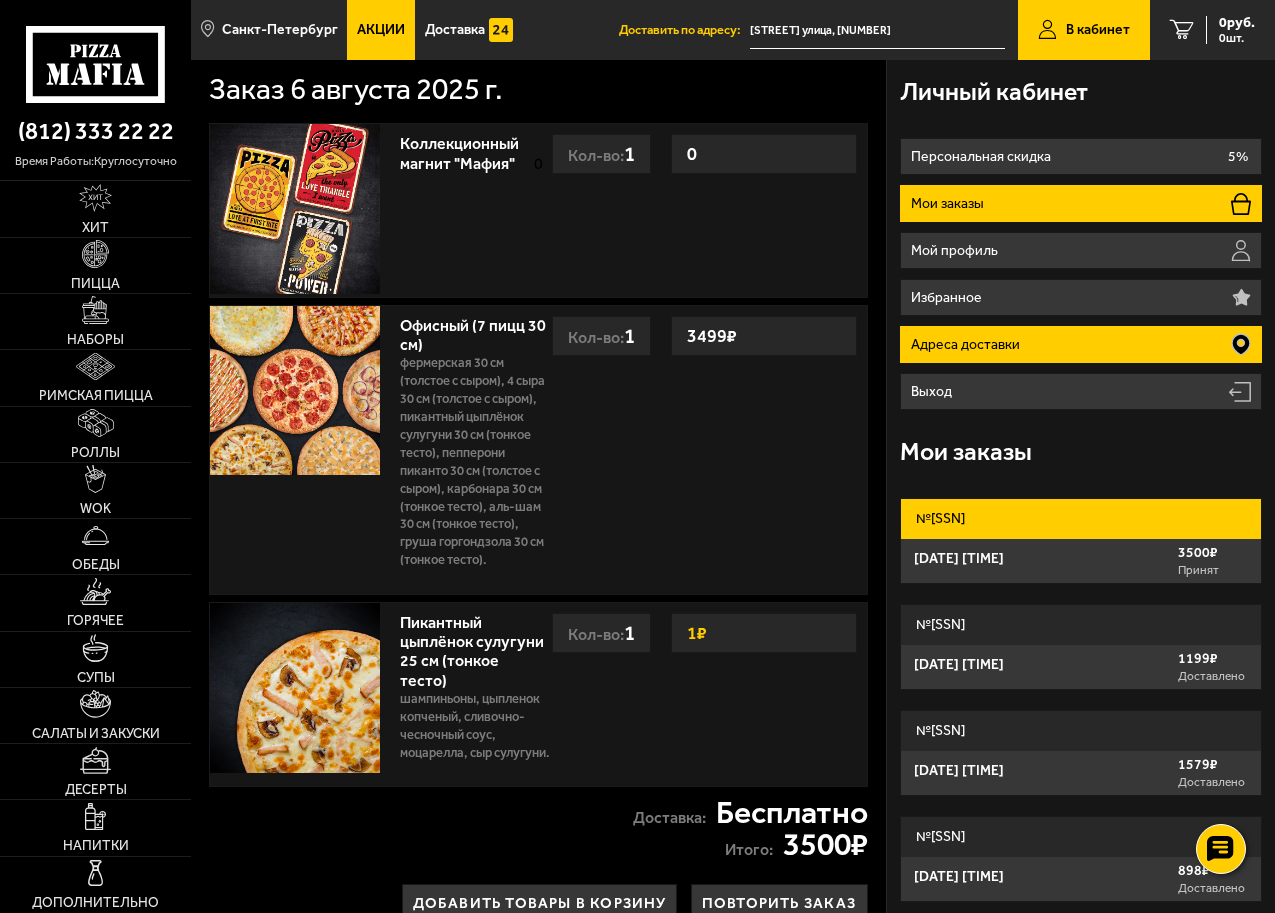 click on "Адреса доставки" at bounding box center (968, 345) 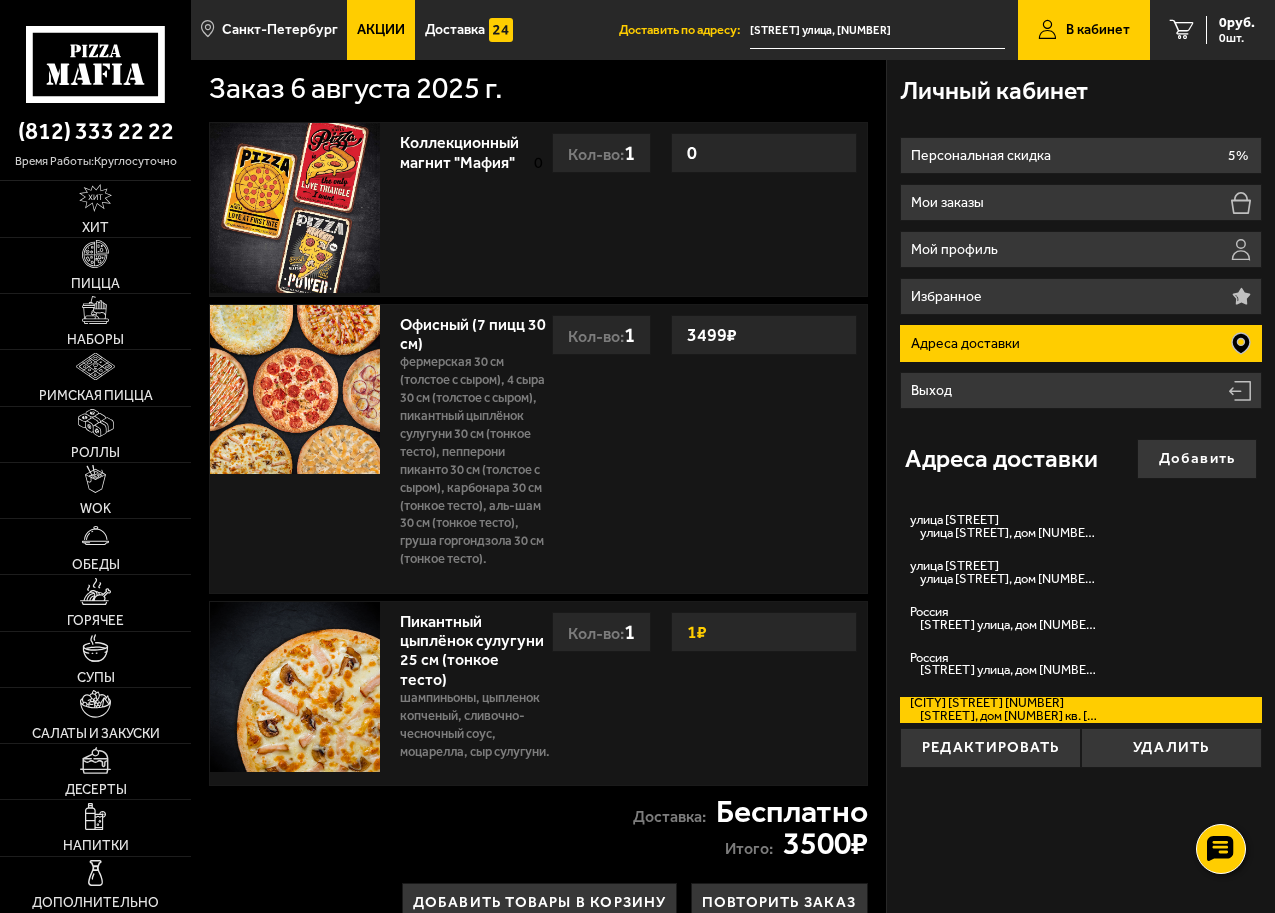 scroll, scrollTop: 0, scrollLeft: 0, axis: both 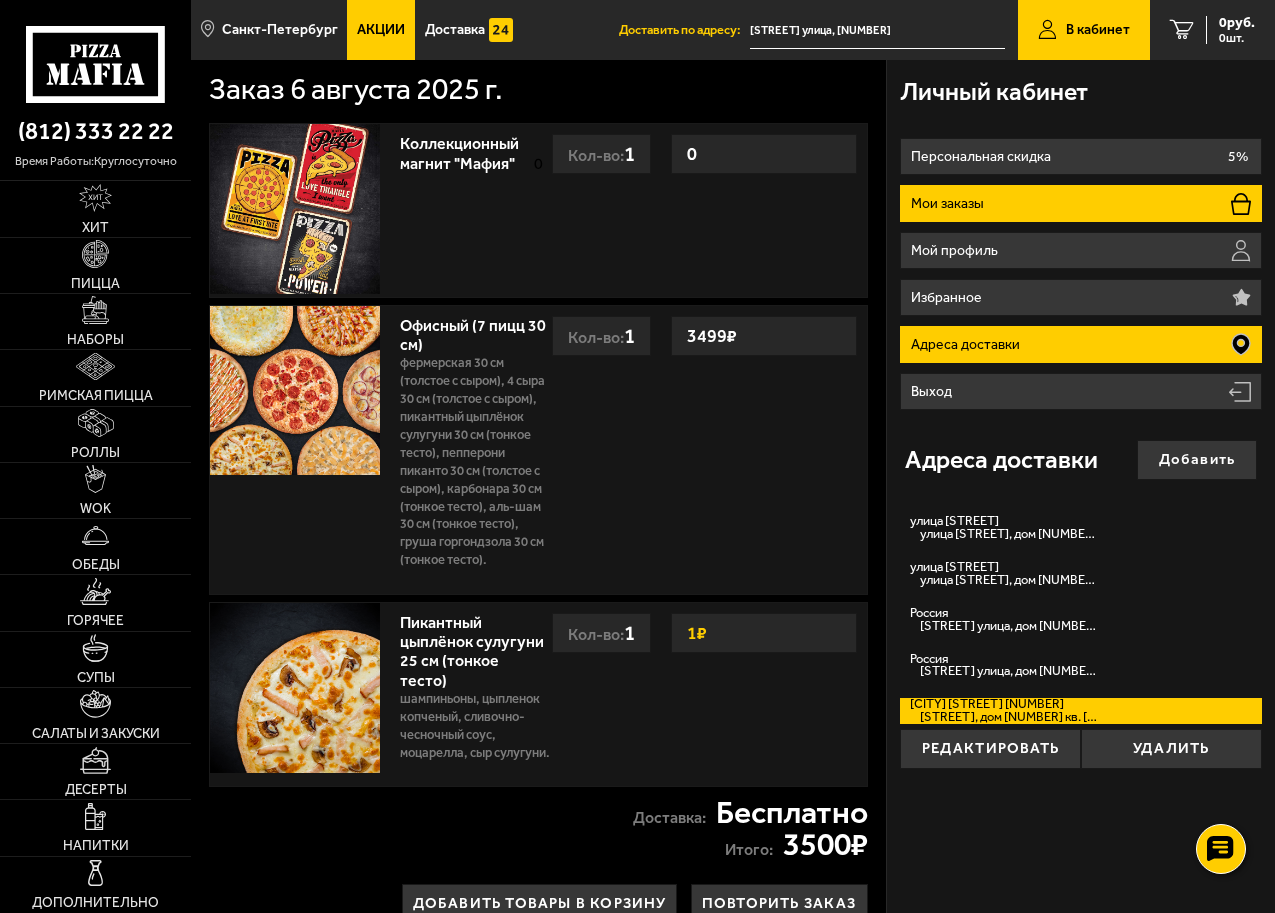 click on "Мои заказы" at bounding box center [1081, 203] 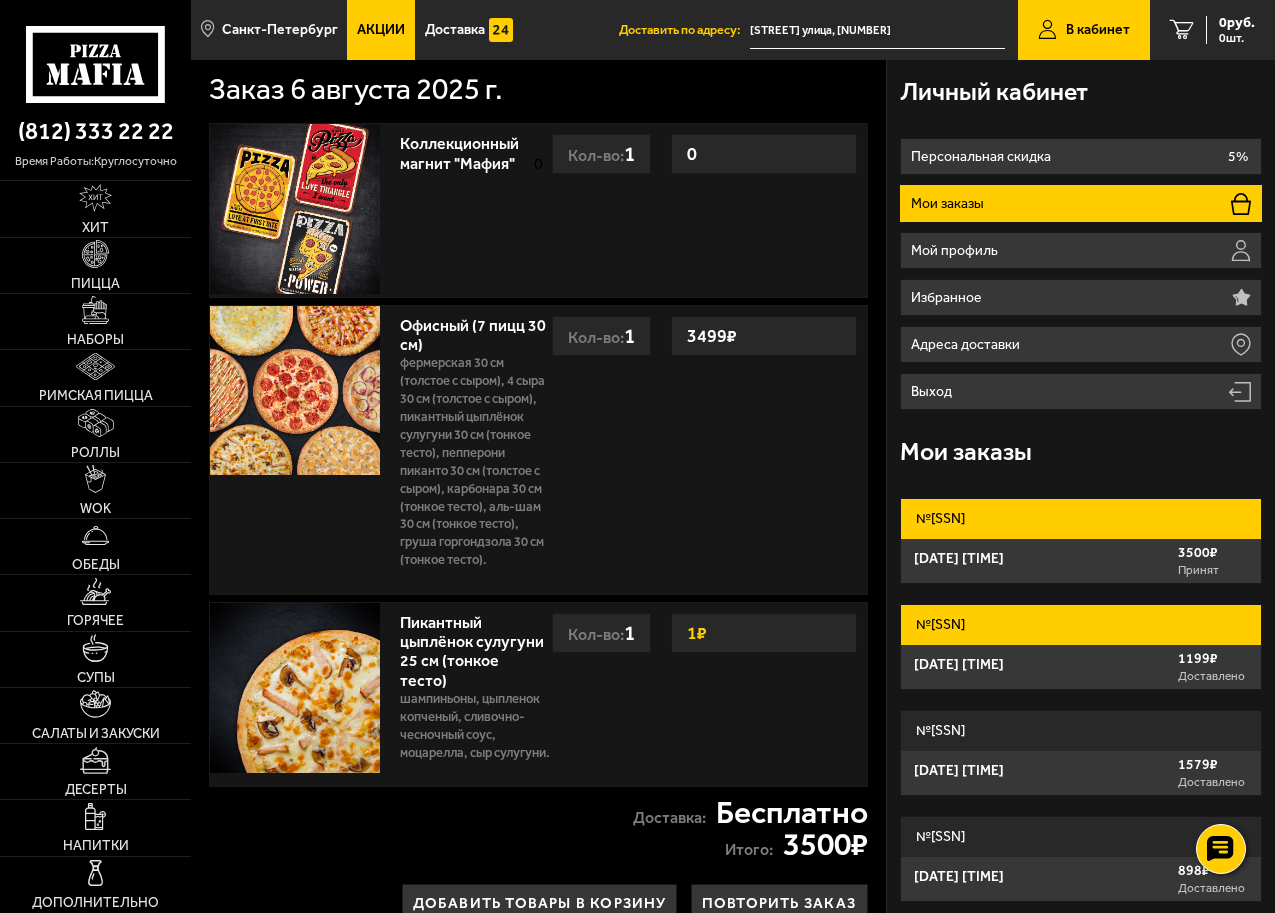 click on "22 декабря 2022 г. 20:58 1199  ₽ Доставлено" at bounding box center (1081, 667) 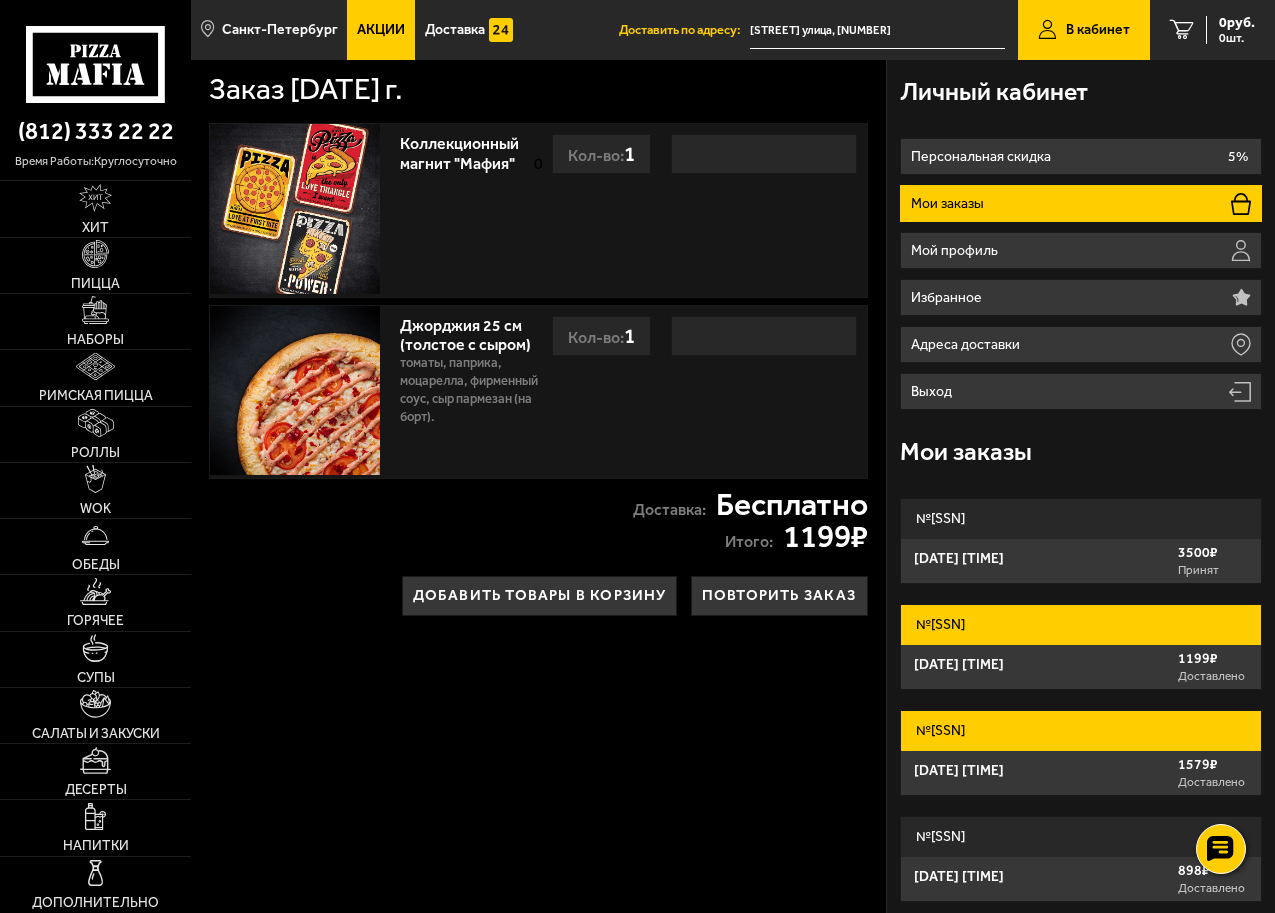 click on "18 октября 2022 г. 18:16 1579  ₽ Доставлено" at bounding box center (1081, 773) 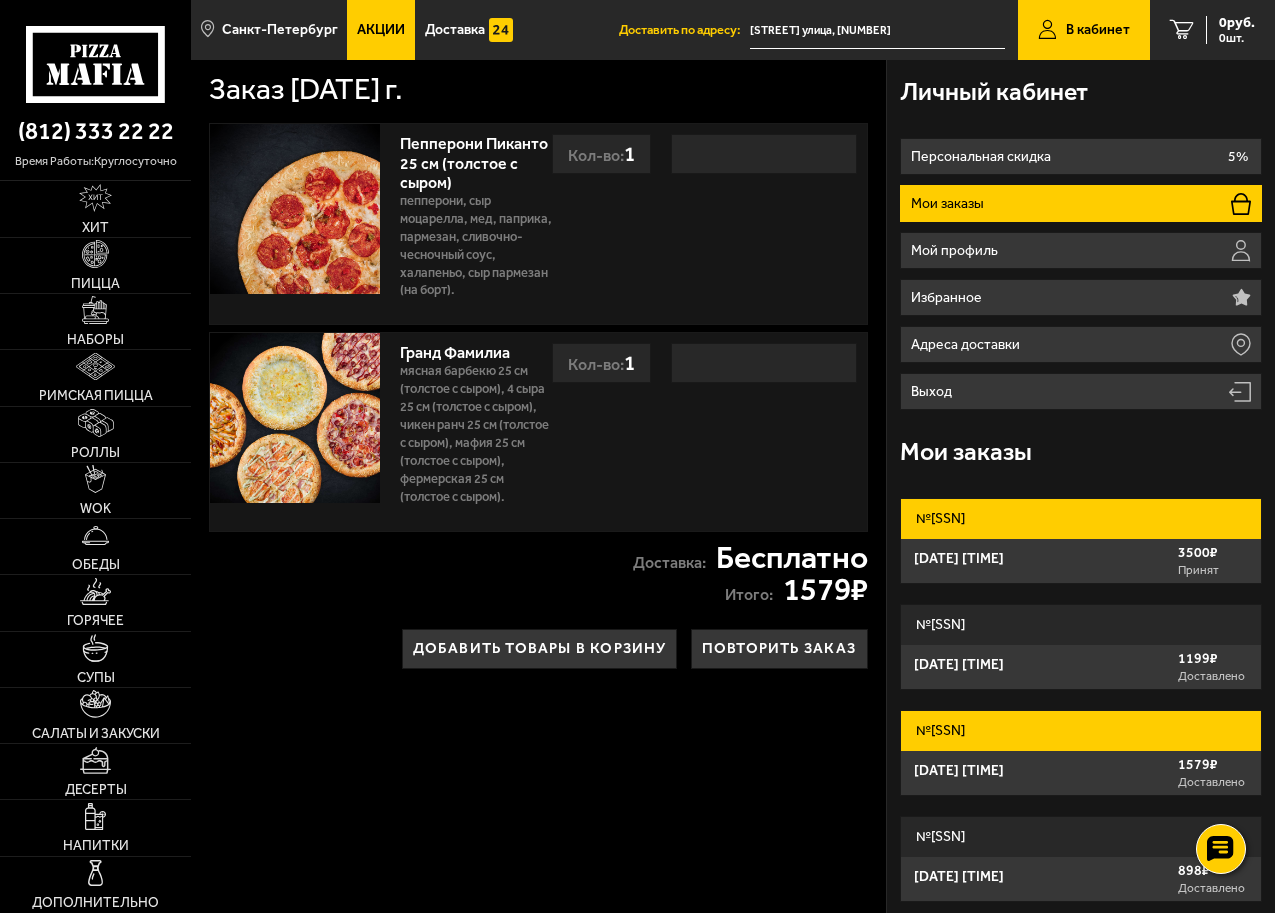 click on "№  658-731-491-291" at bounding box center (1081, 519) 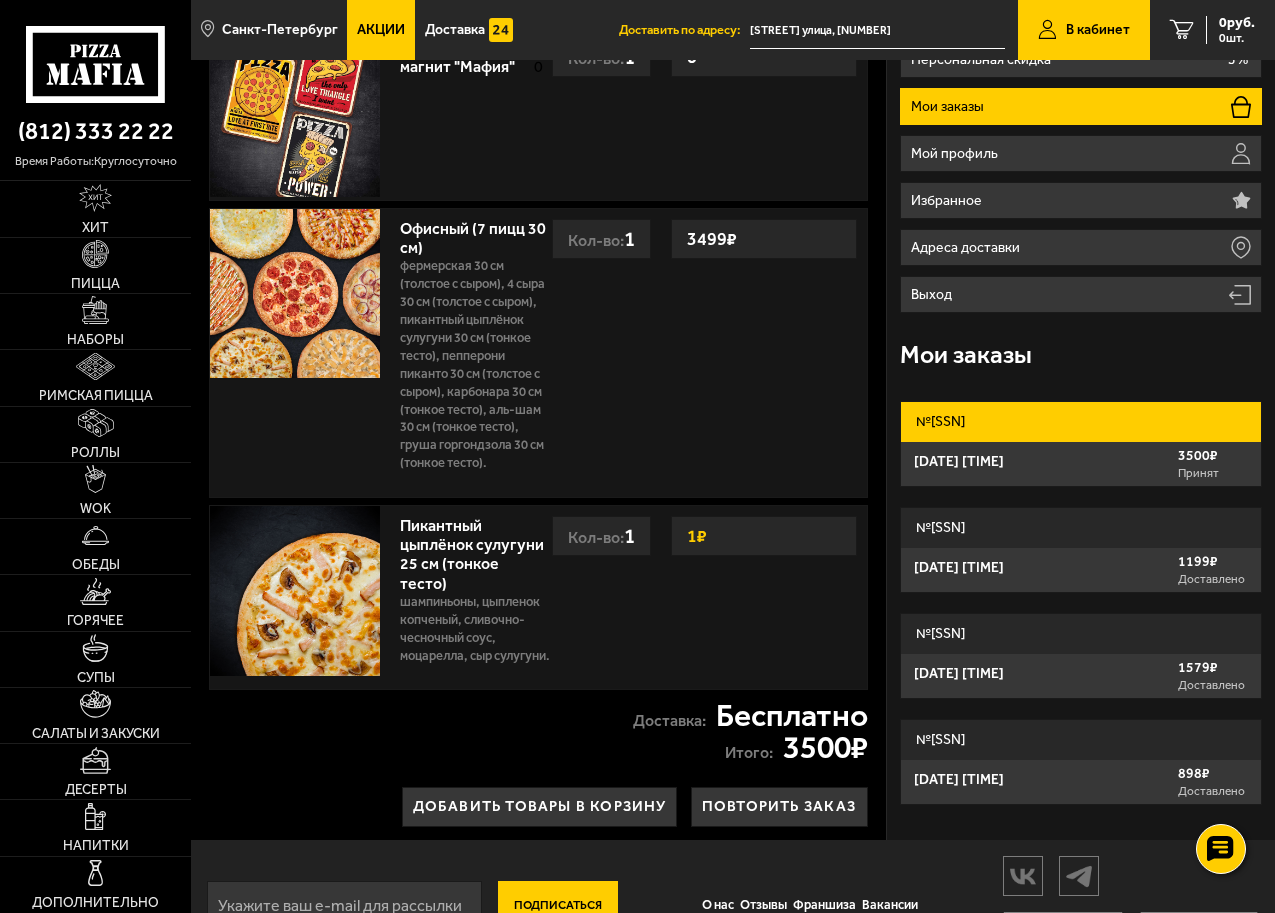 scroll, scrollTop: 192, scrollLeft: 0, axis: vertical 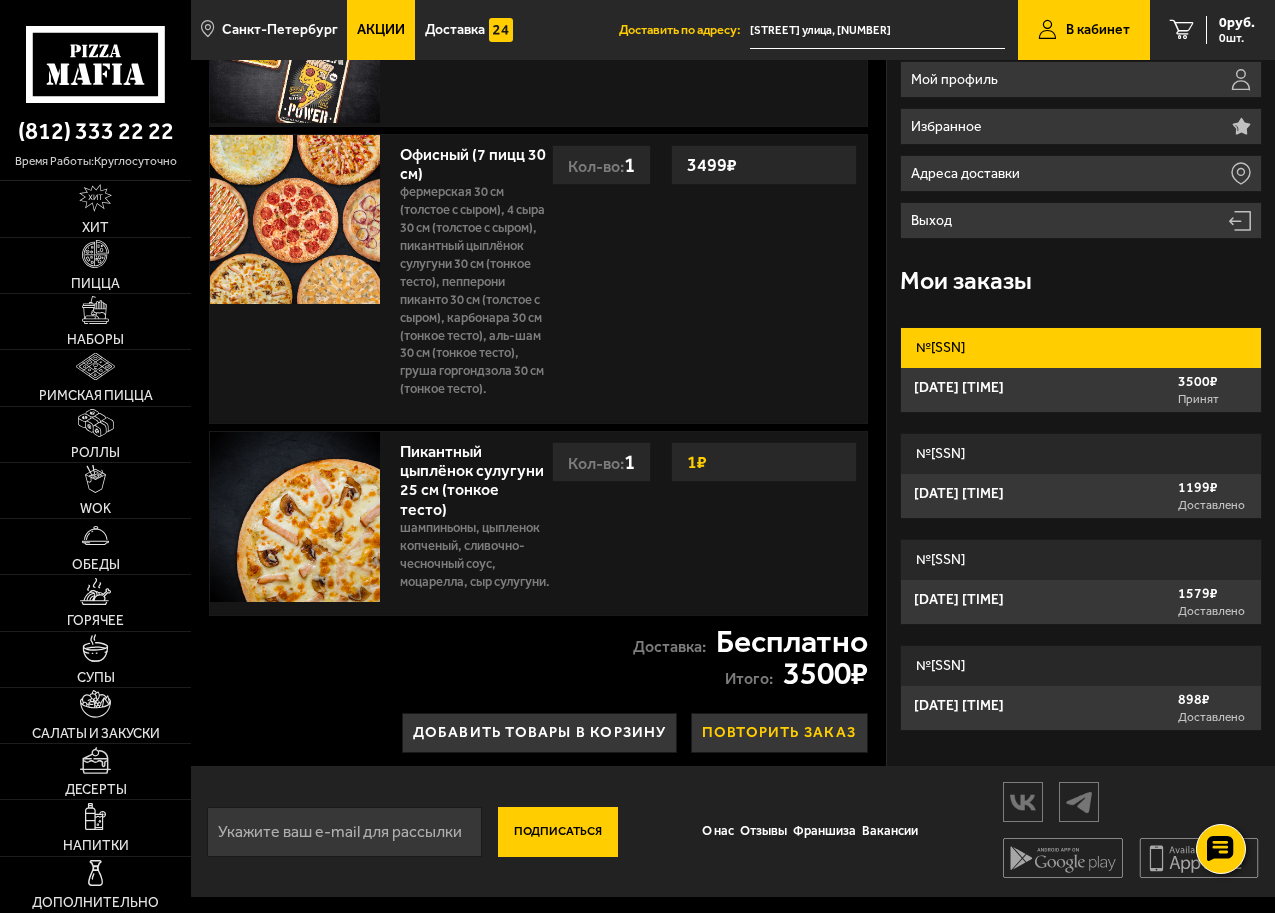 click on "Повторить заказ" at bounding box center [779, 733] 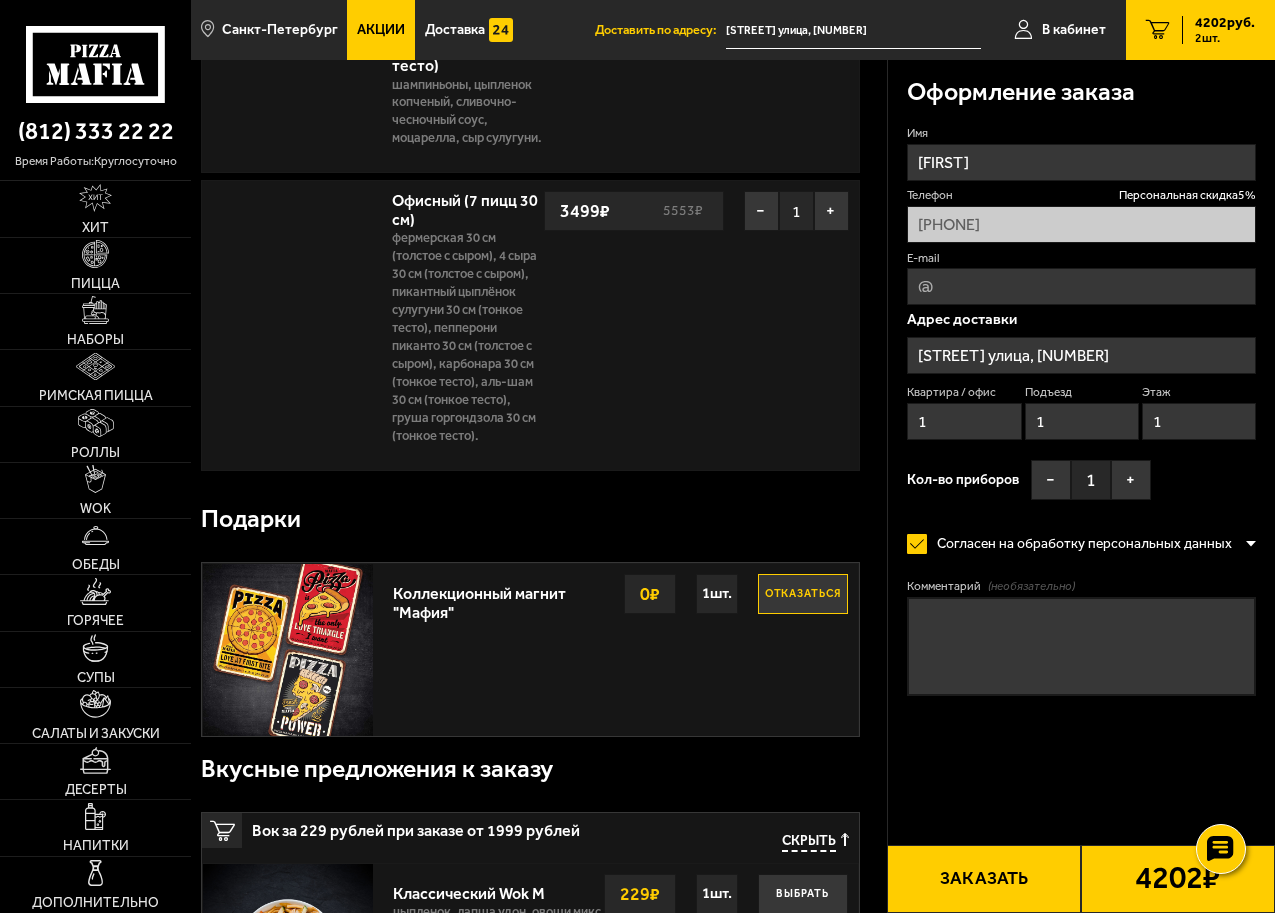 scroll, scrollTop: 0, scrollLeft: 0, axis: both 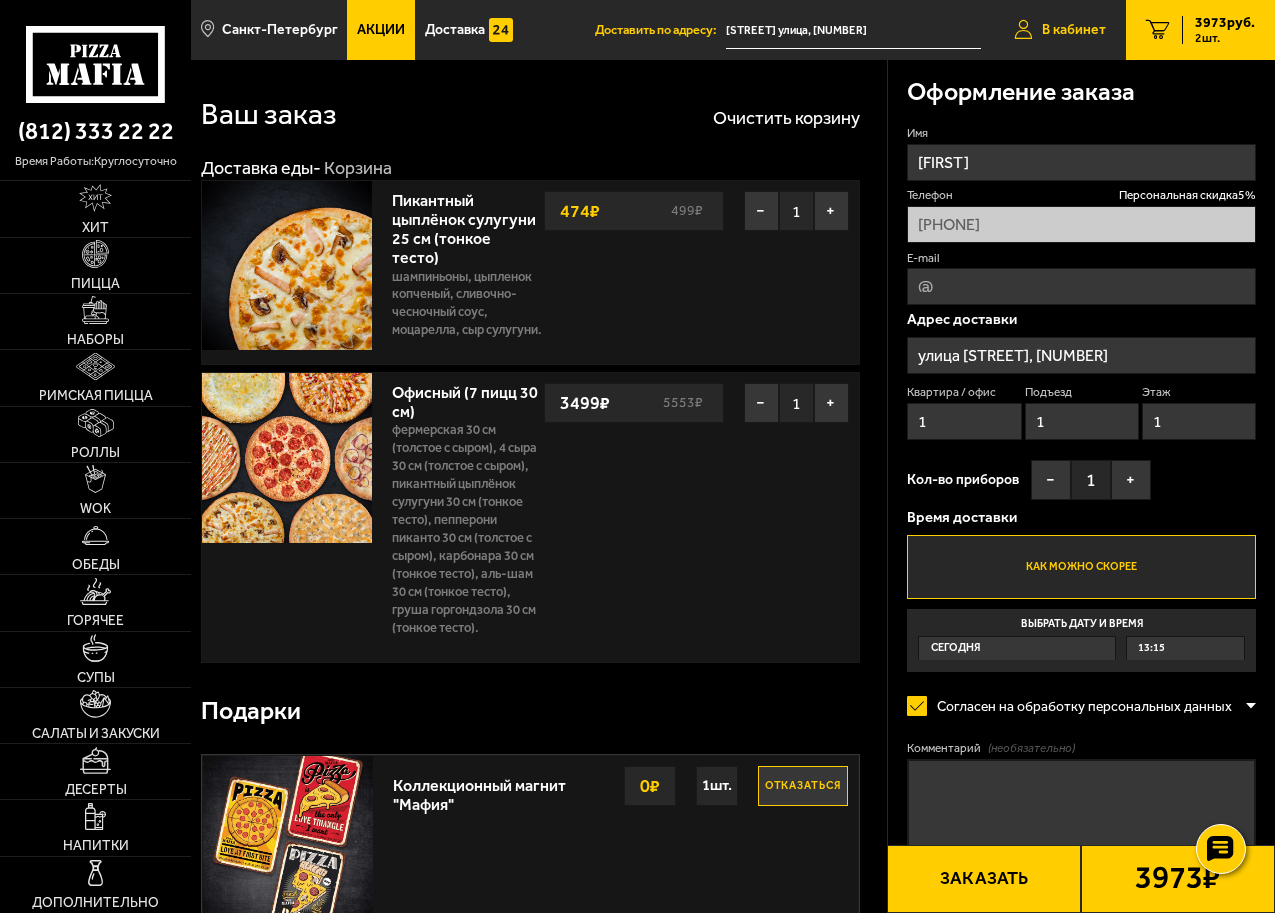 click on "В кабинет" at bounding box center [1074, 30] 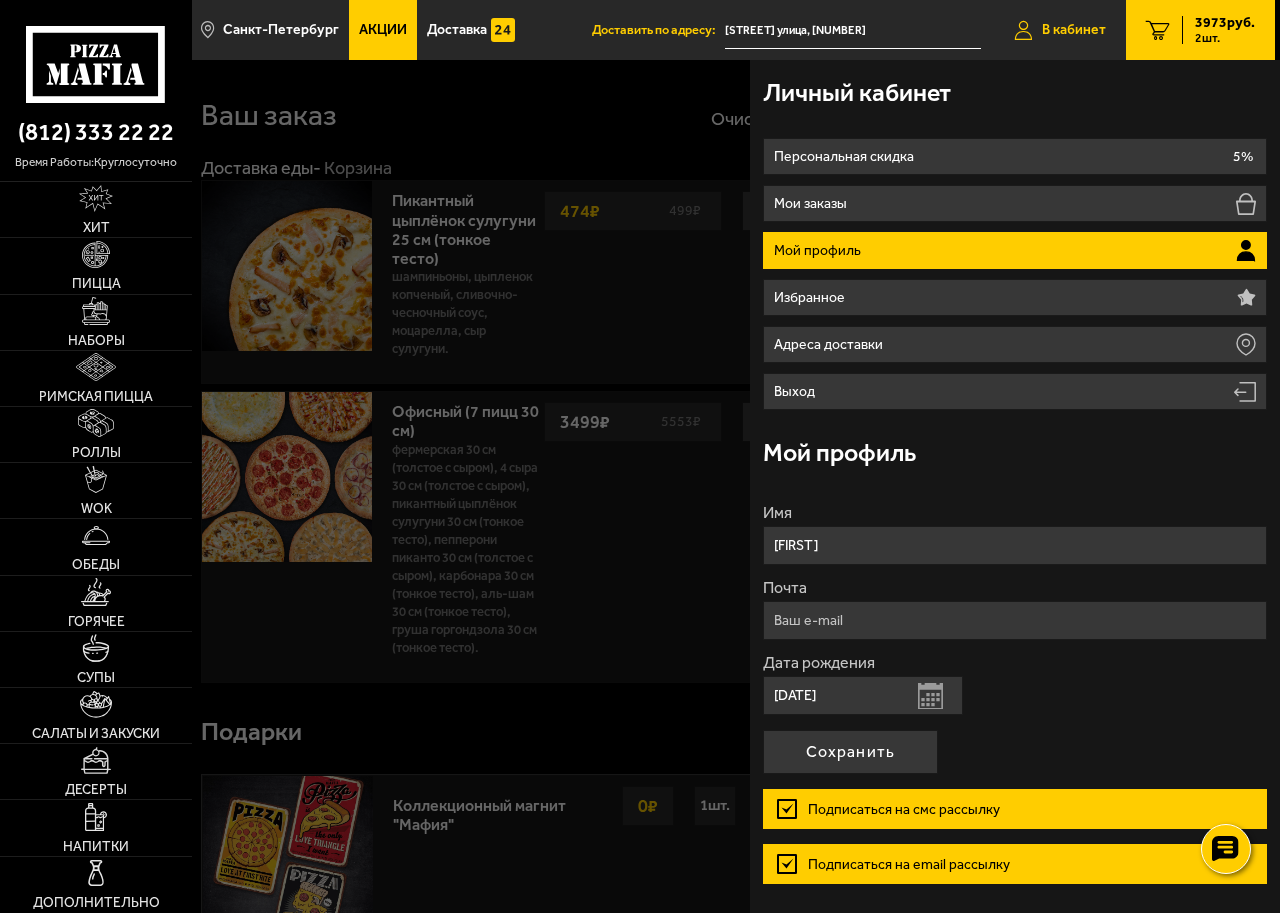 type on "[STREET_NAME], 31" 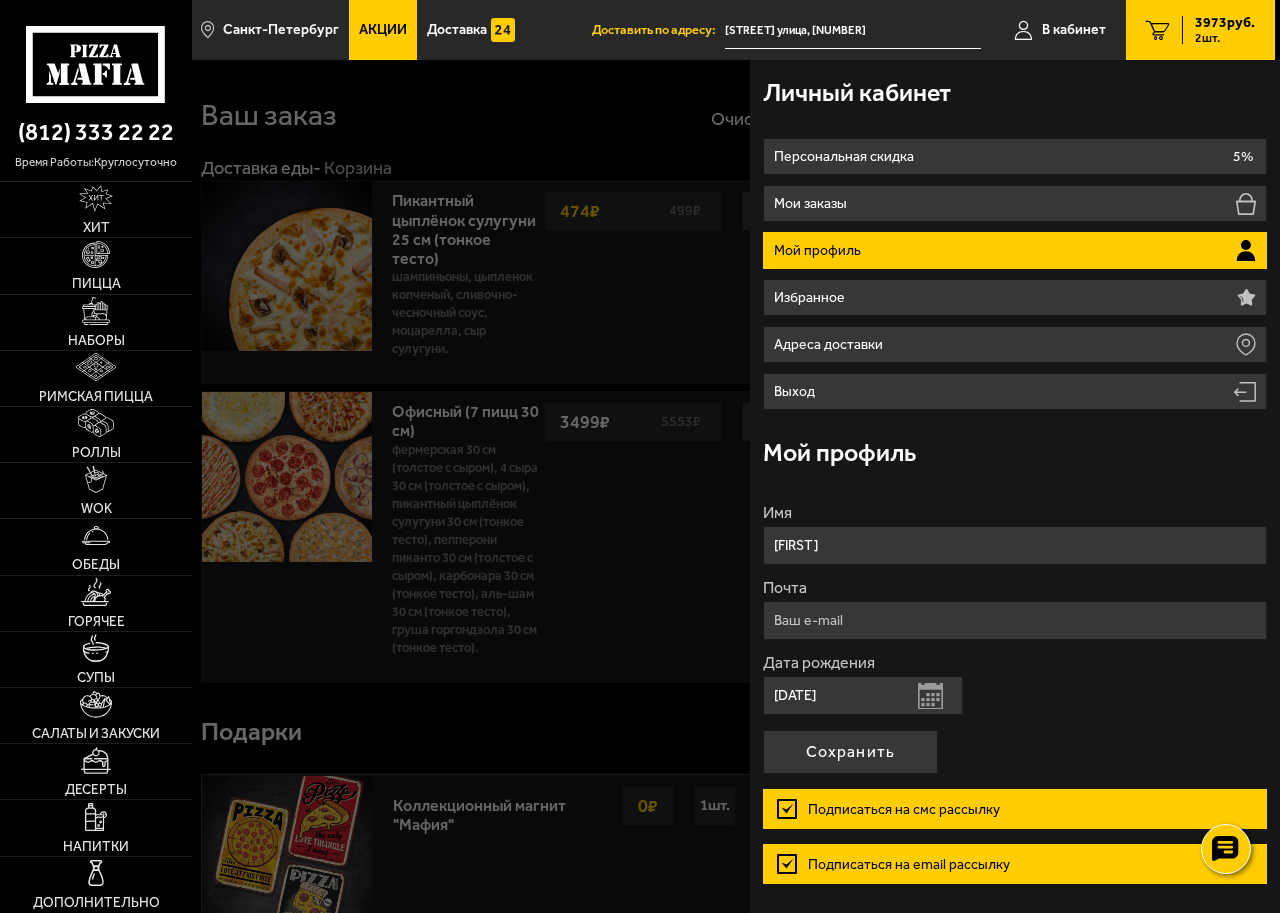 click on "3973  руб. 2  шт." at bounding box center (1218, 30) 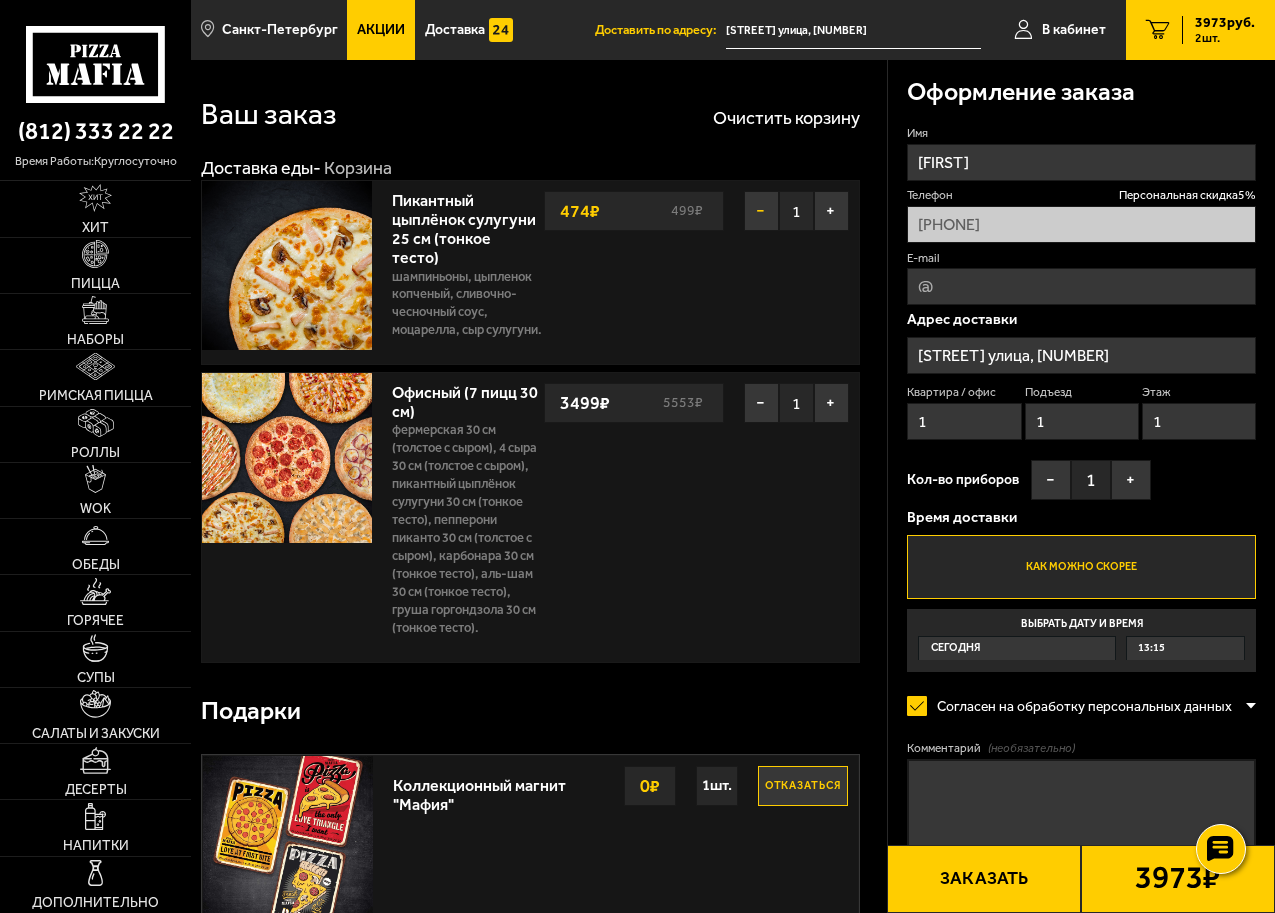 click on "−" at bounding box center [761, 211] 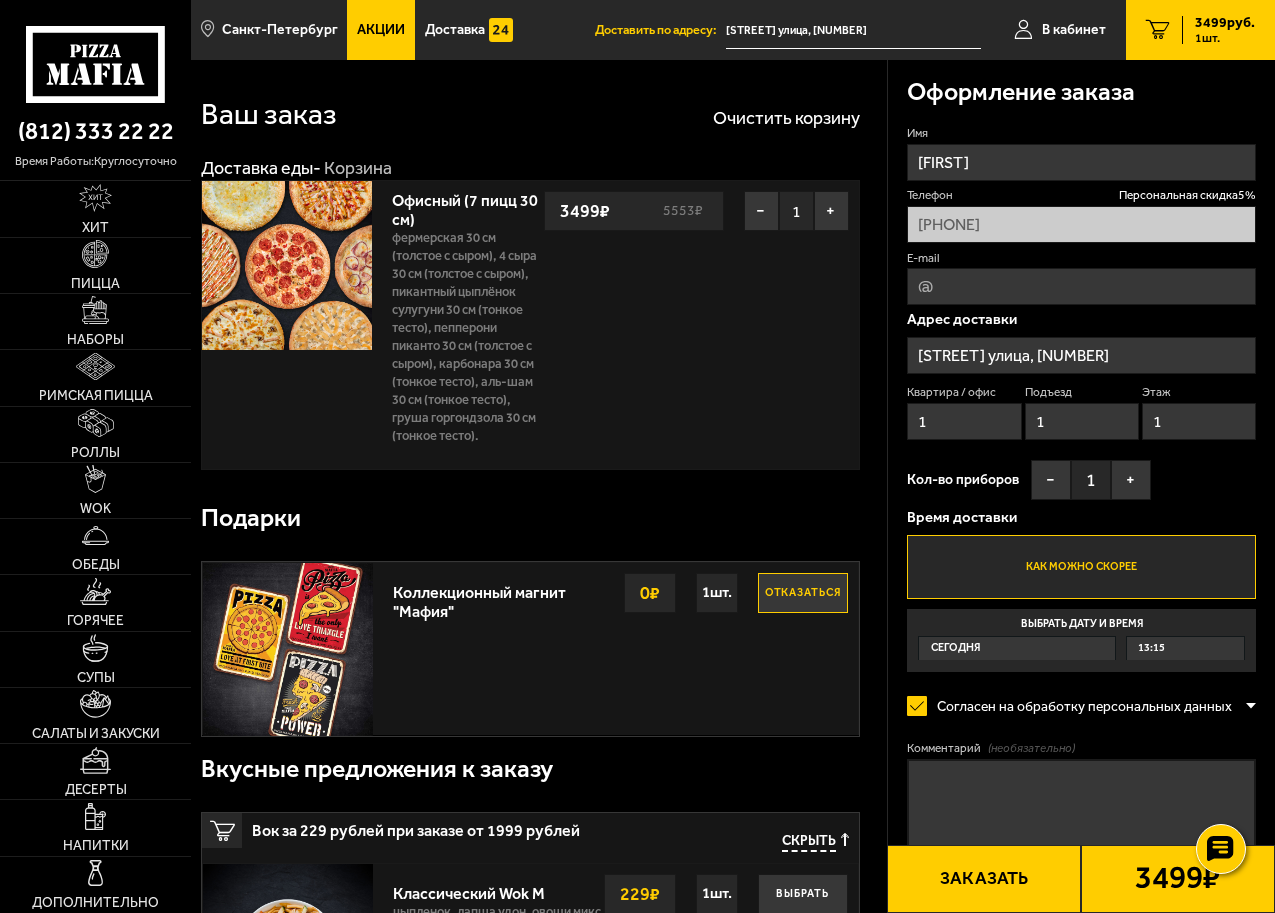 click on "Офисный (7 пицц 30 см)   3400   г  . Фермерская 30 см (толстое с сыром), 4 сыра 30 см (толстое с сыром), Пикантный цыплёнок сулугуни 30 см (тонкое тесто), Пепперони Пиканто 30 см (толстое с сыром), Карбонара 30 см (тонкое тесто), Аль-Шам 30 см (тонкое тесто), Груша горгондзола 30 см (тонкое тесто). − 1 + 3499  ₽ 5553 ₽" at bounding box center [620, 325] 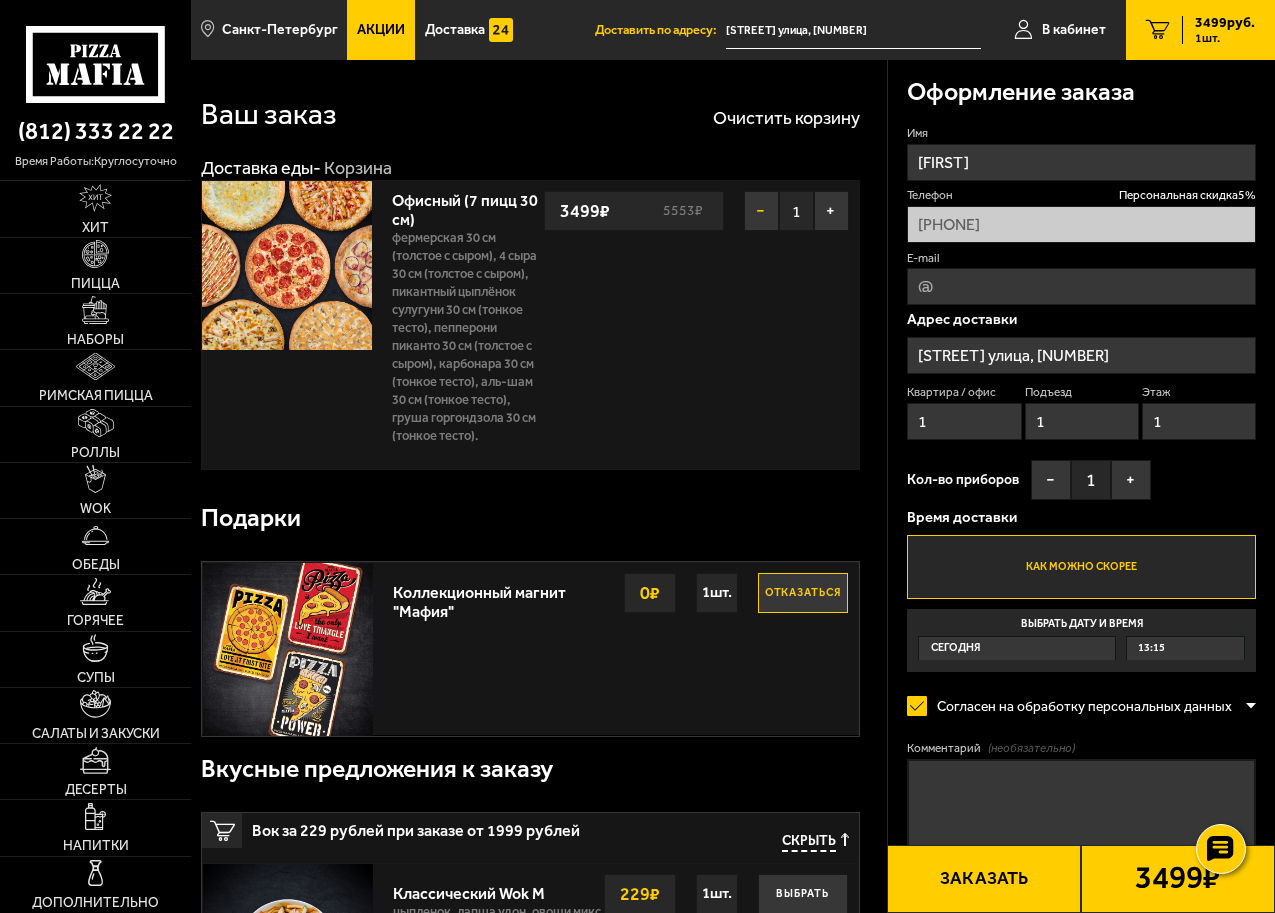 click on "−" at bounding box center (761, 211) 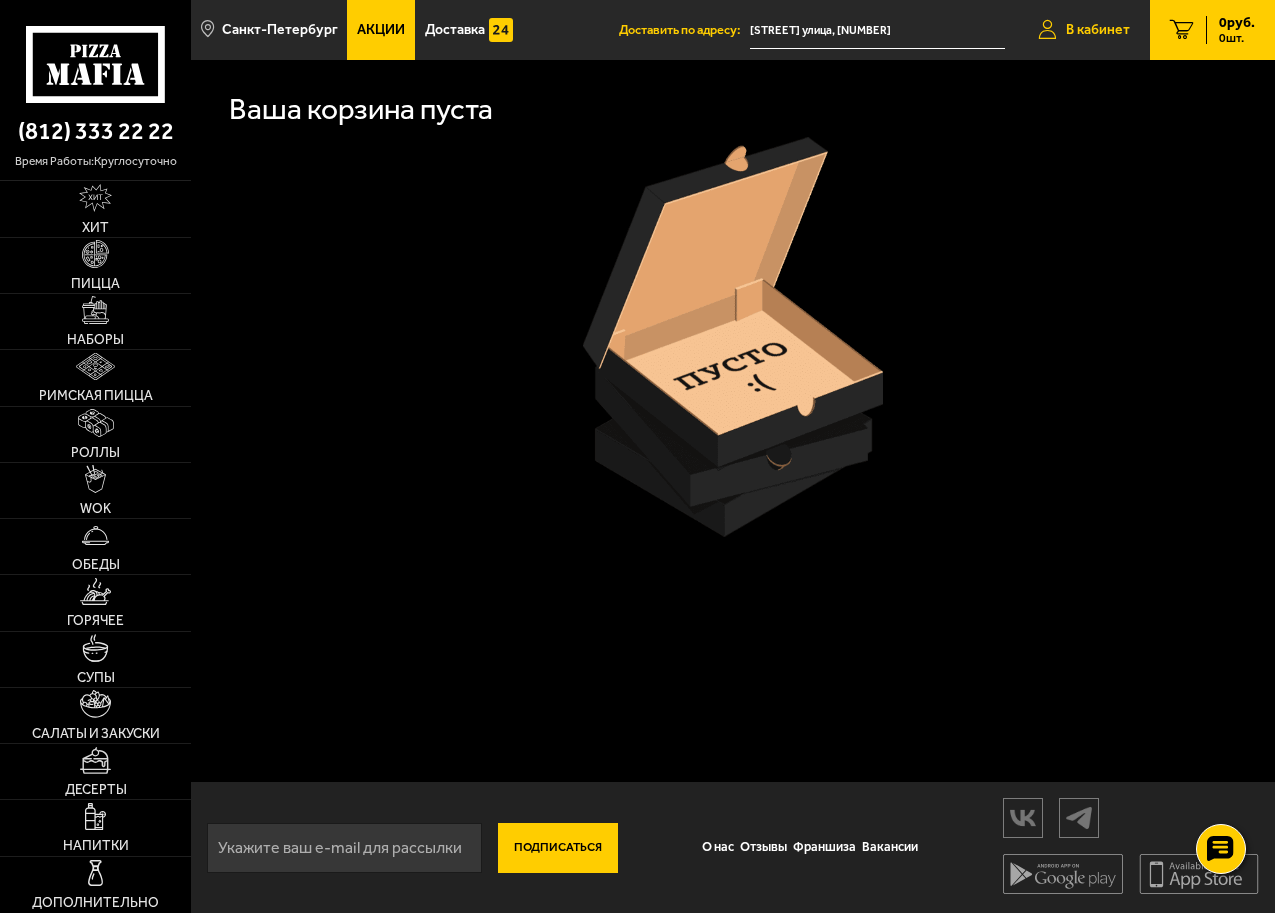 click on "В кабинет" at bounding box center [1098, 30] 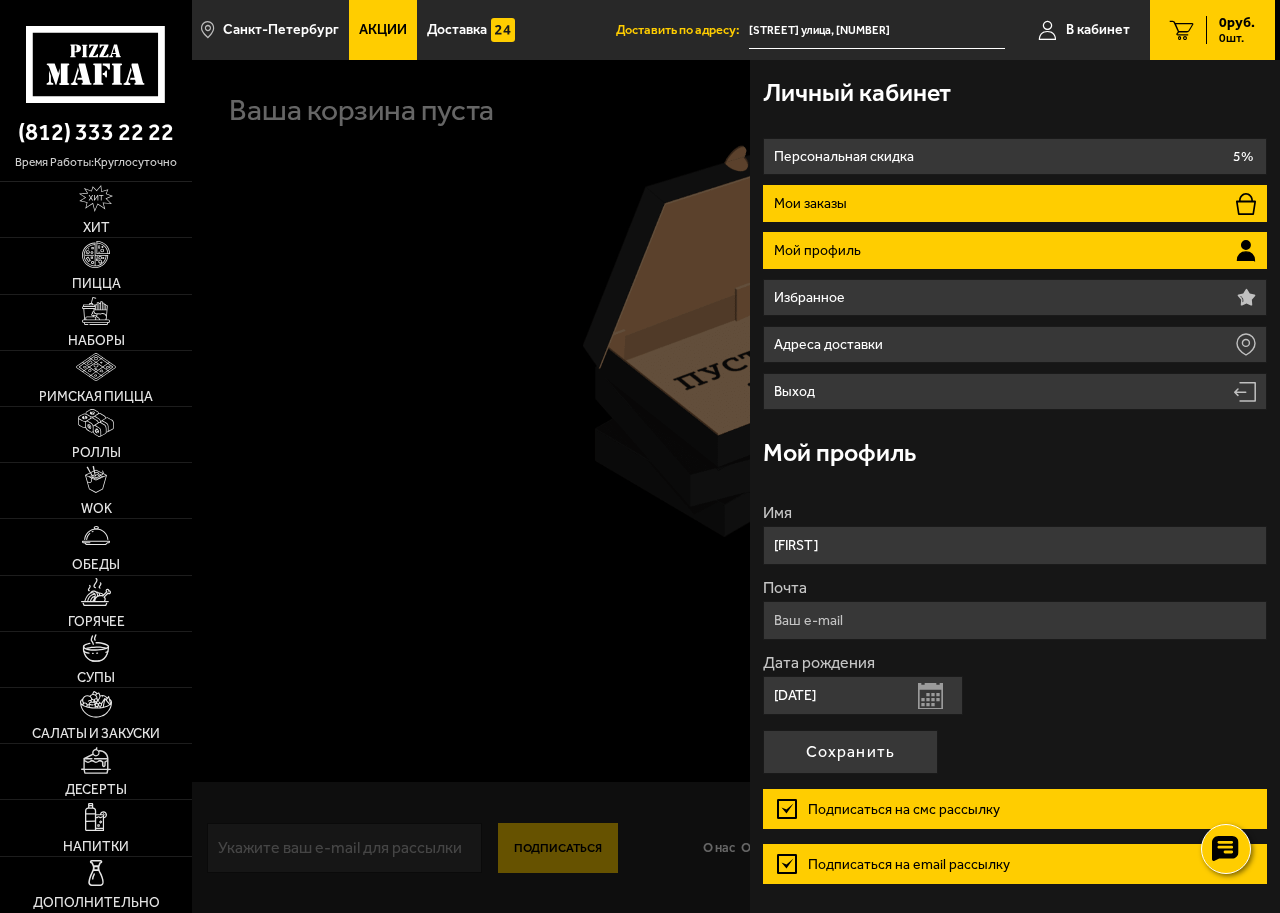 click on "Мои заказы" at bounding box center [1014, 203] 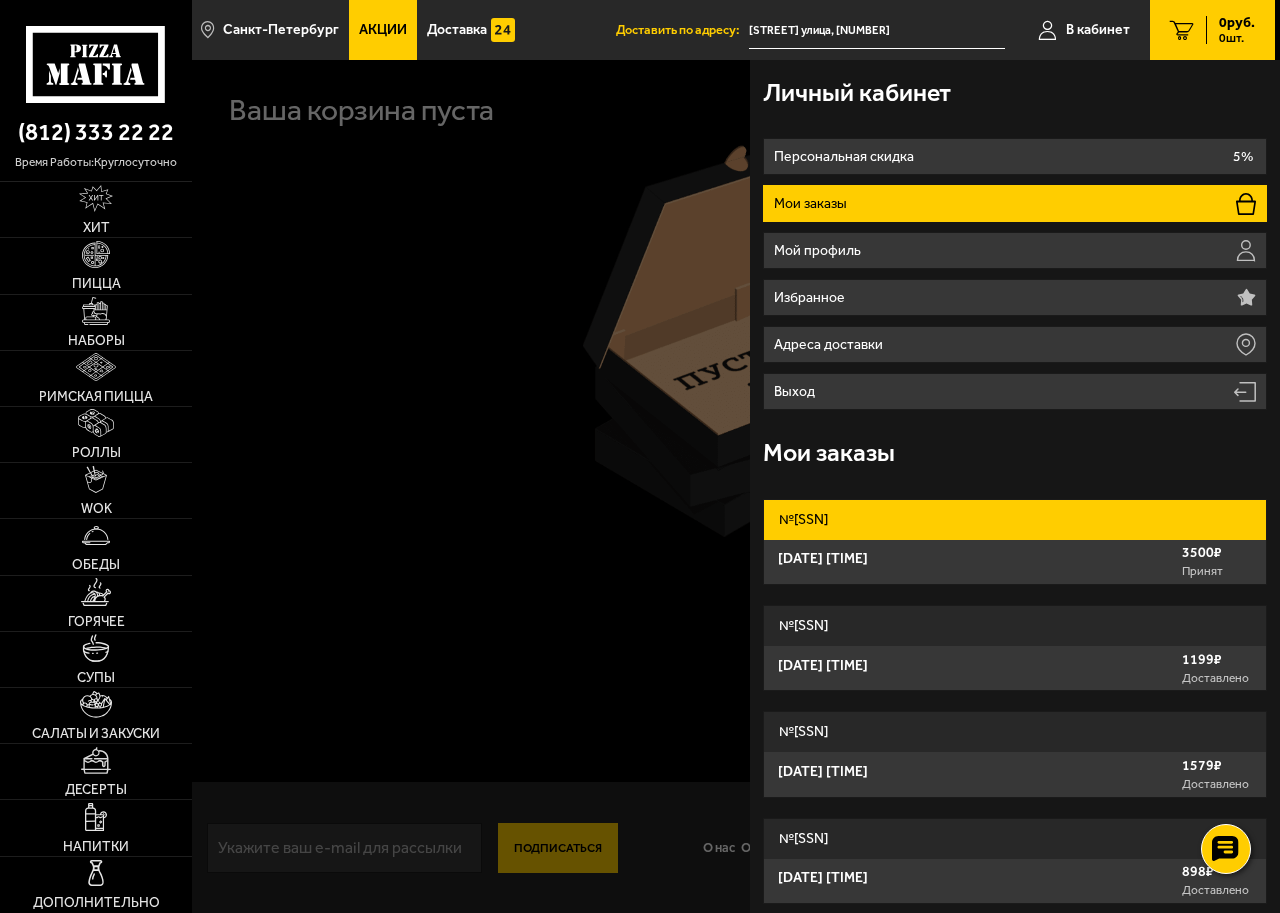click on "№  658-731-491-291" at bounding box center [1014, 520] 